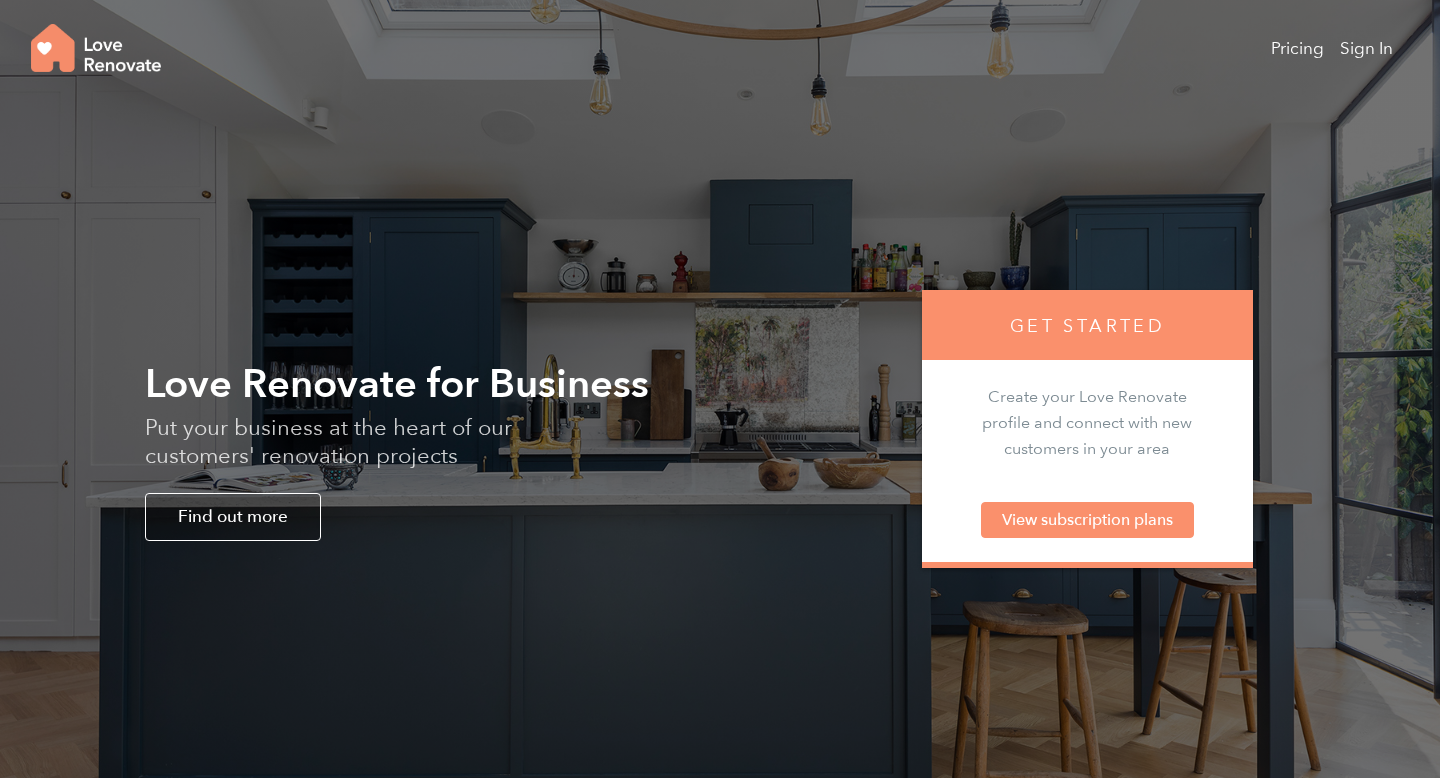 scroll, scrollTop: 0, scrollLeft: 0, axis: both 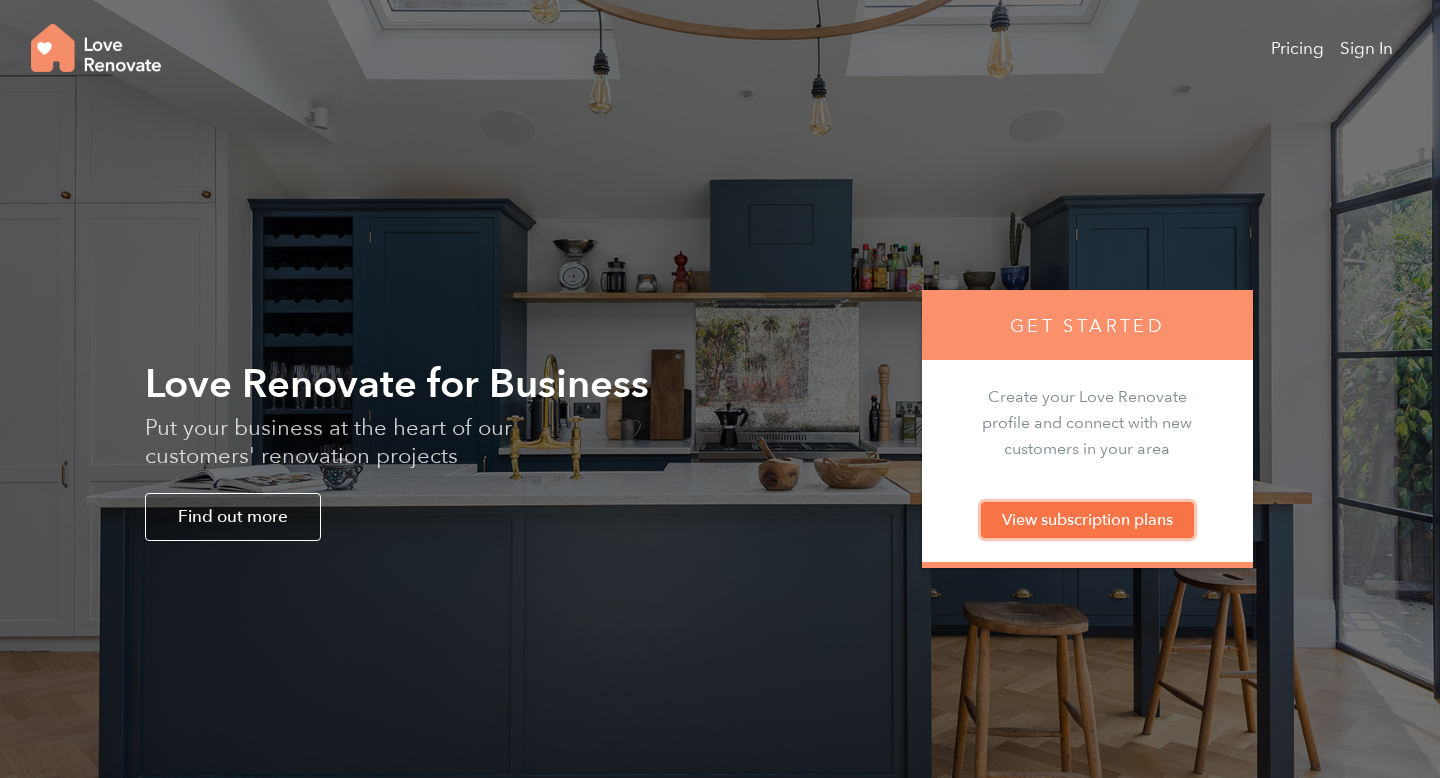 click on "View subscription plans" at bounding box center (1087, 520) 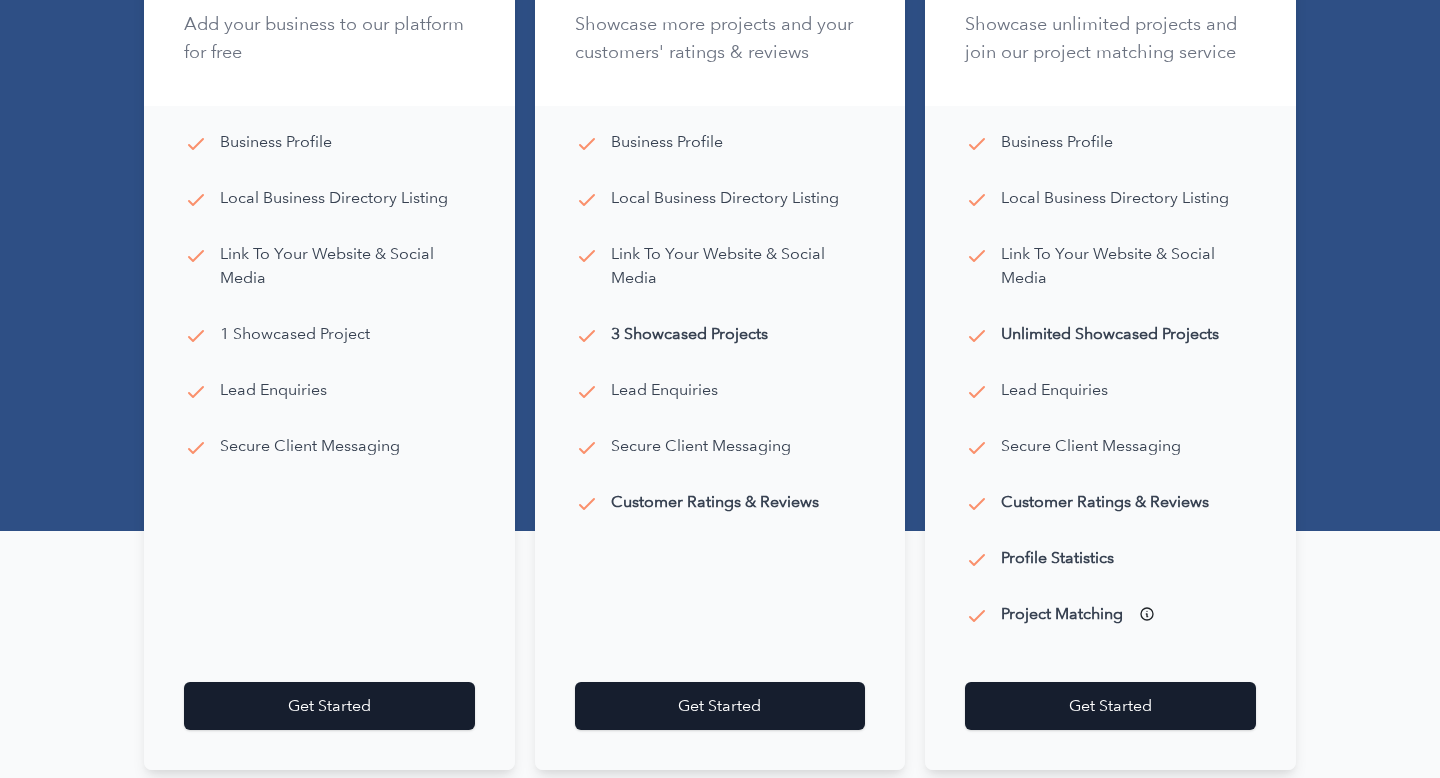 scroll, scrollTop: 620, scrollLeft: 0, axis: vertical 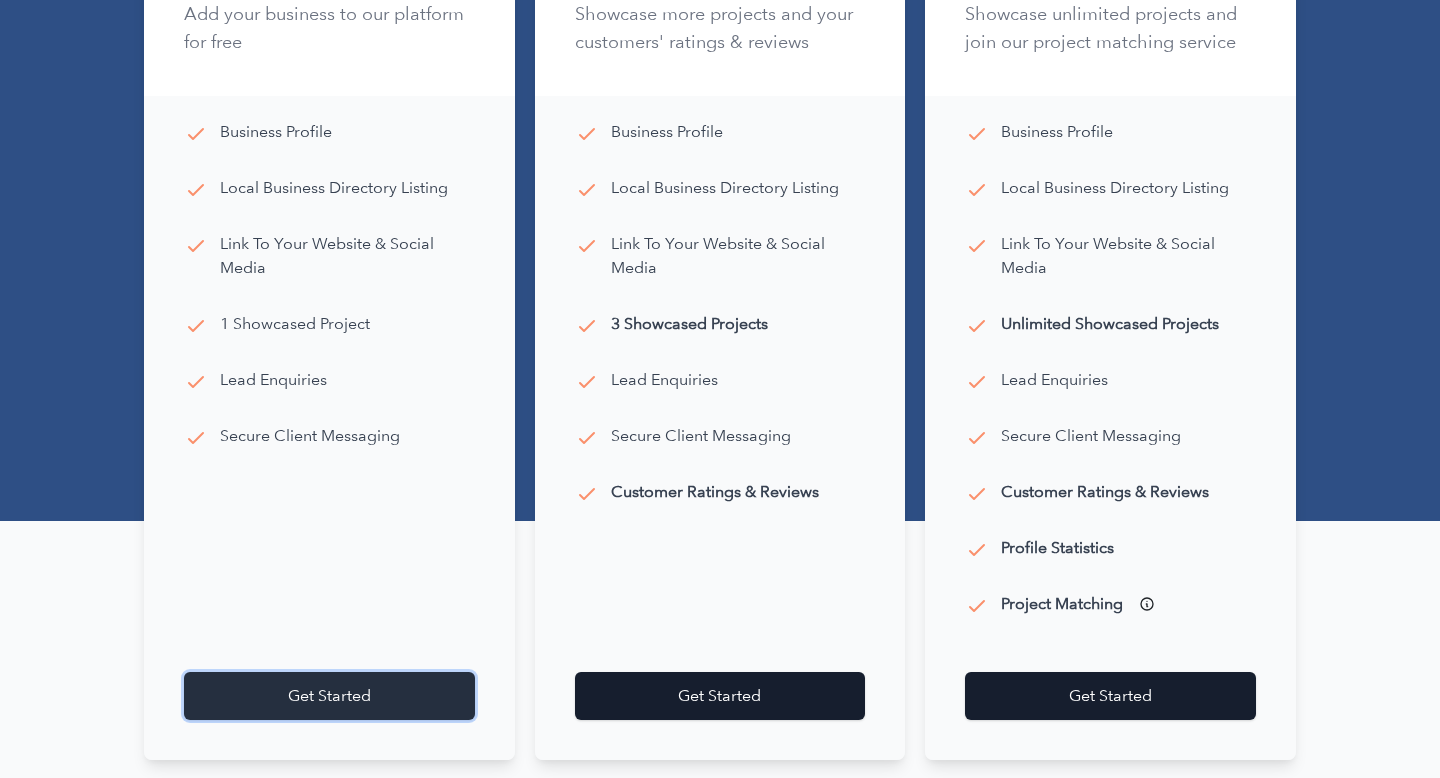 click on "Get Started" at bounding box center (329, 696) 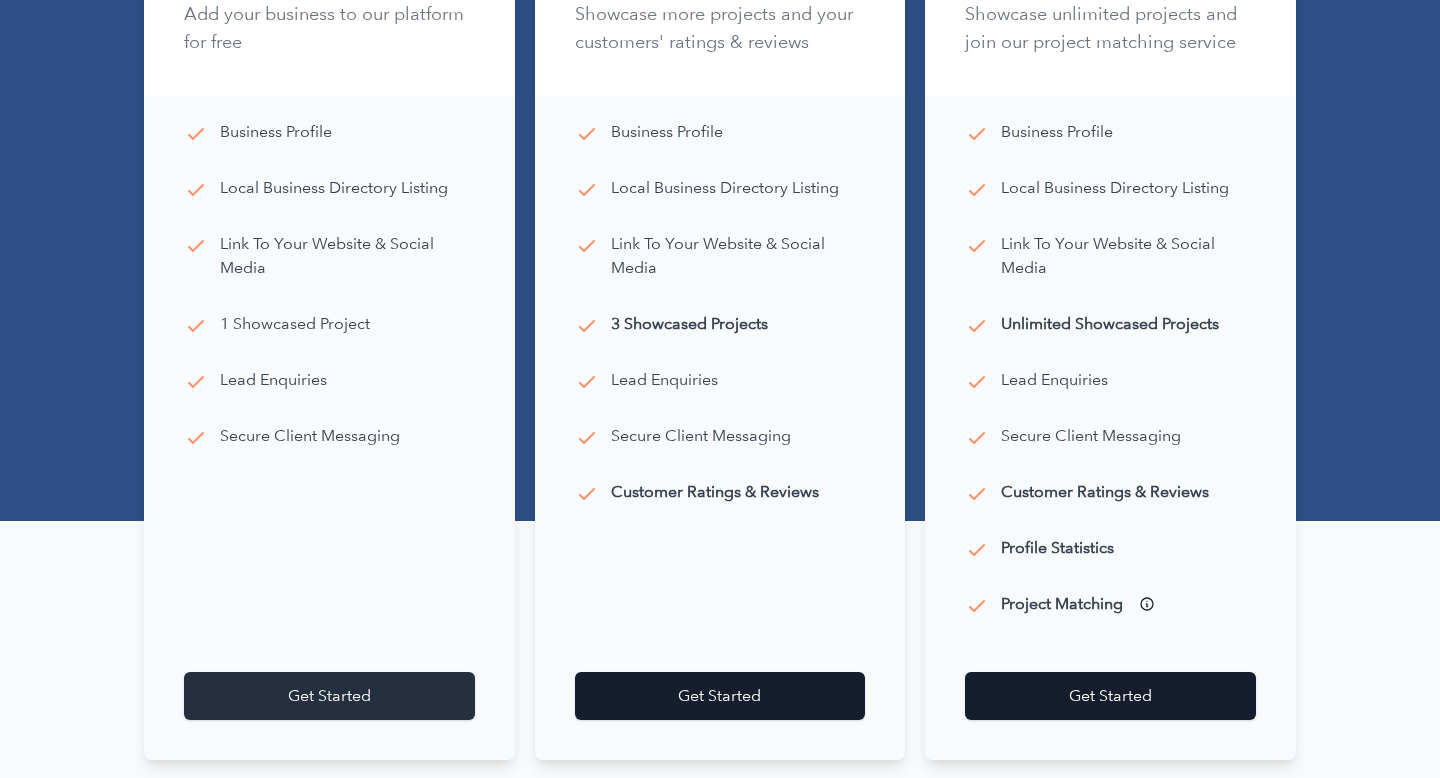 scroll, scrollTop: 0, scrollLeft: 0, axis: both 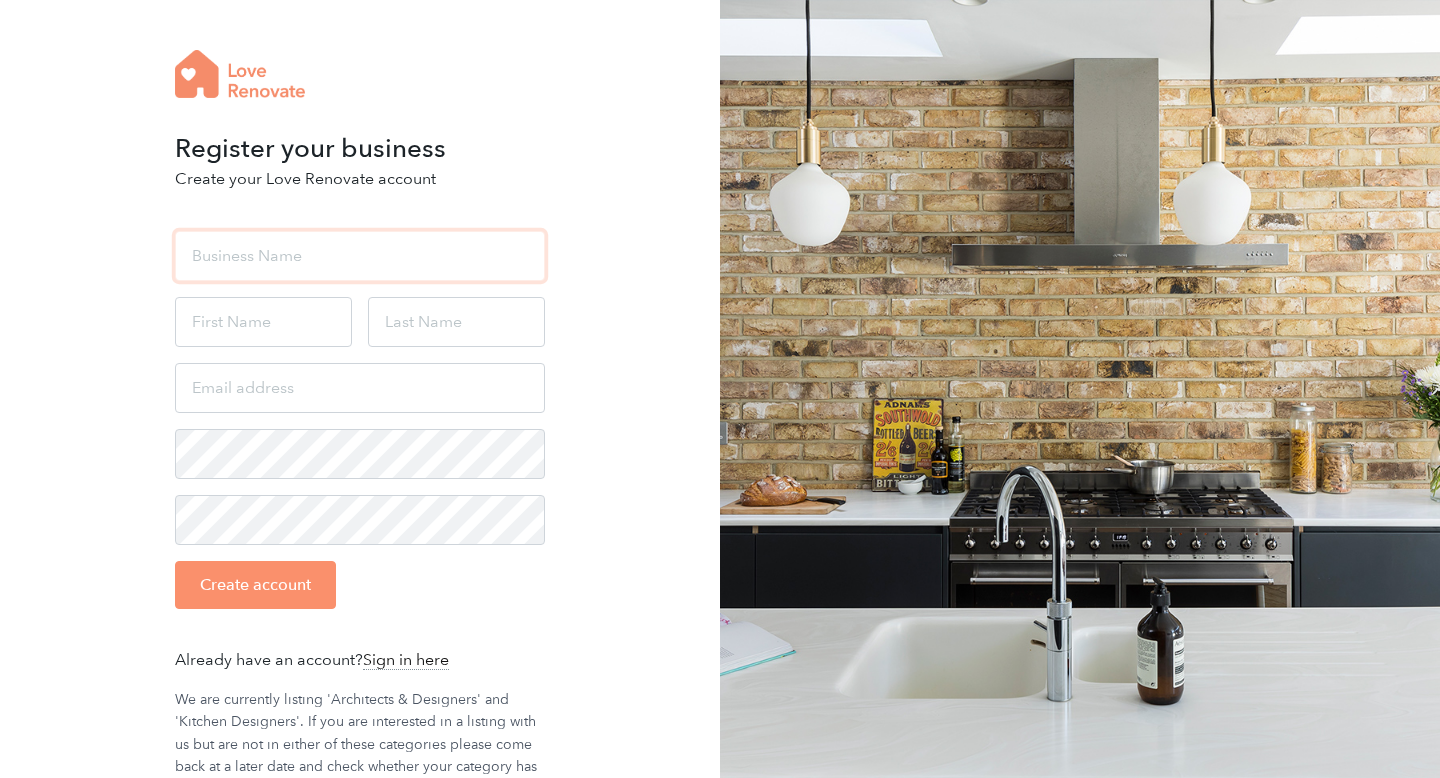 click at bounding box center [360, 256] 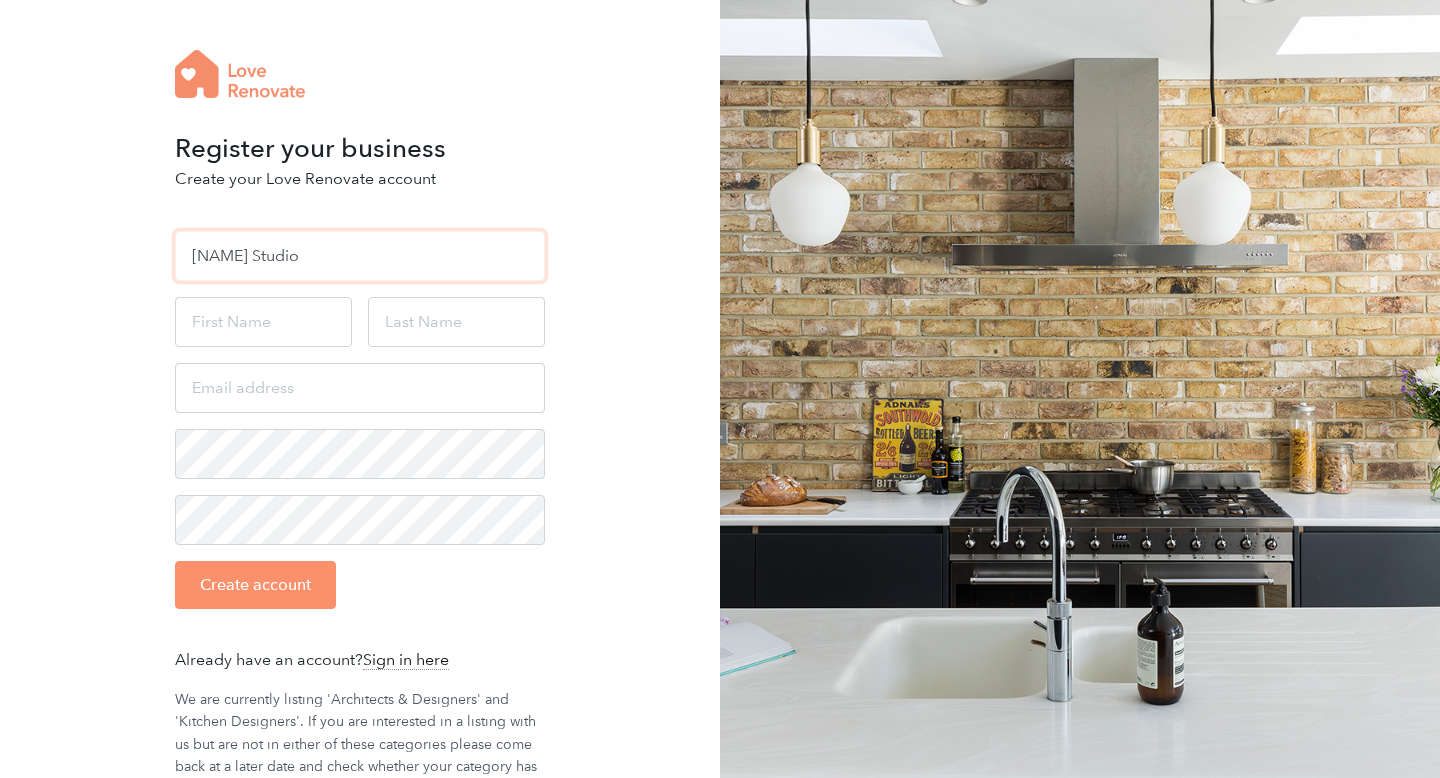 type on "Yumari Studio" 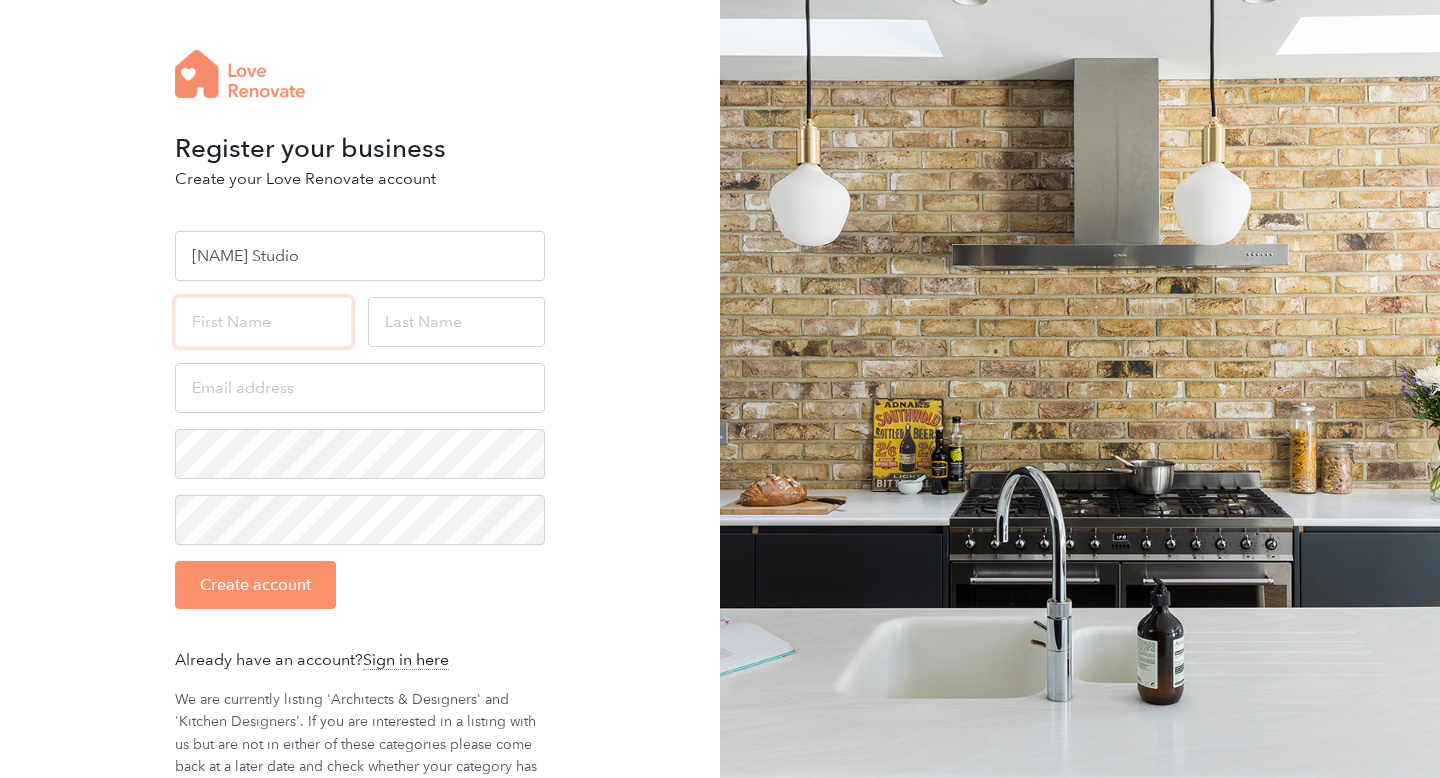 click at bounding box center [263, 322] 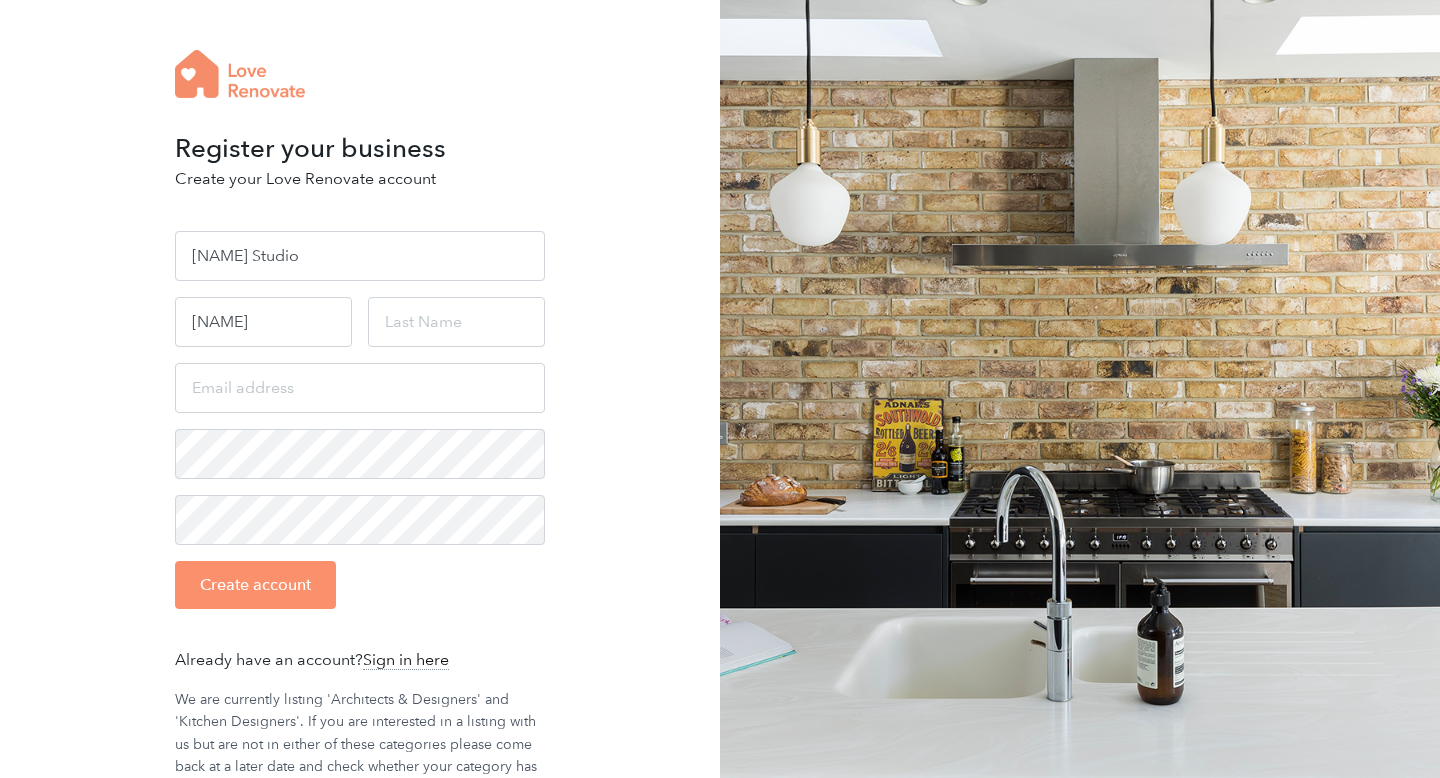type on "Cage" 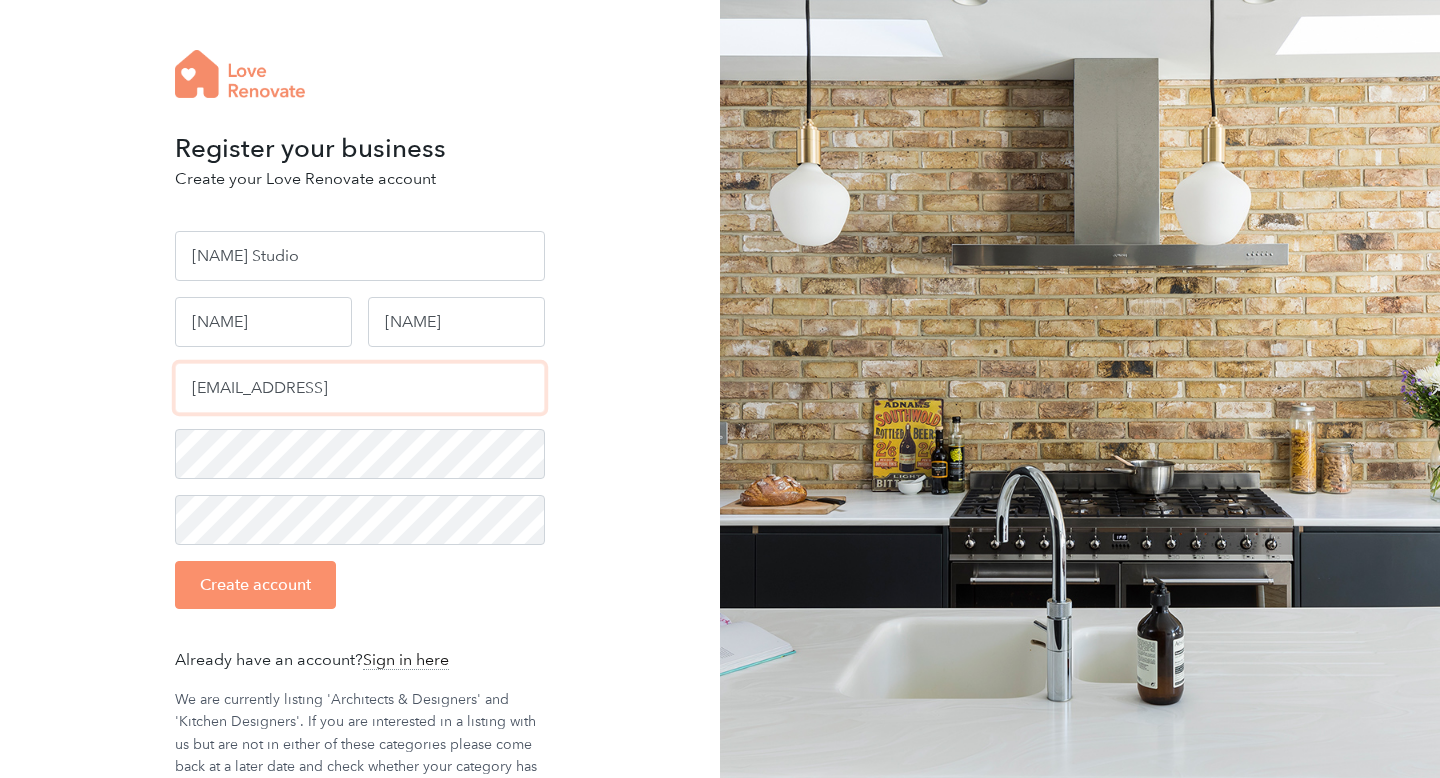 drag, startPoint x: 418, startPoint y: 394, endPoint x: 148, endPoint y: 391, distance: 270.01666 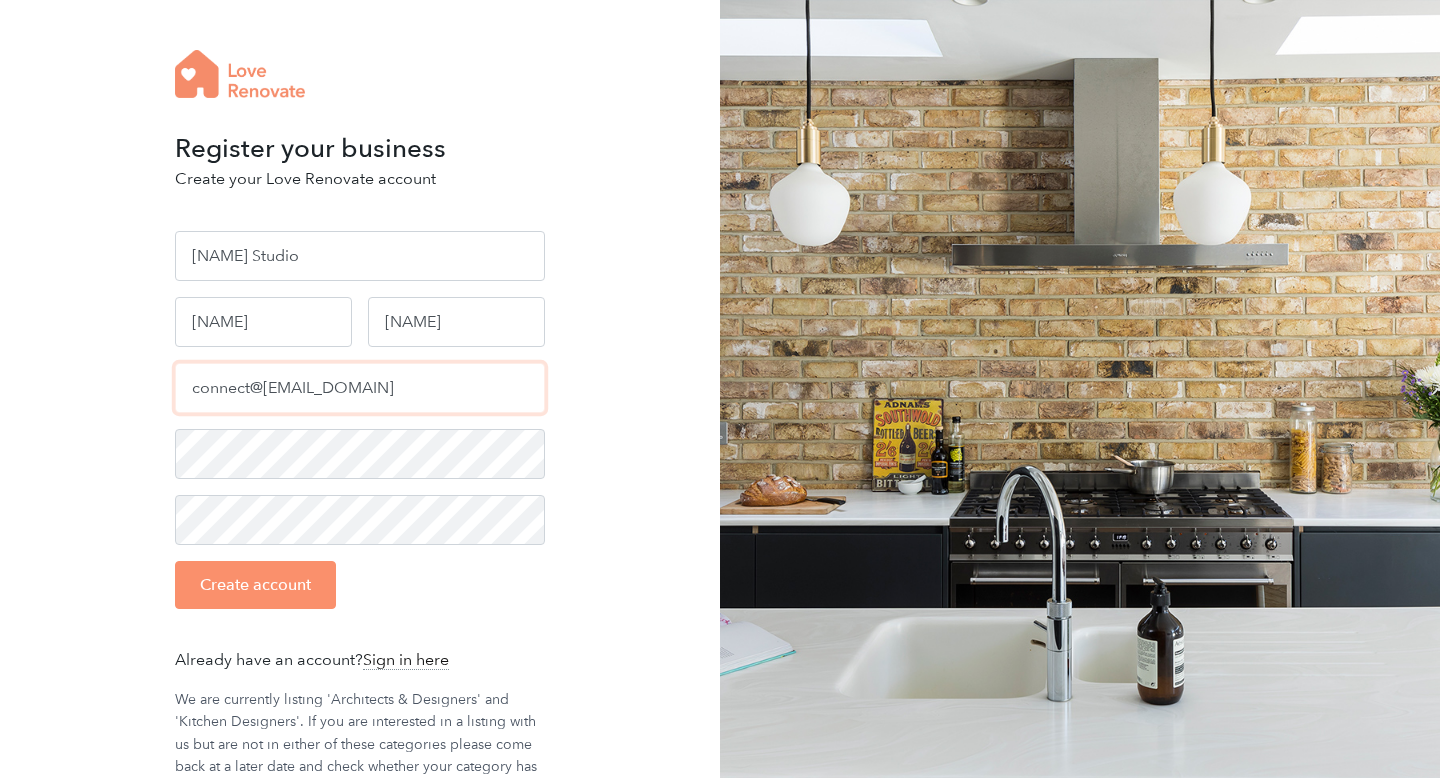 type on "connect@studioyumari.com" 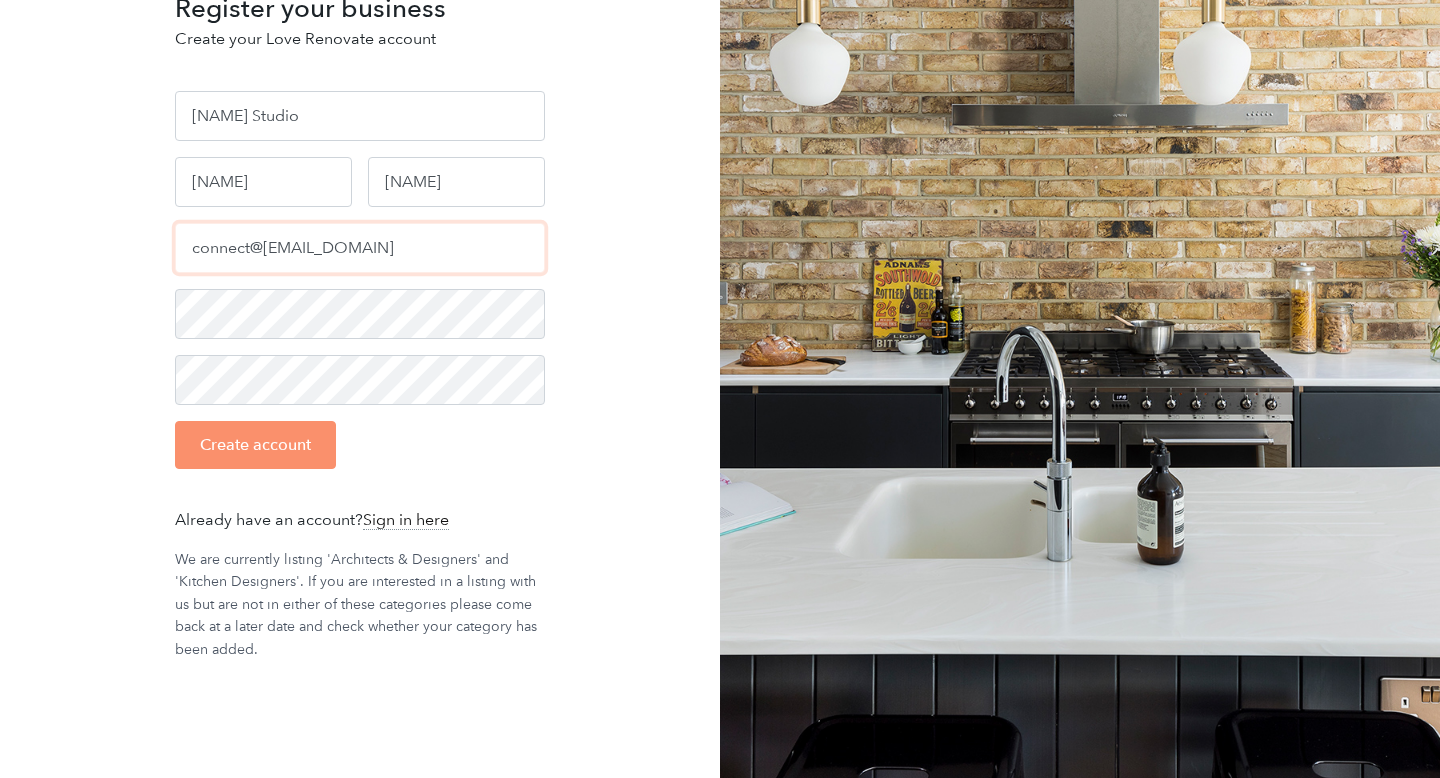 scroll, scrollTop: 141, scrollLeft: 0, axis: vertical 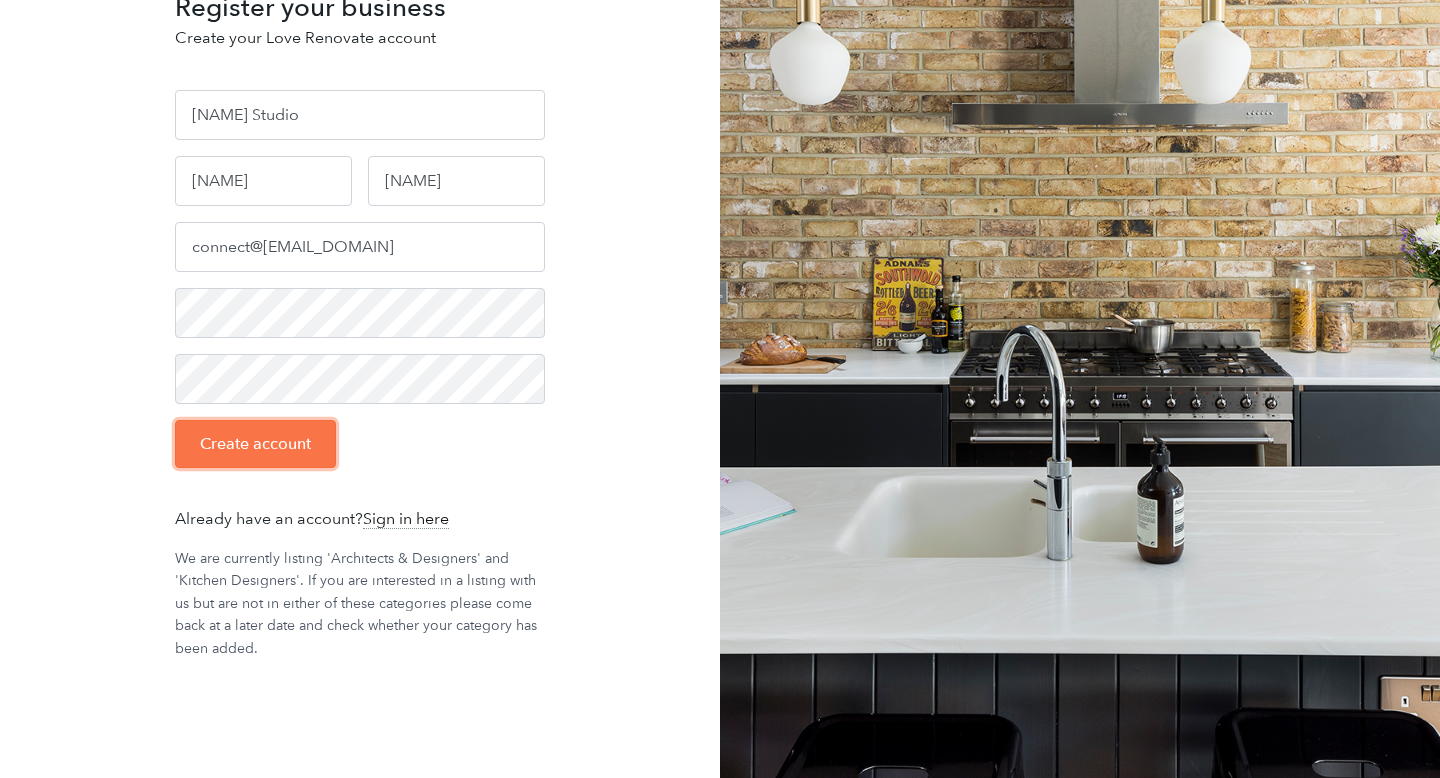 click on "Create account" at bounding box center [255, 444] 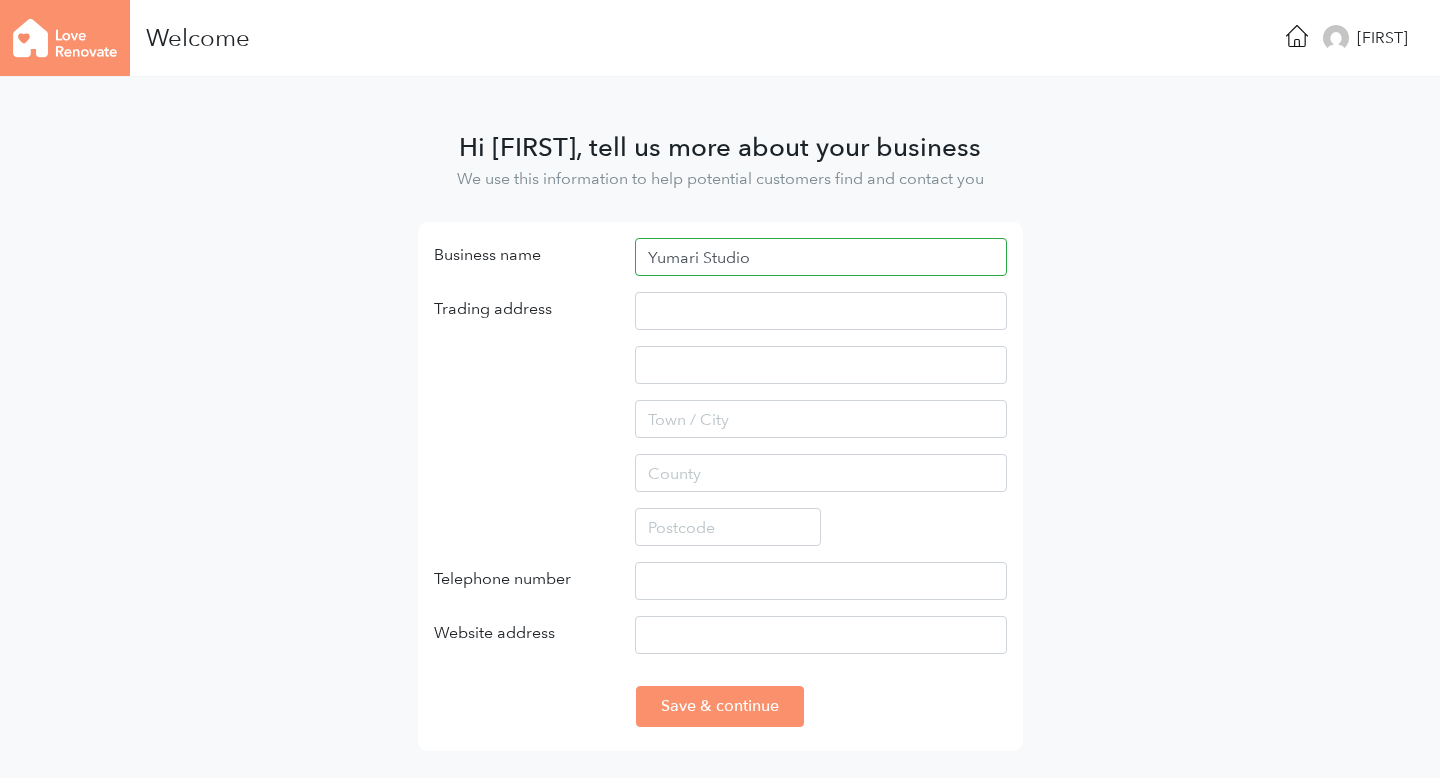 scroll, scrollTop: 0, scrollLeft: 0, axis: both 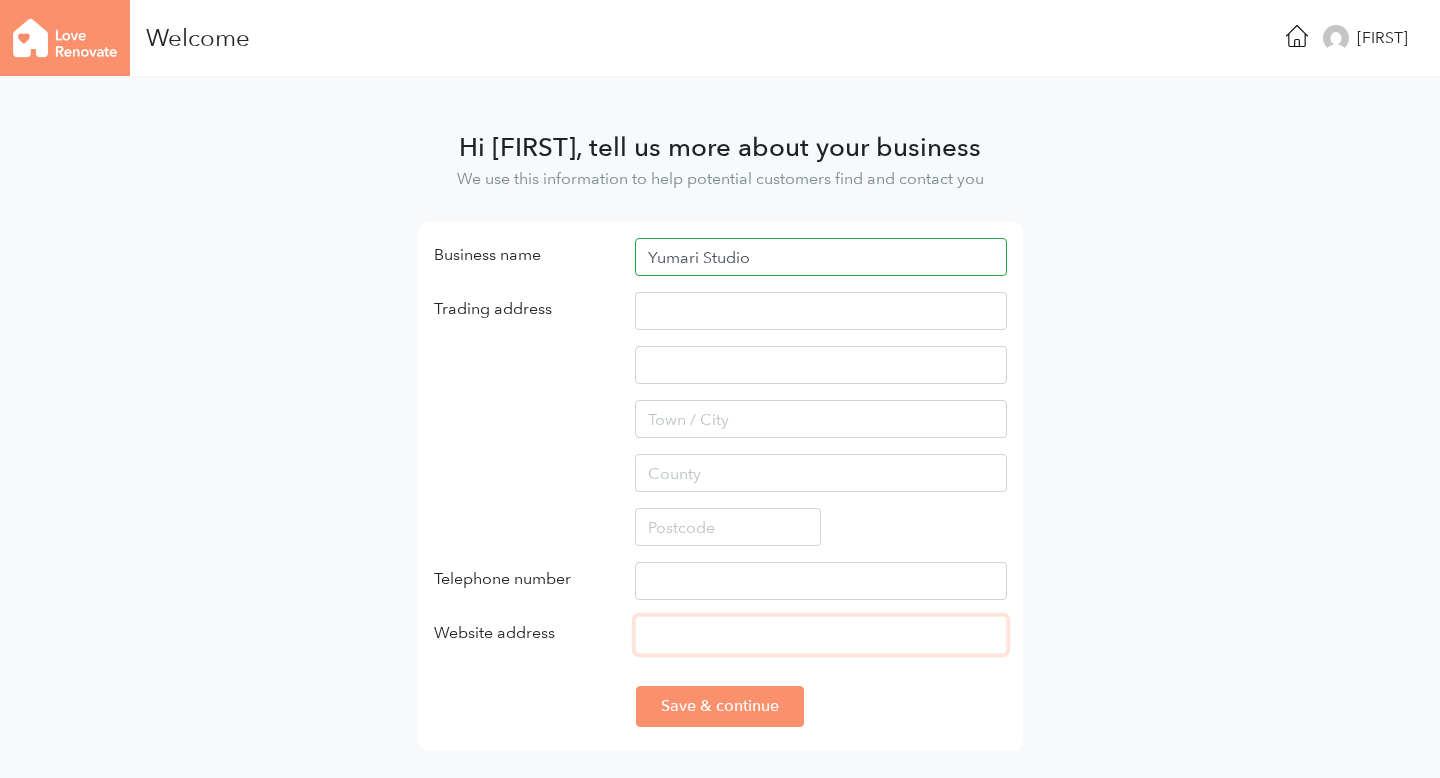 click on "Website address" at bounding box center (821, 635) 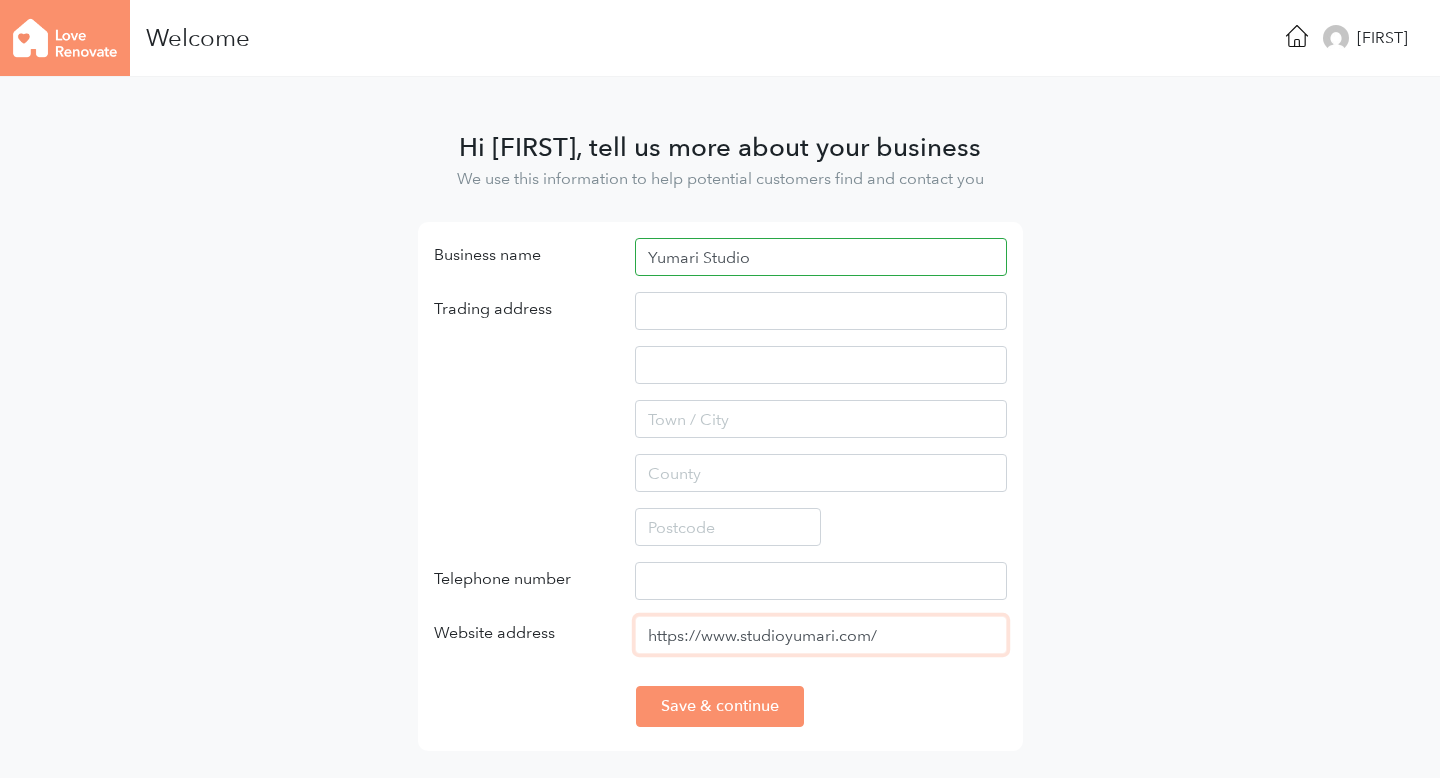type on "https://www.studioyumari.com/" 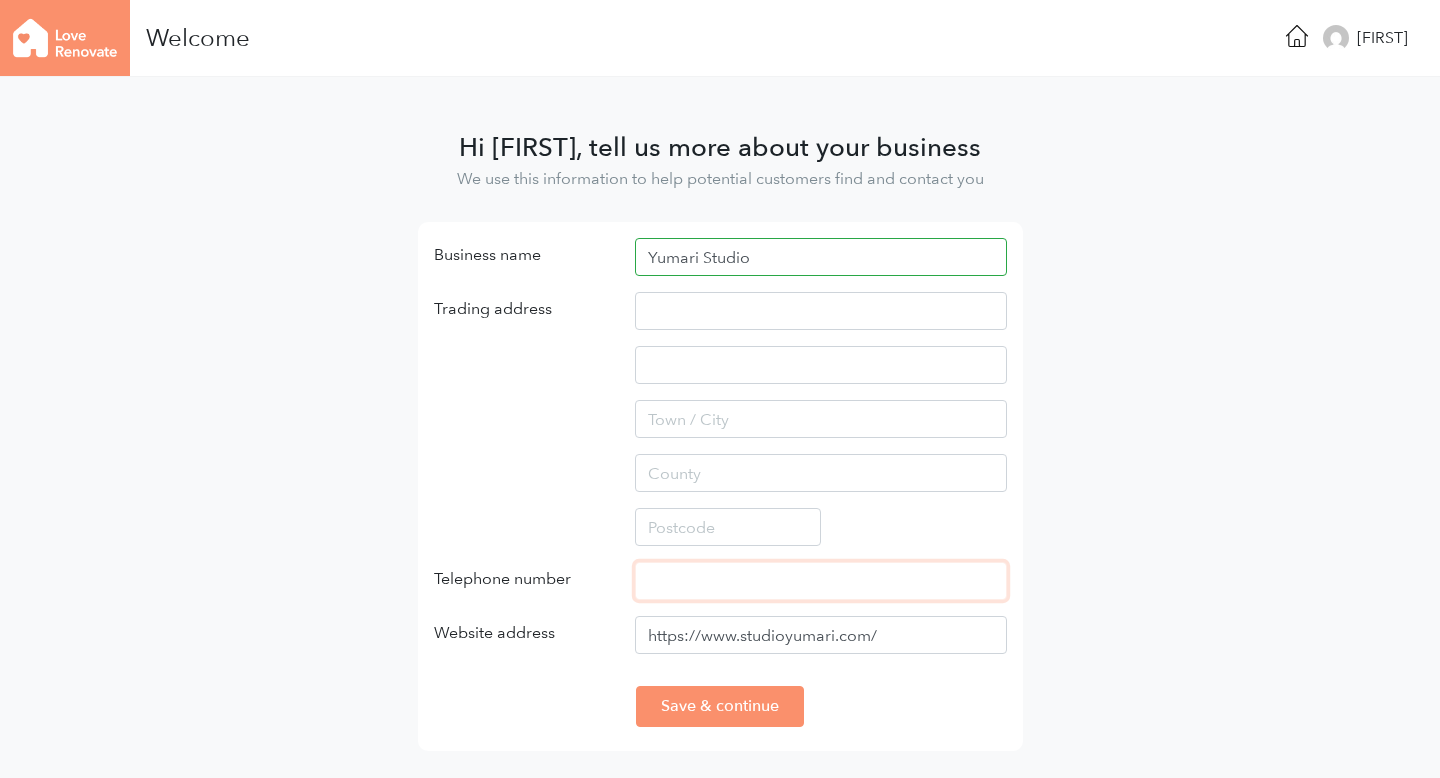 click on "Telephone number" at bounding box center [821, 581] 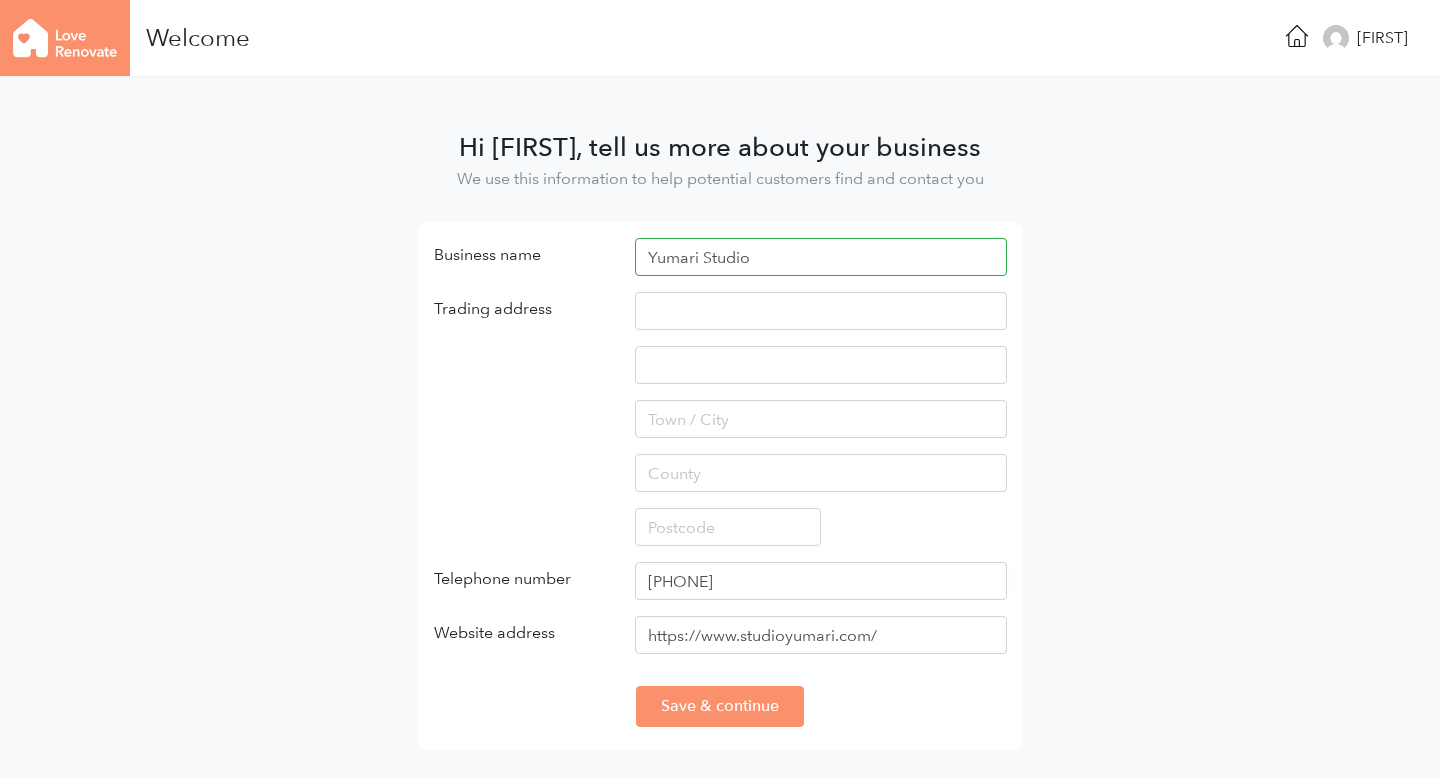 type on "[NUMBER] [STREET]" 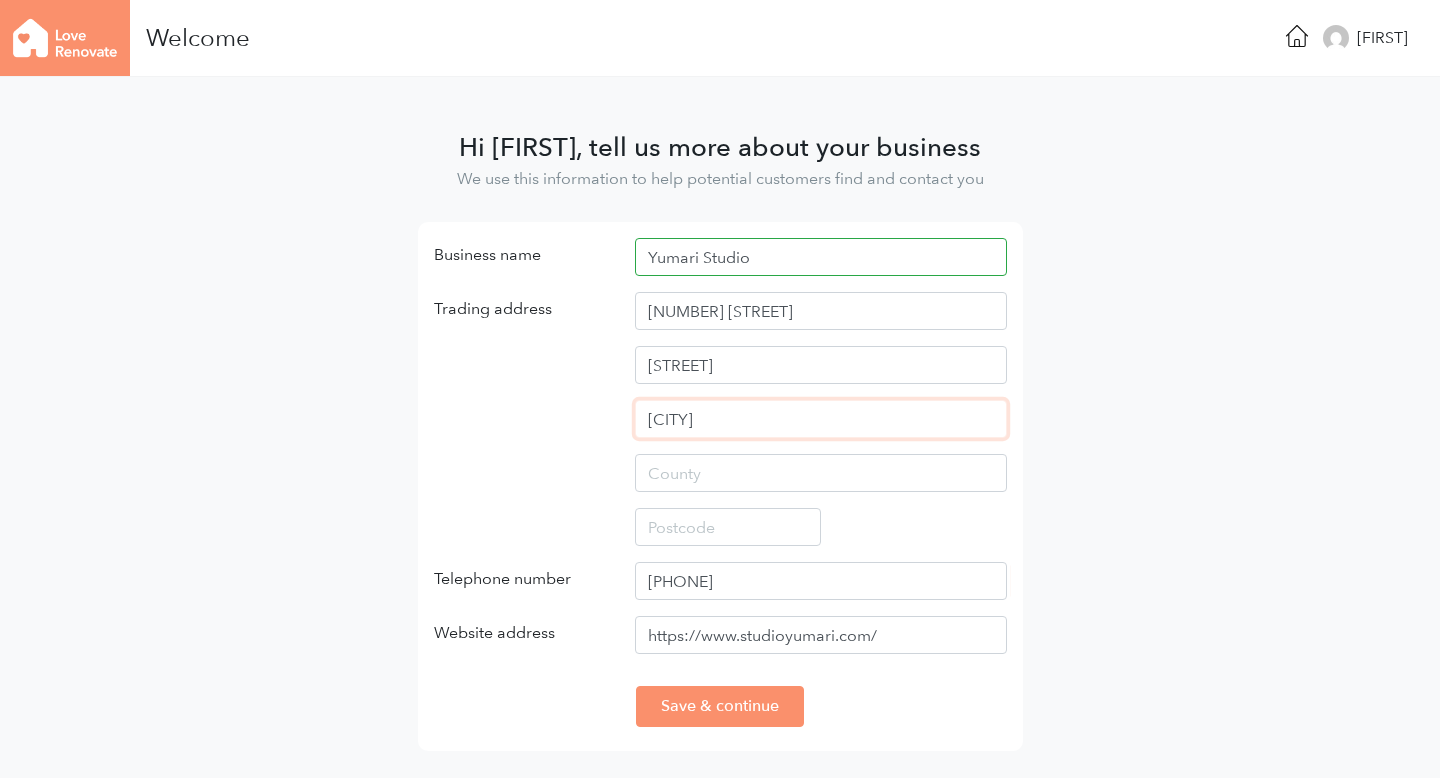 type on "[CITY]" 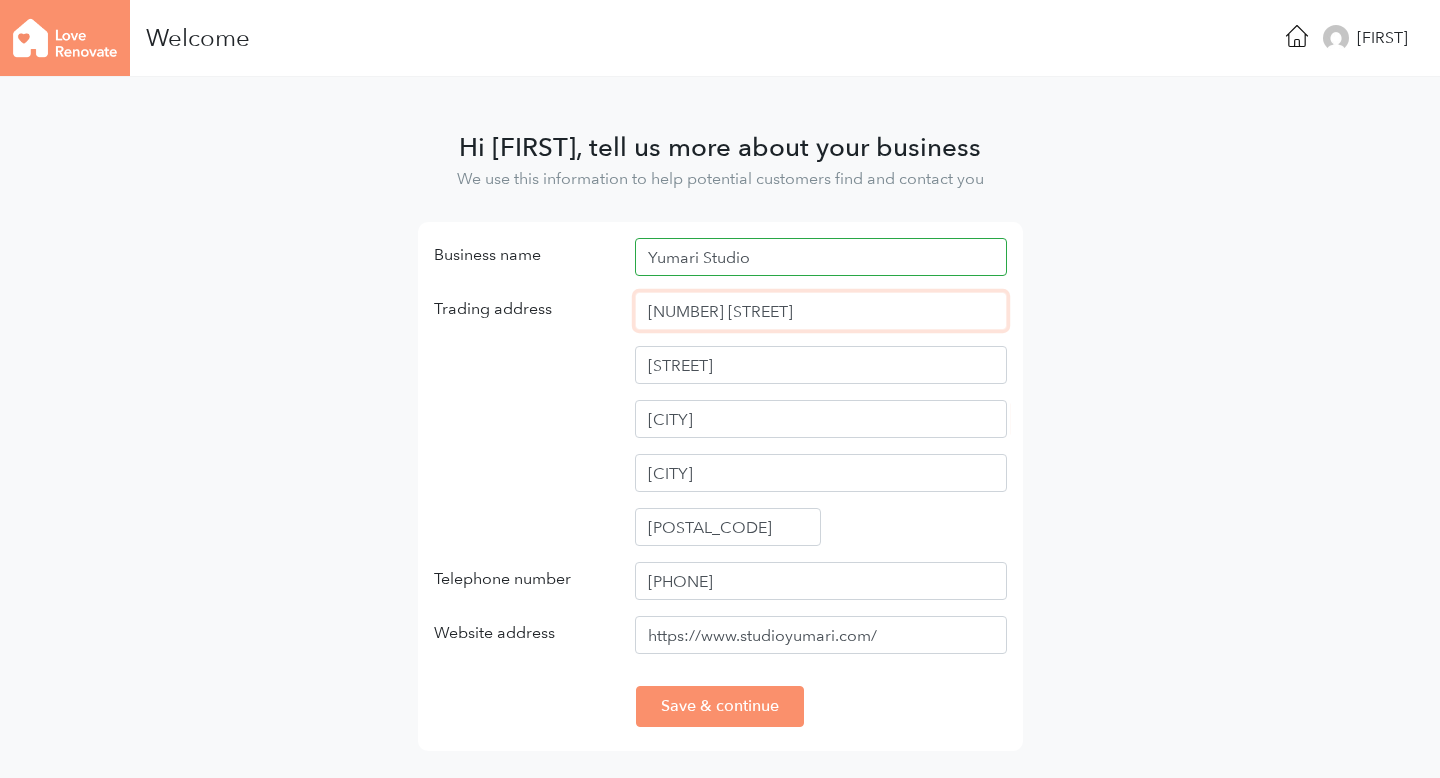 drag, startPoint x: 789, startPoint y: 312, endPoint x: 526, endPoint y: 310, distance: 263.0076 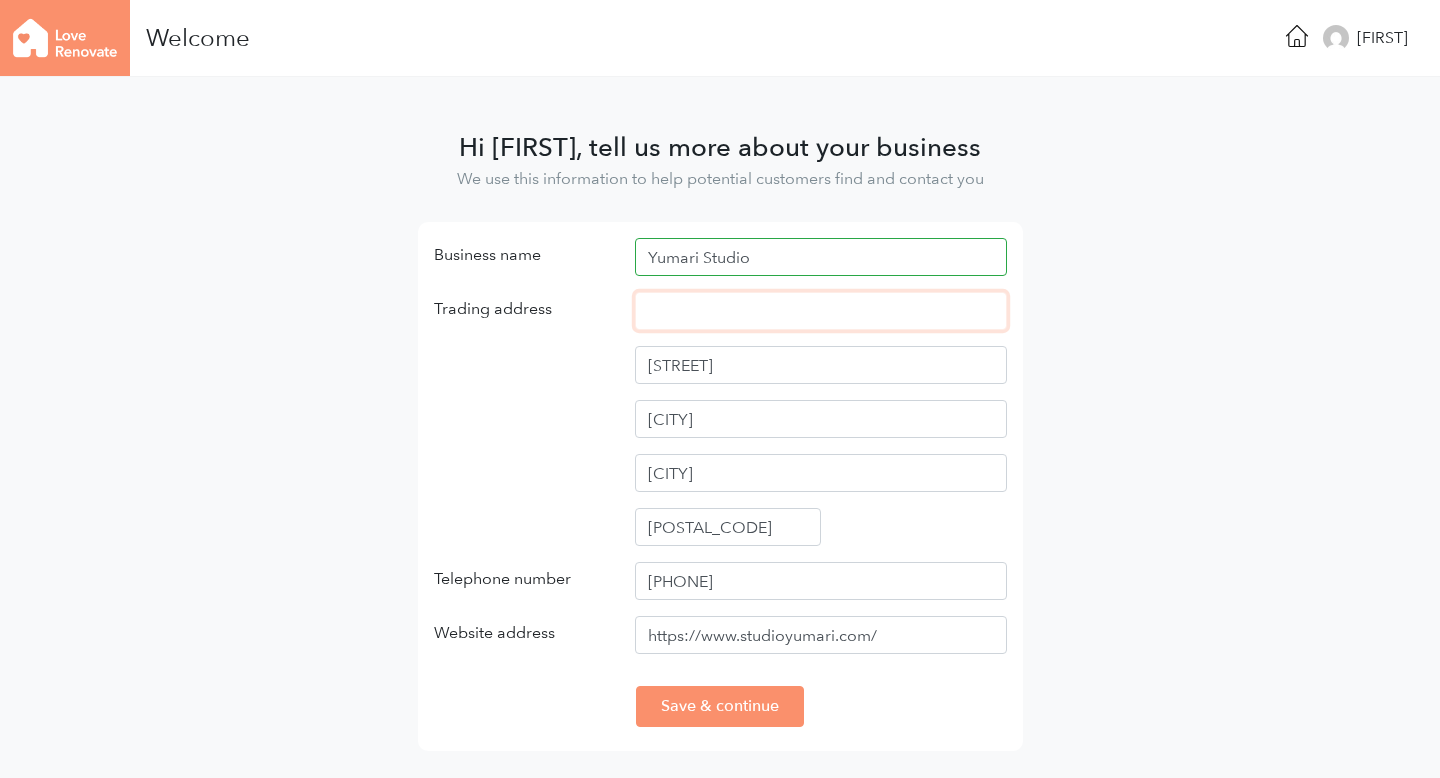 paste on "[NUMBER] [STREET], [CITY] [POSTAL_CODE], [COUNTRY]" 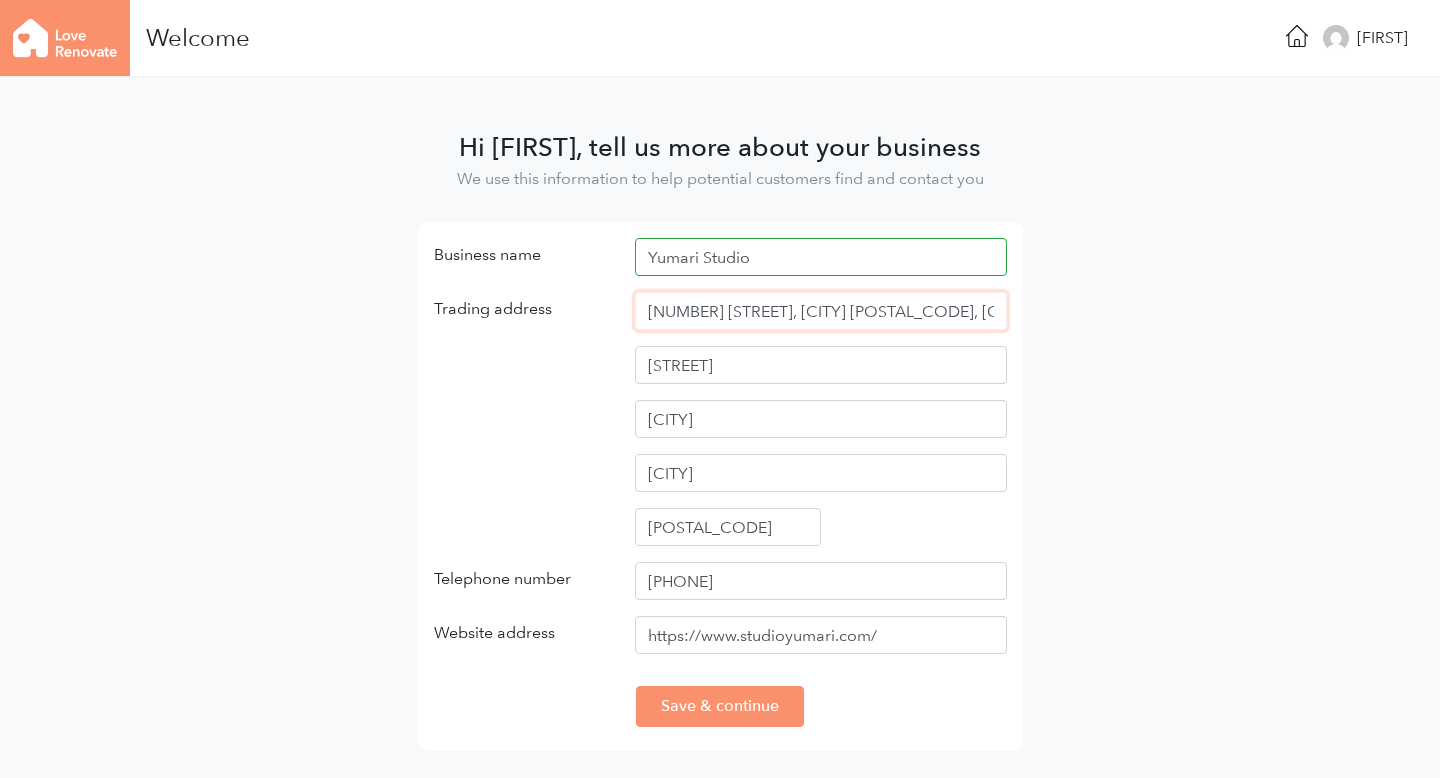 scroll, scrollTop: 0, scrollLeft: 5, axis: horizontal 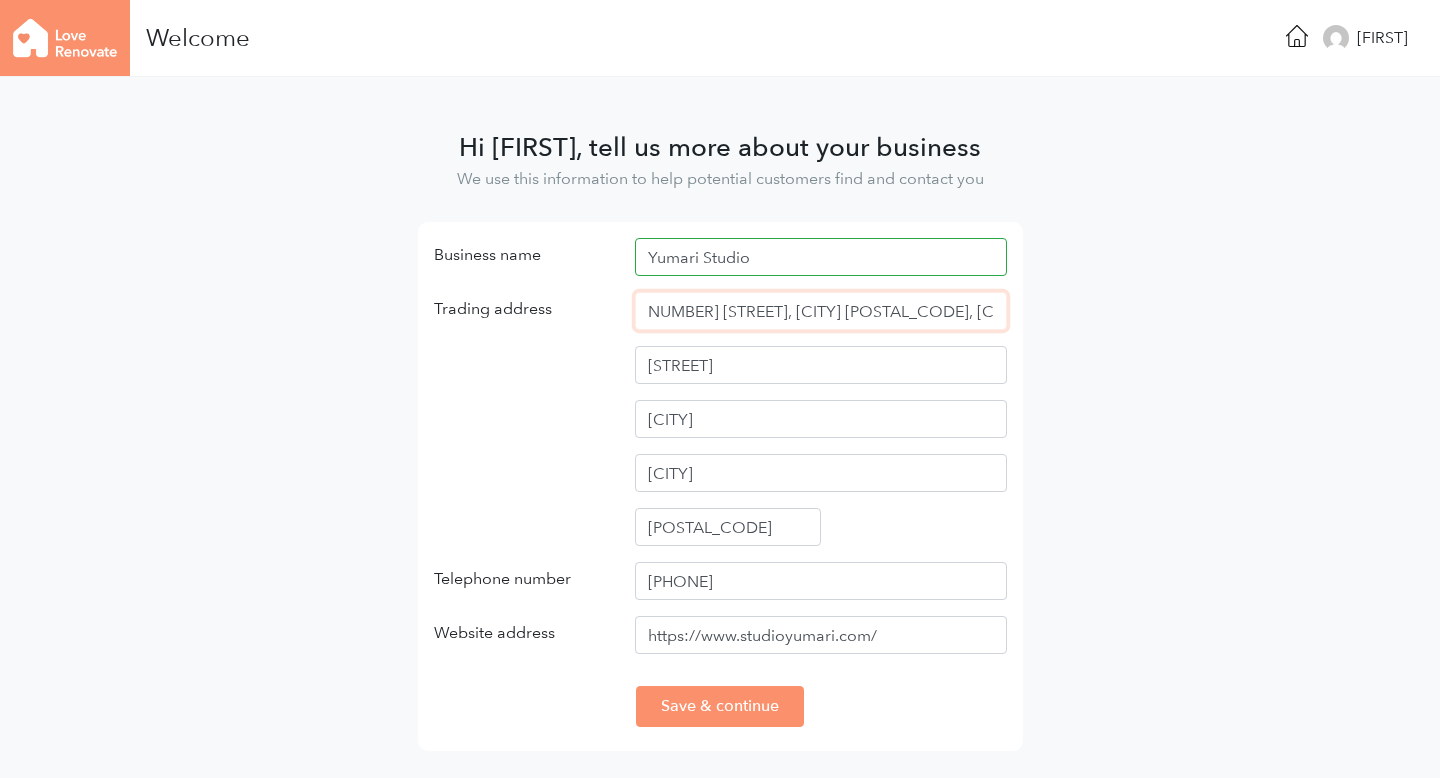 type on "[NUMBER] [STREET], [CITY] [POSTAL_CODE], [COUNTRY]" 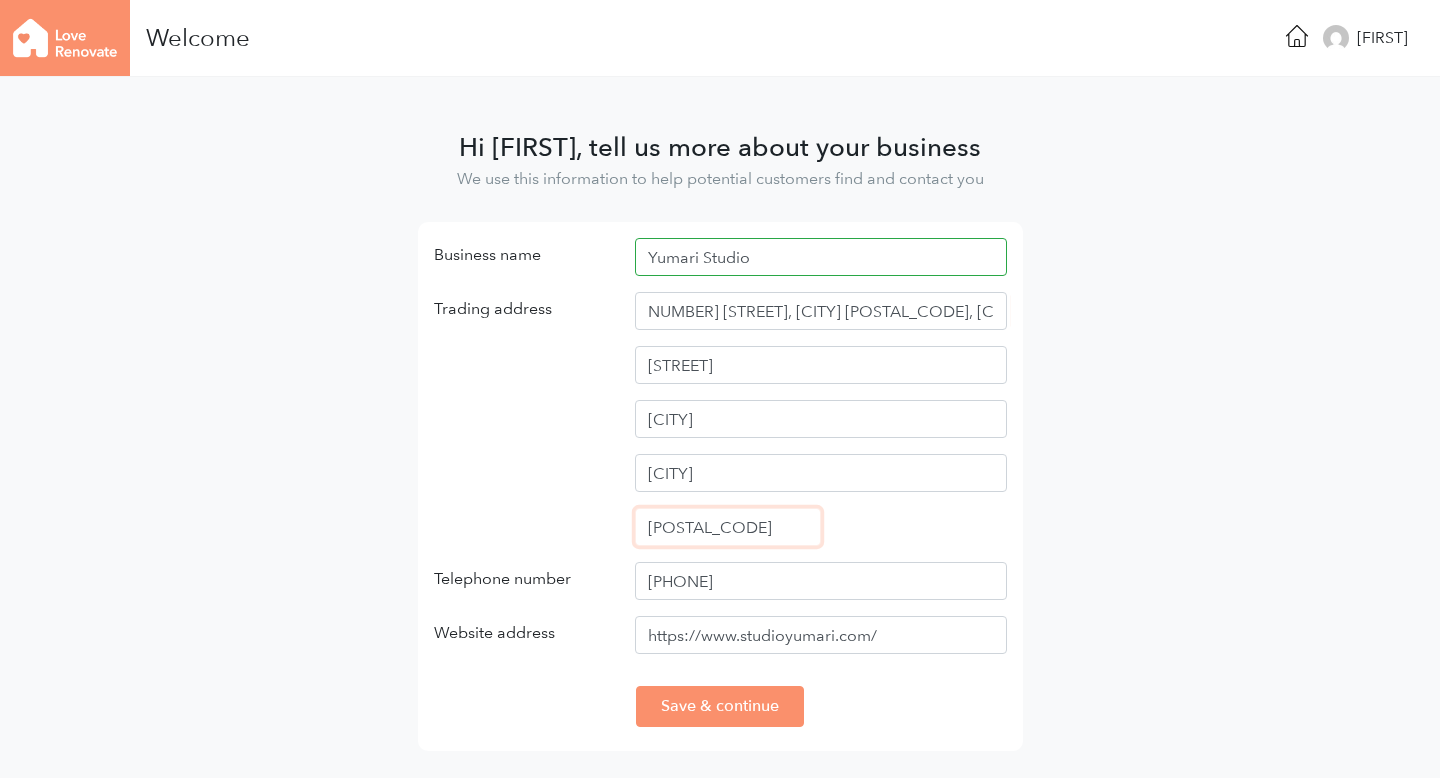 scroll, scrollTop: 0, scrollLeft: 0, axis: both 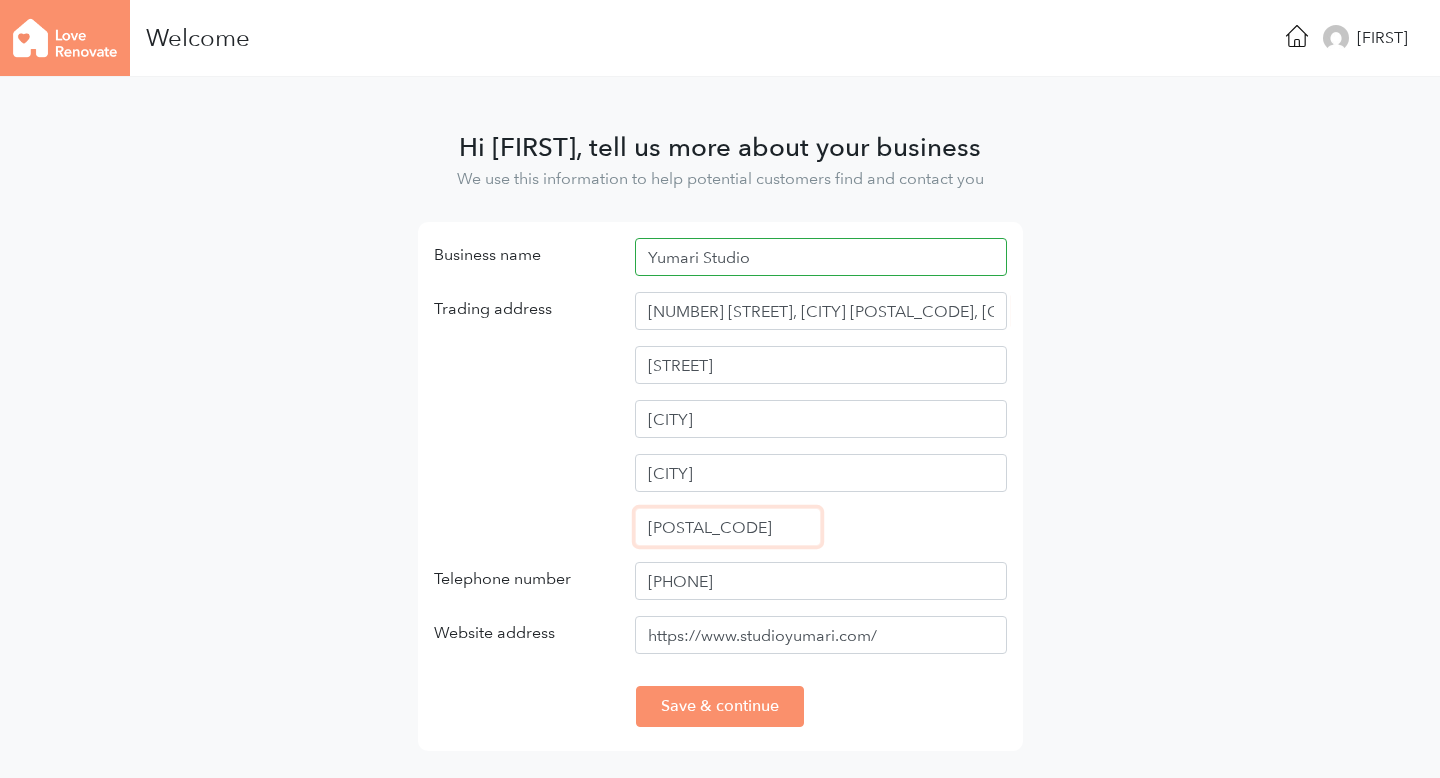 drag, startPoint x: 735, startPoint y: 535, endPoint x: 692, endPoint y: 532, distance: 43.104523 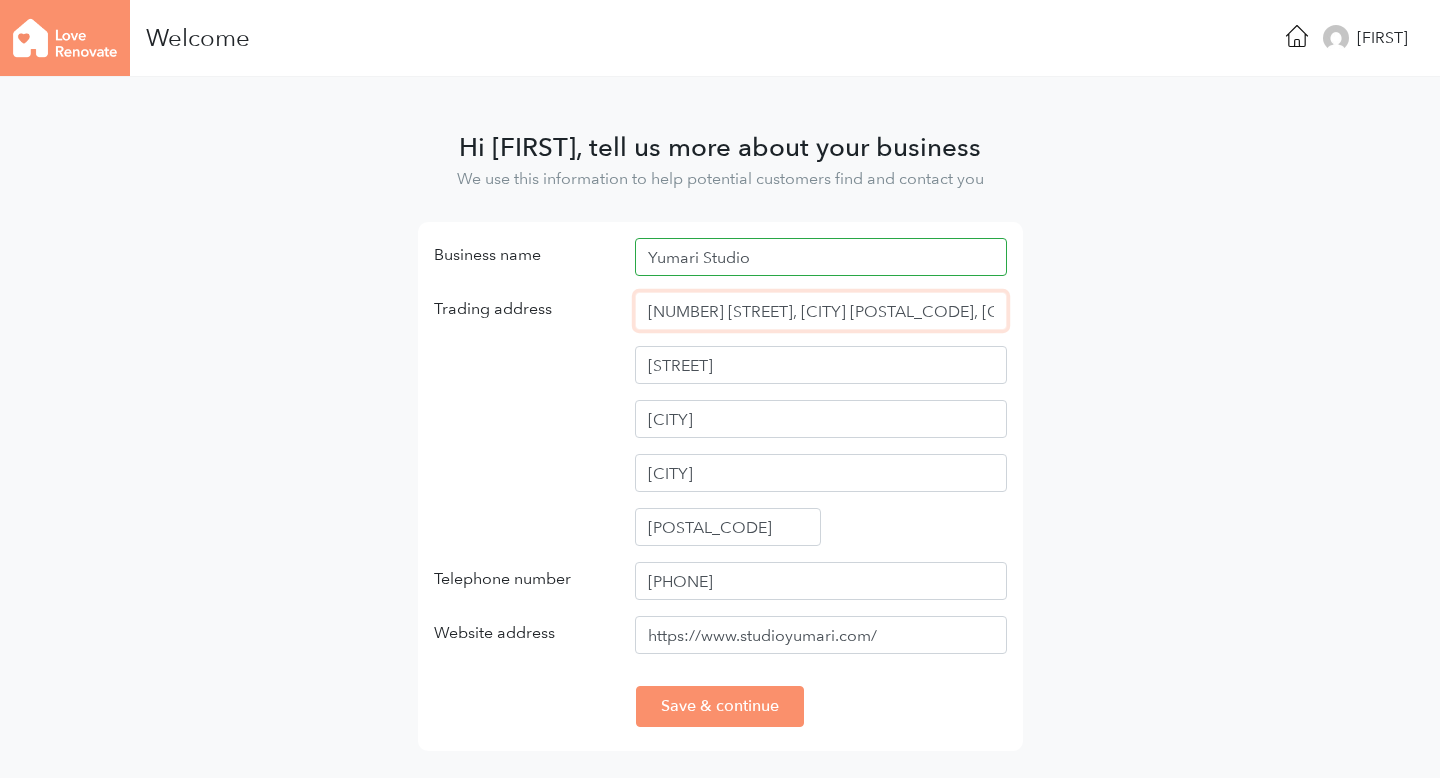 drag, startPoint x: 868, startPoint y: 311, endPoint x: 800, endPoint y: 311, distance: 68 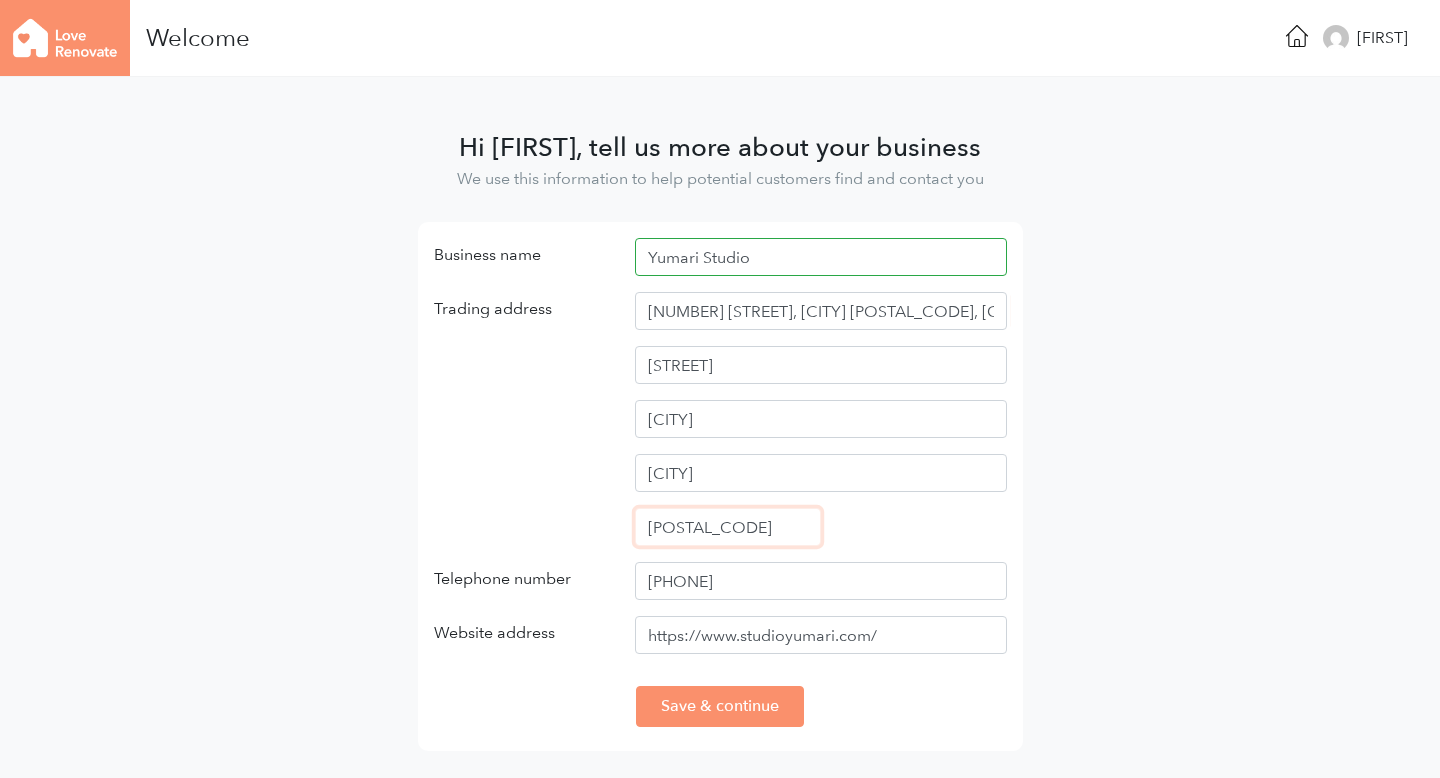 drag, startPoint x: 736, startPoint y: 531, endPoint x: 604, endPoint y: 531, distance: 132 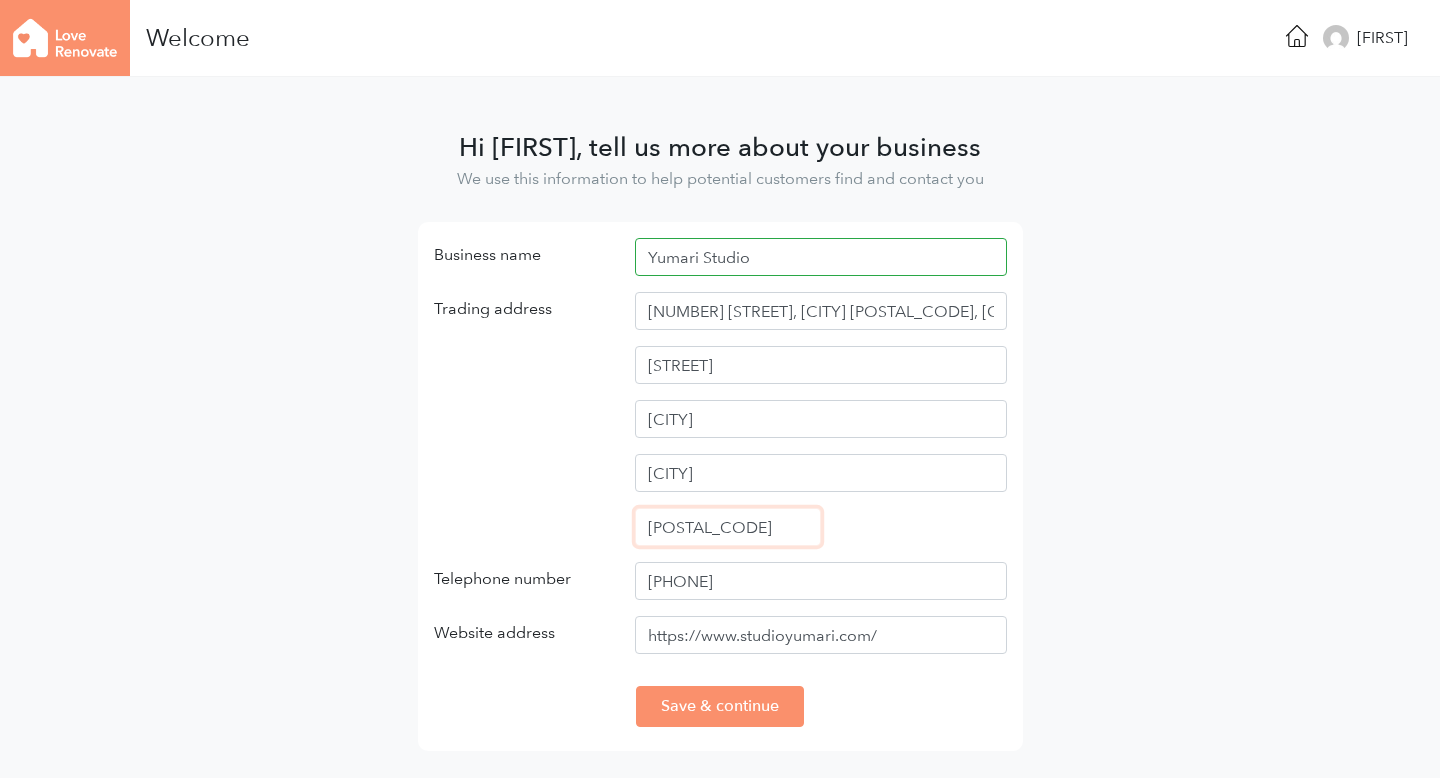 type on "SW4 0HQ" 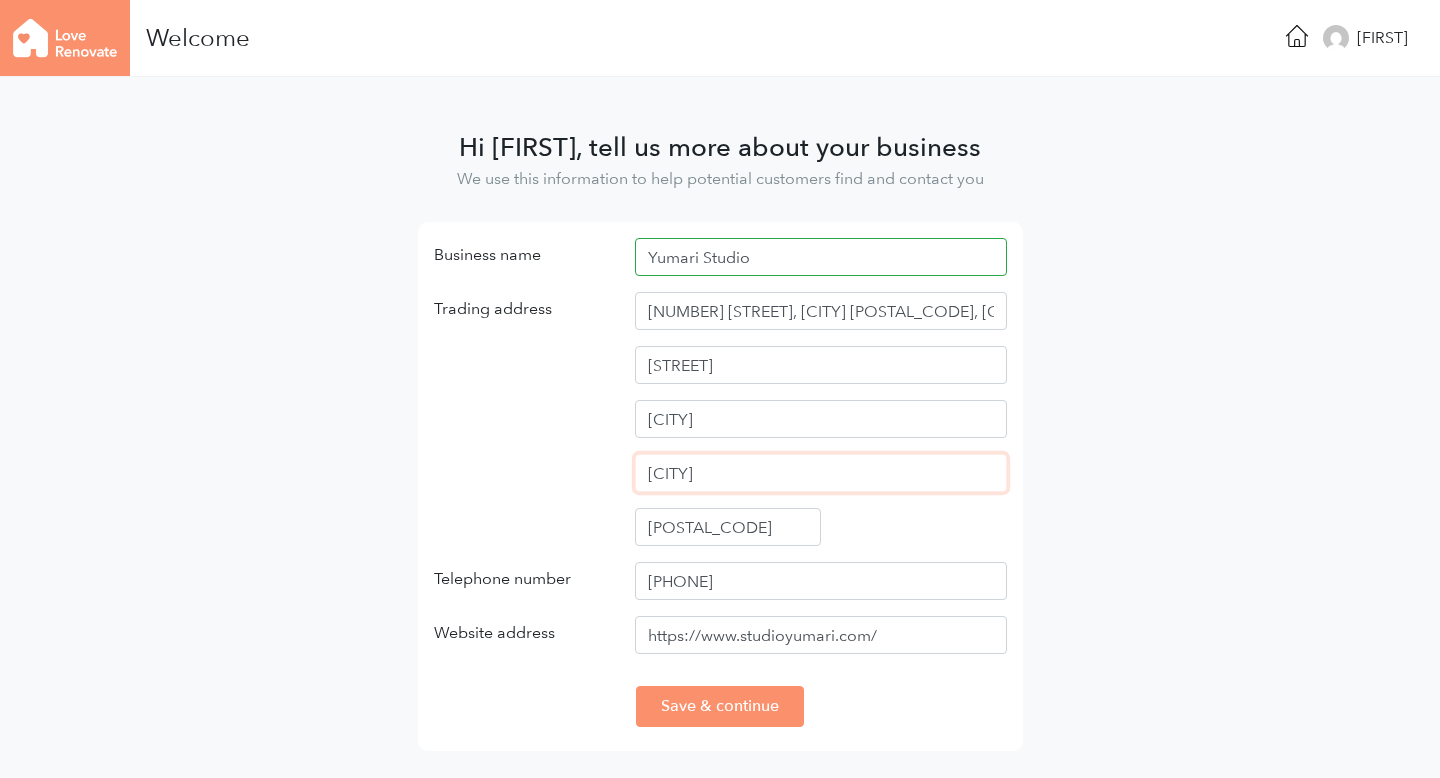 click on "lambeth" at bounding box center [821, 473] 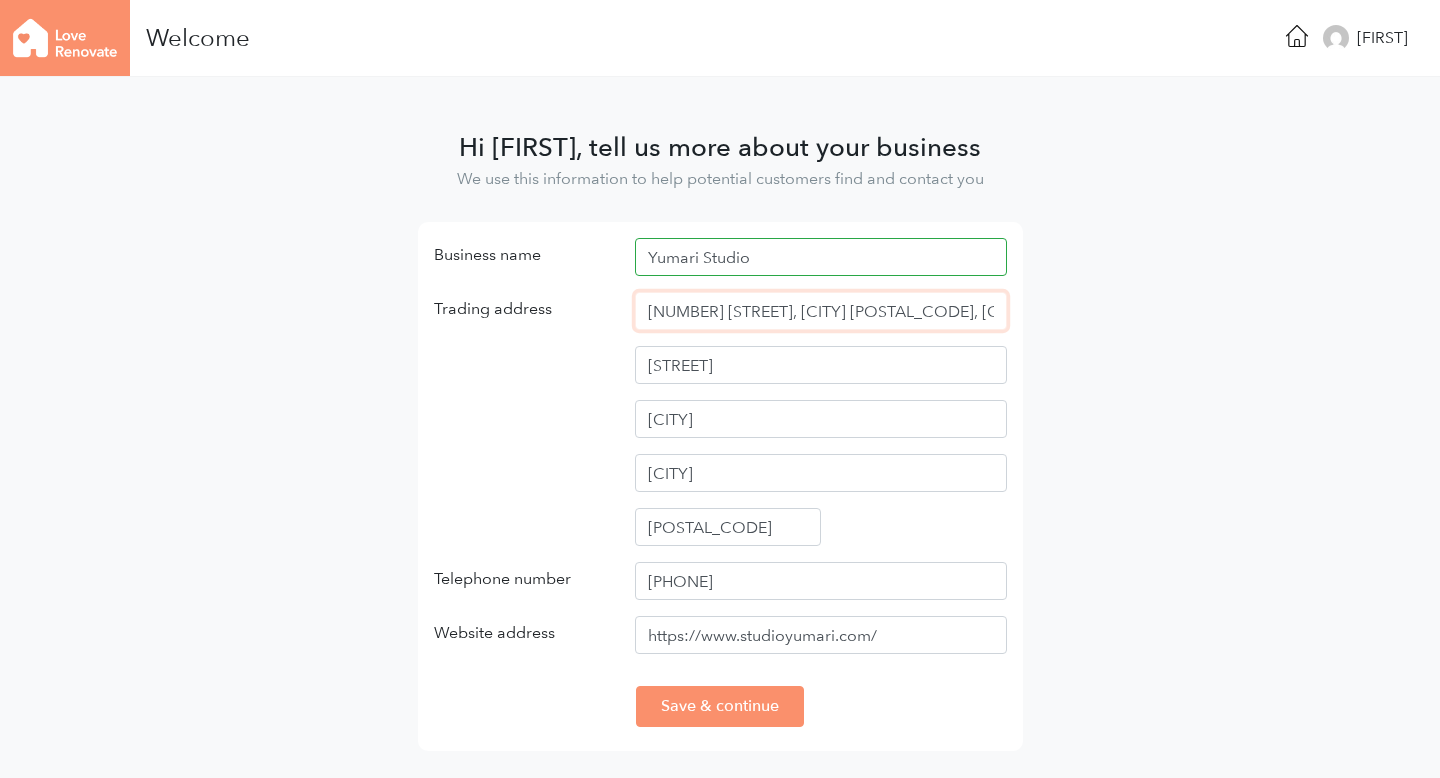 drag, startPoint x: 729, startPoint y: 307, endPoint x: 647, endPoint y: 311, distance: 82.0975 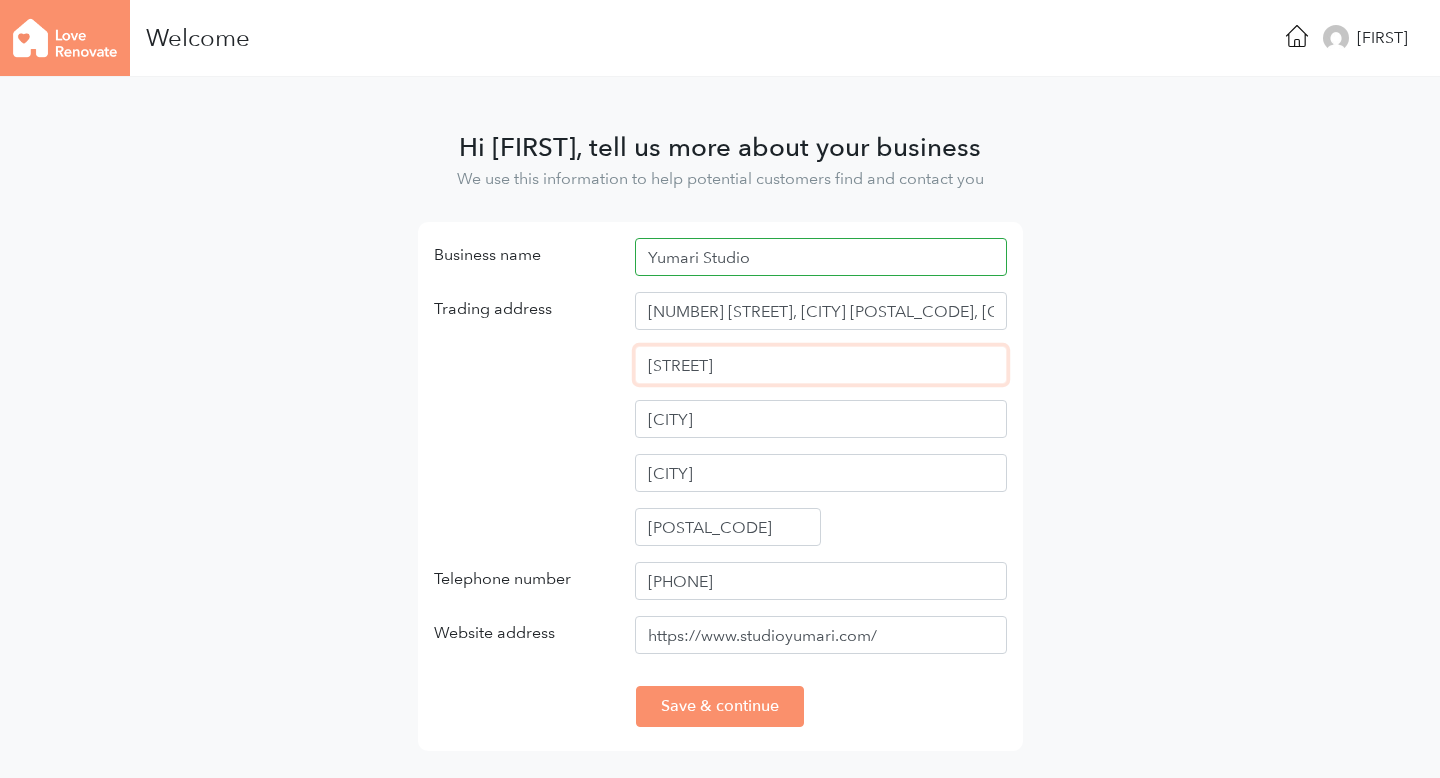 drag, startPoint x: 767, startPoint y: 374, endPoint x: 551, endPoint y: 370, distance: 216.03703 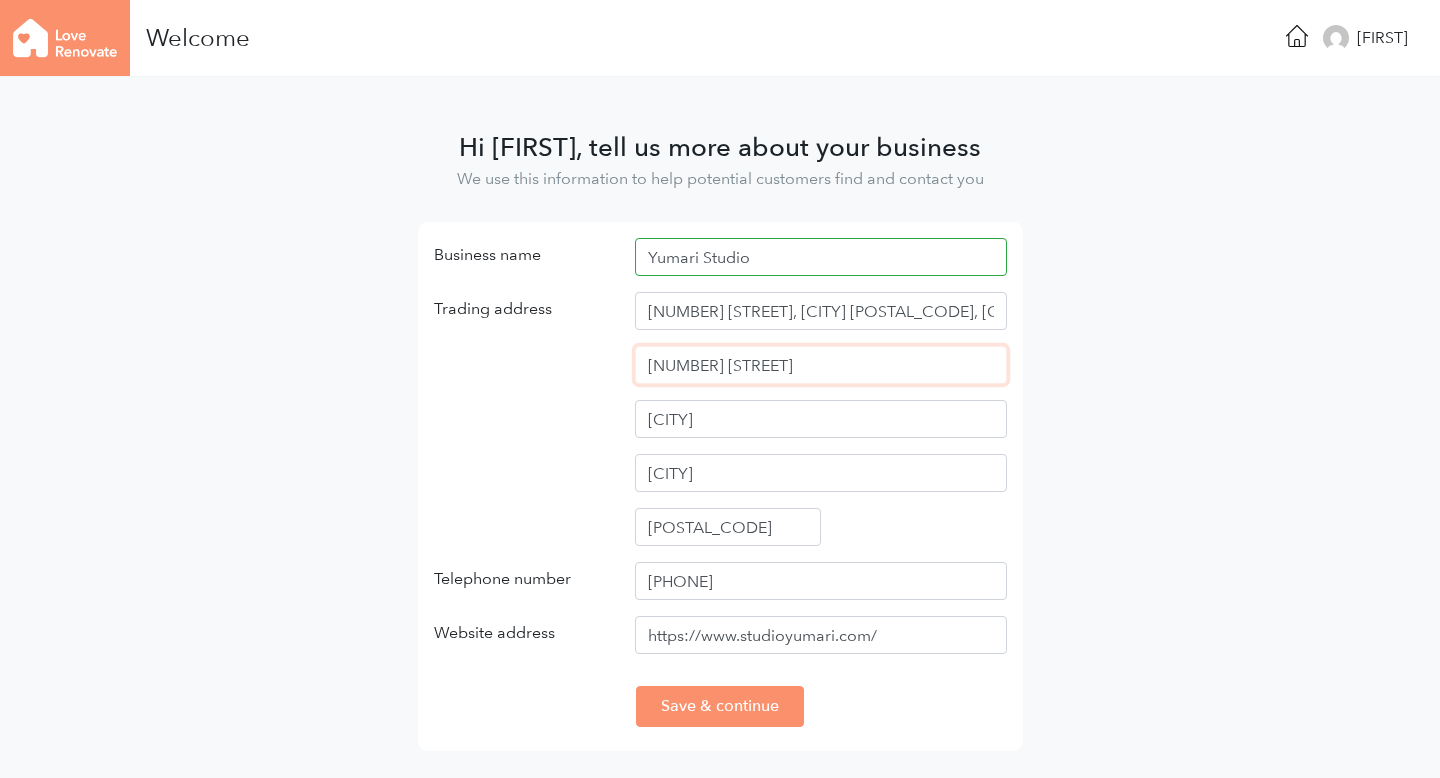 type on "61 North St" 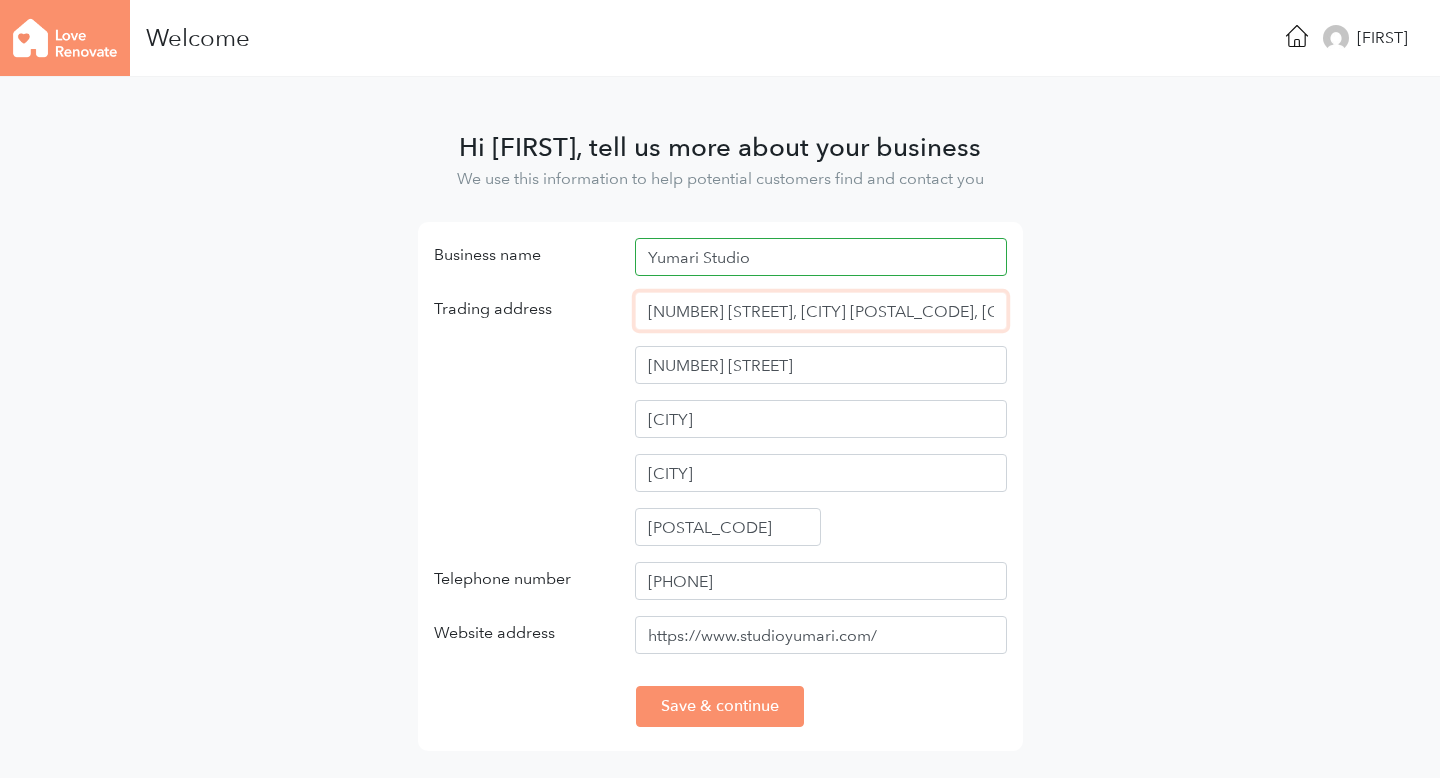 click on "61 North St, London SW4 0HQ, United Kingdom" at bounding box center (821, 311) 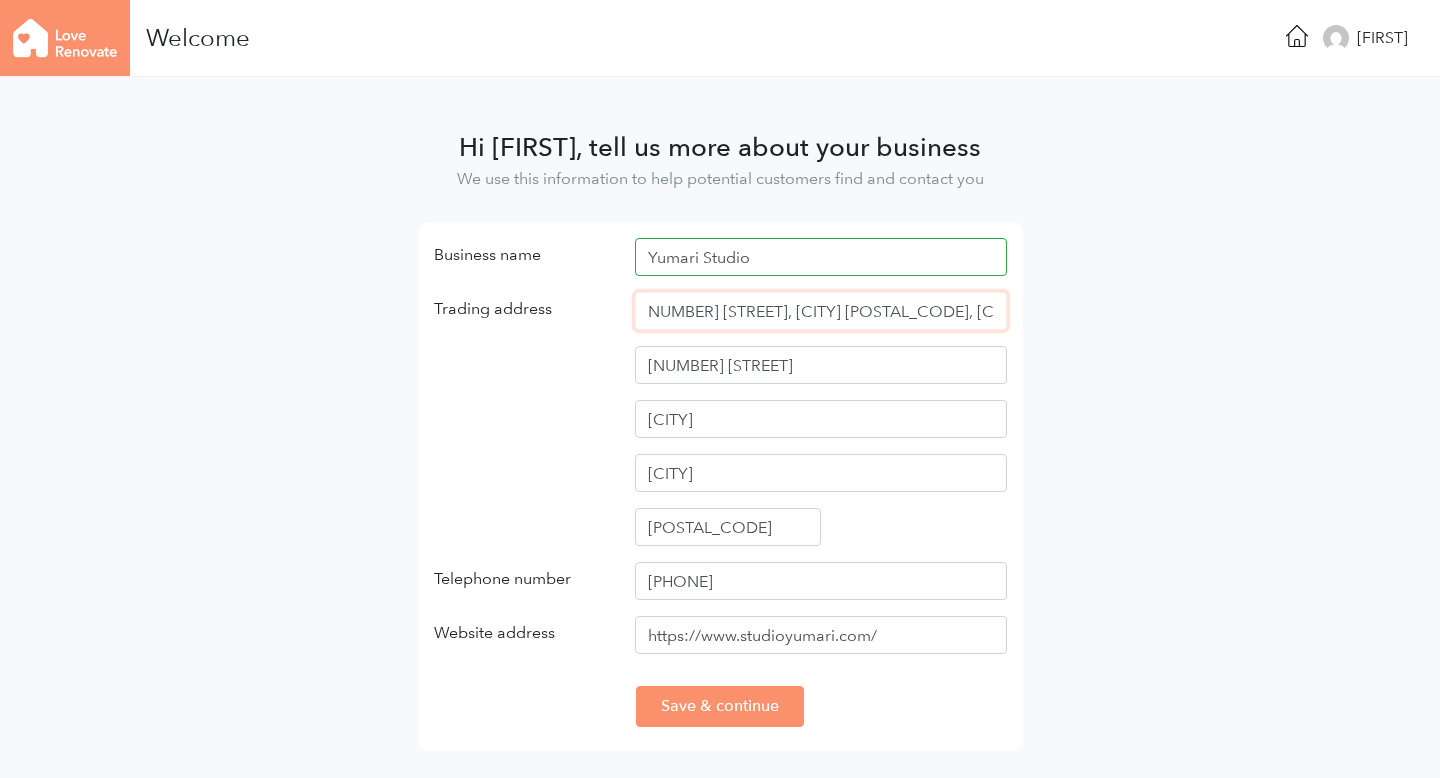 drag, startPoint x: 731, startPoint y: 311, endPoint x: 1066, endPoint y: 284, distance: 336.0863 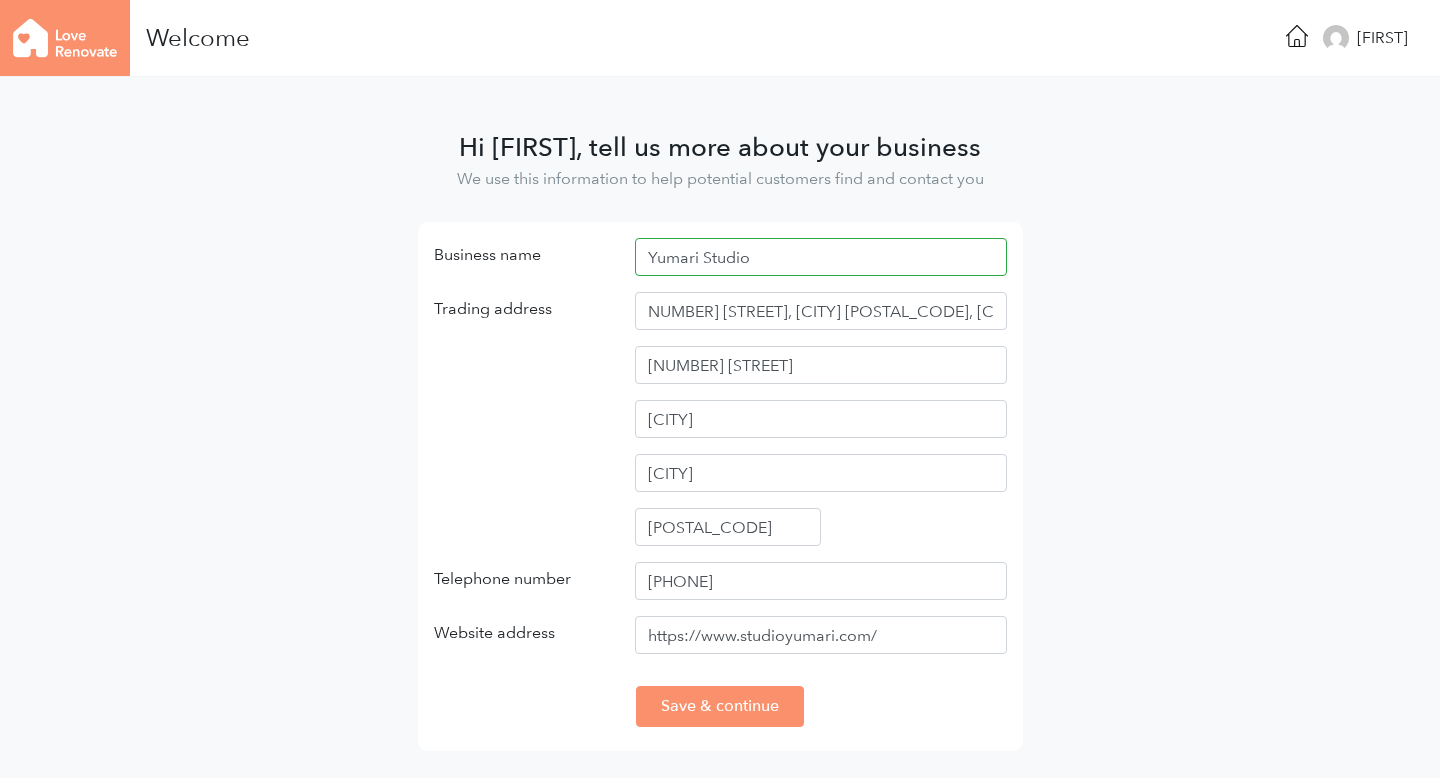 scroll, scrollTop: 0, scrollLeft: 0, axis: both 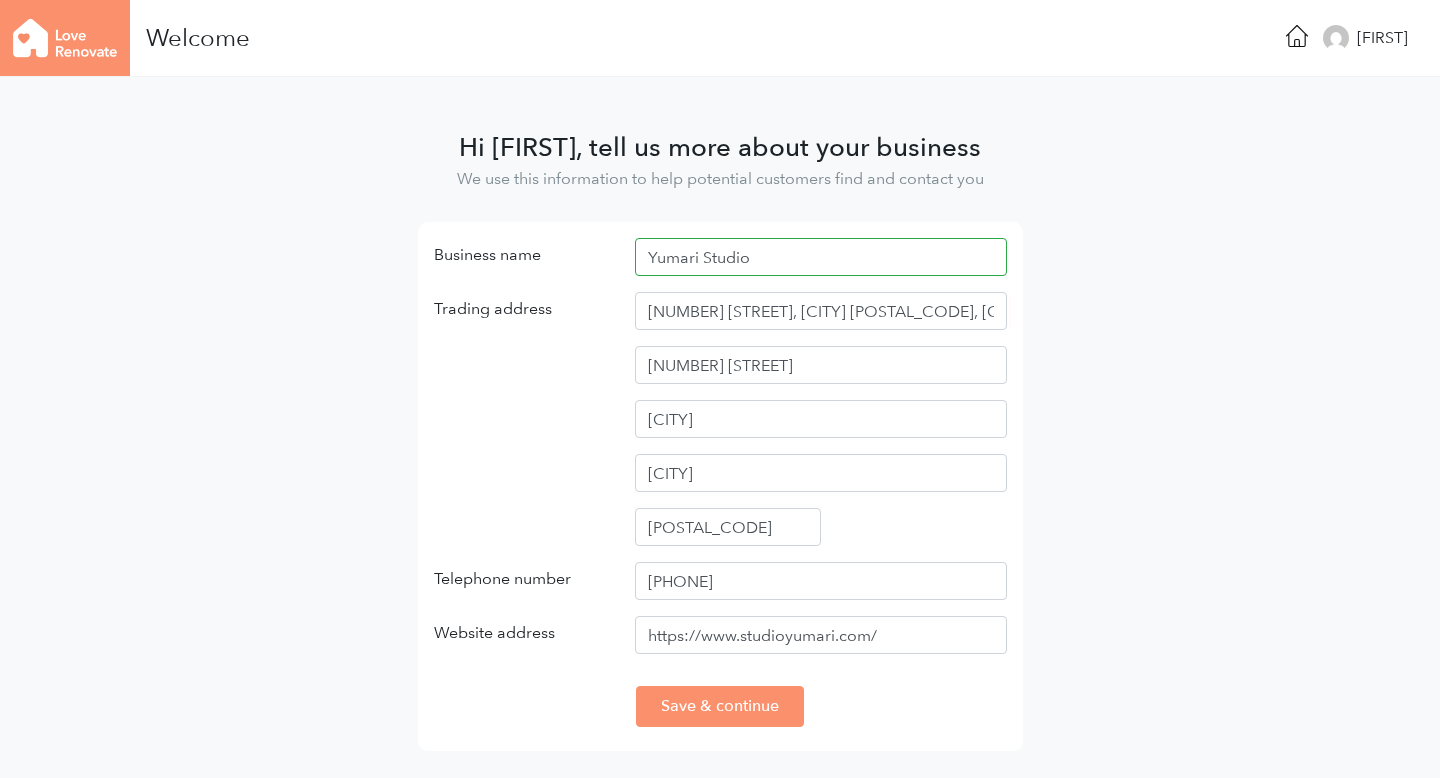 click on "61 North St, London SW4 0HQ, United Kingdom
61 North St
London
lambeth
SW4 0HQ" at bounding box center (821, 427) 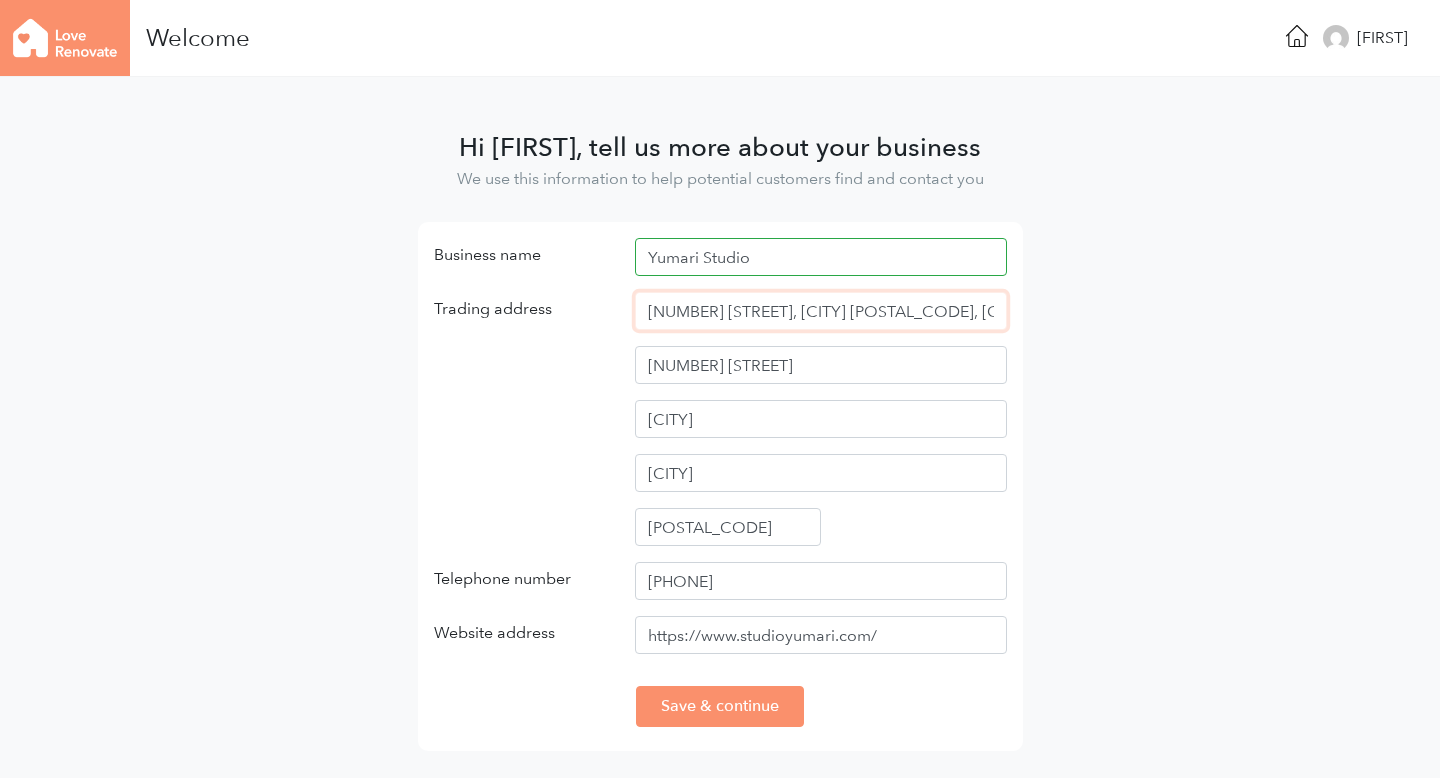 scroll, scrollTop: 0, scrollLeft: 2, axis: horizontal 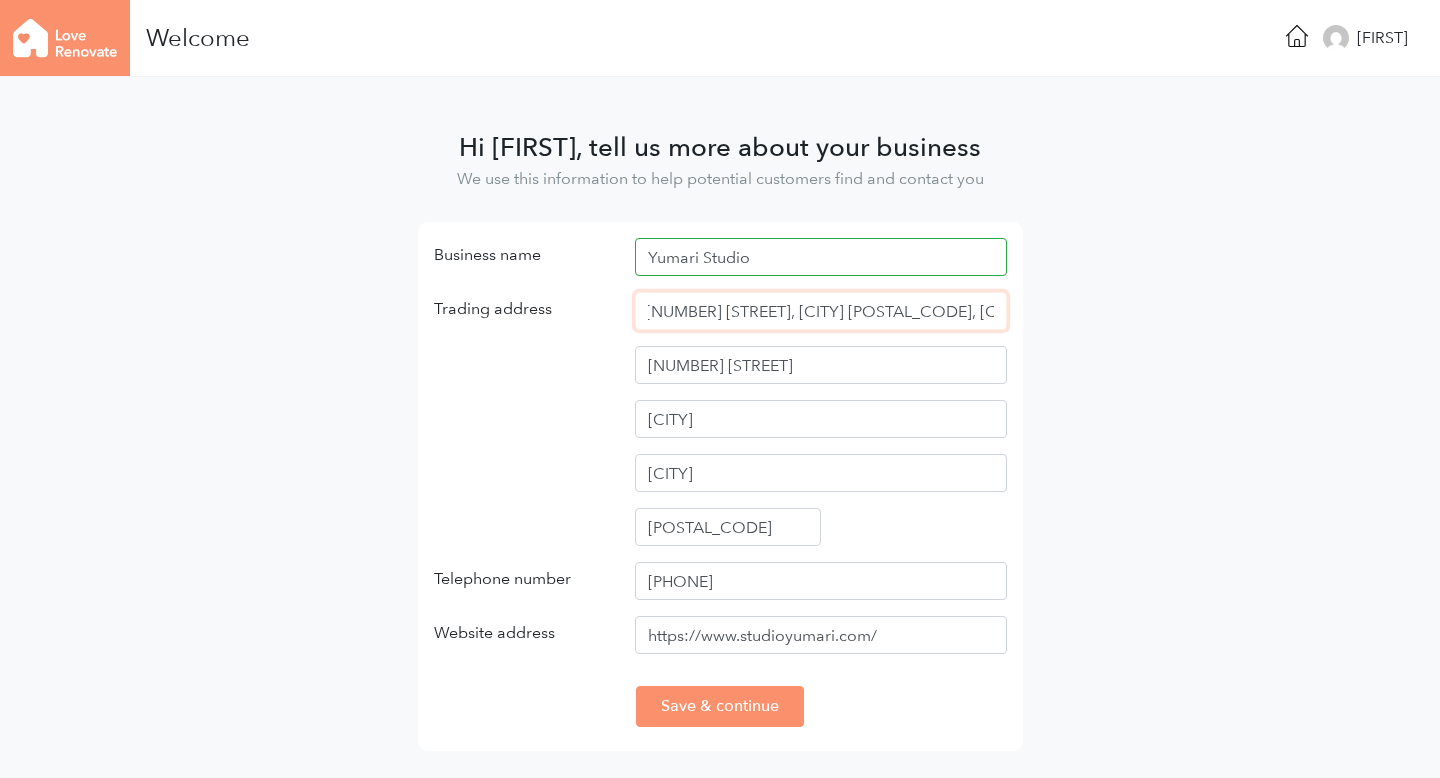 drag, startPoint x: 1002, startPoint y: 304, endPoint x: 793, endPoint y: 319, distance: 209.53758 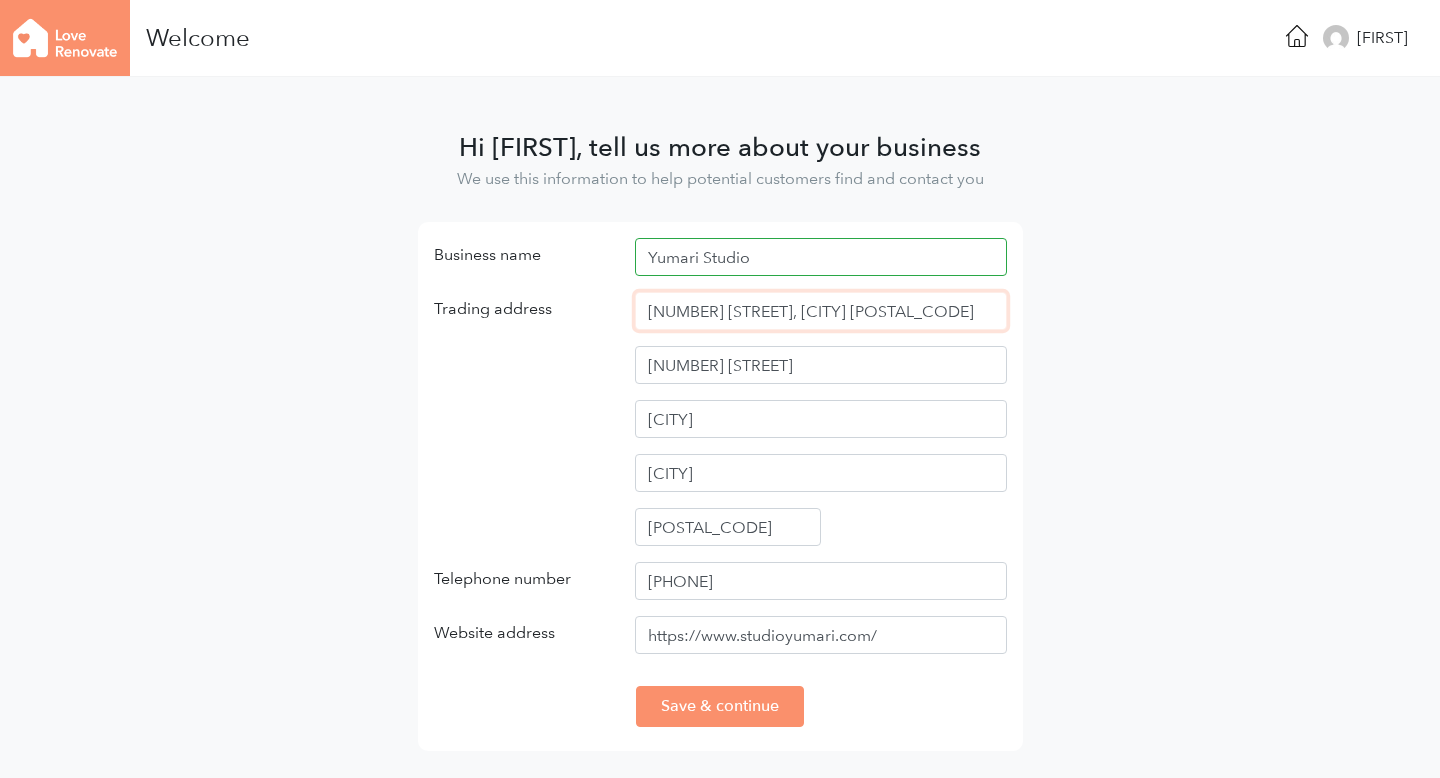 scroll, scrollTop: 0, scrollLeft: 0, axis: both 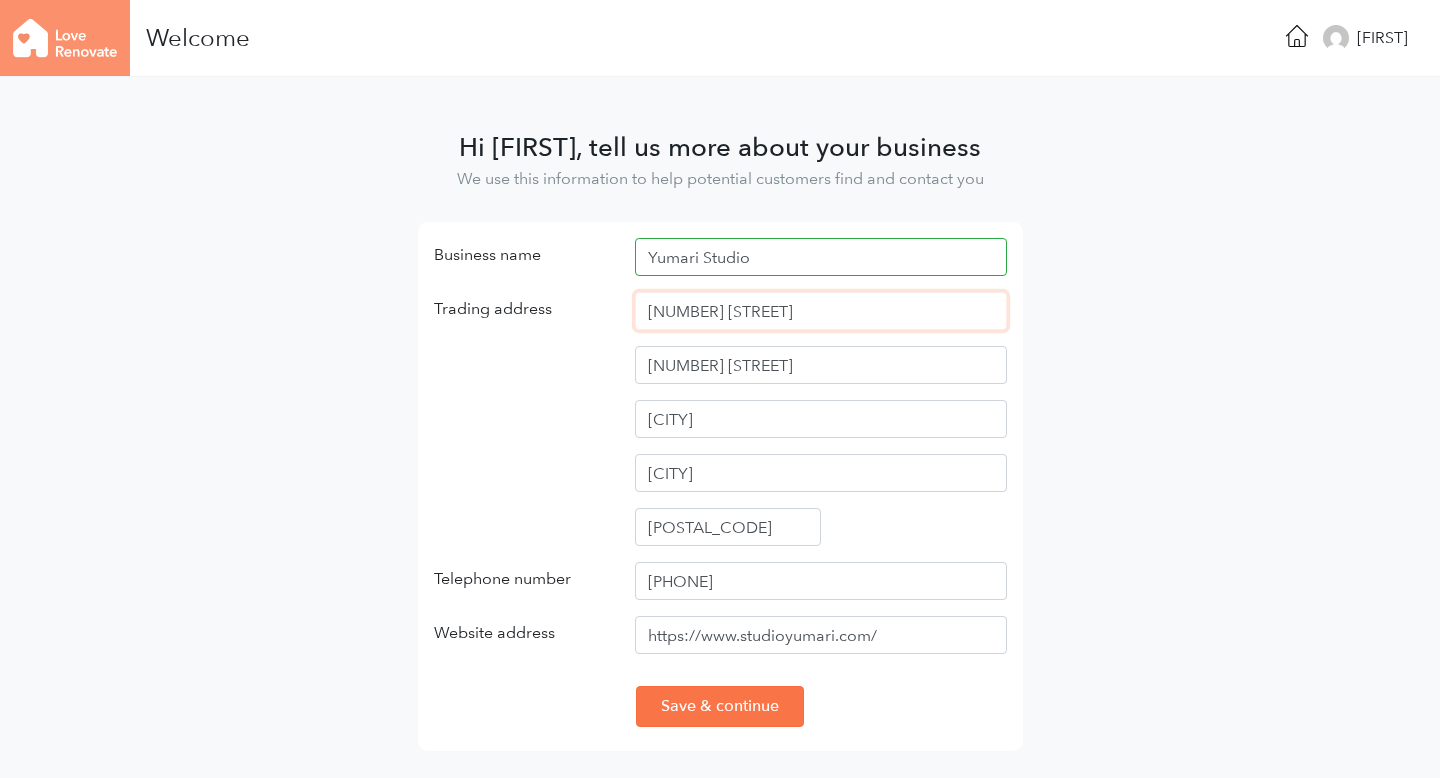 type on "61 North St" 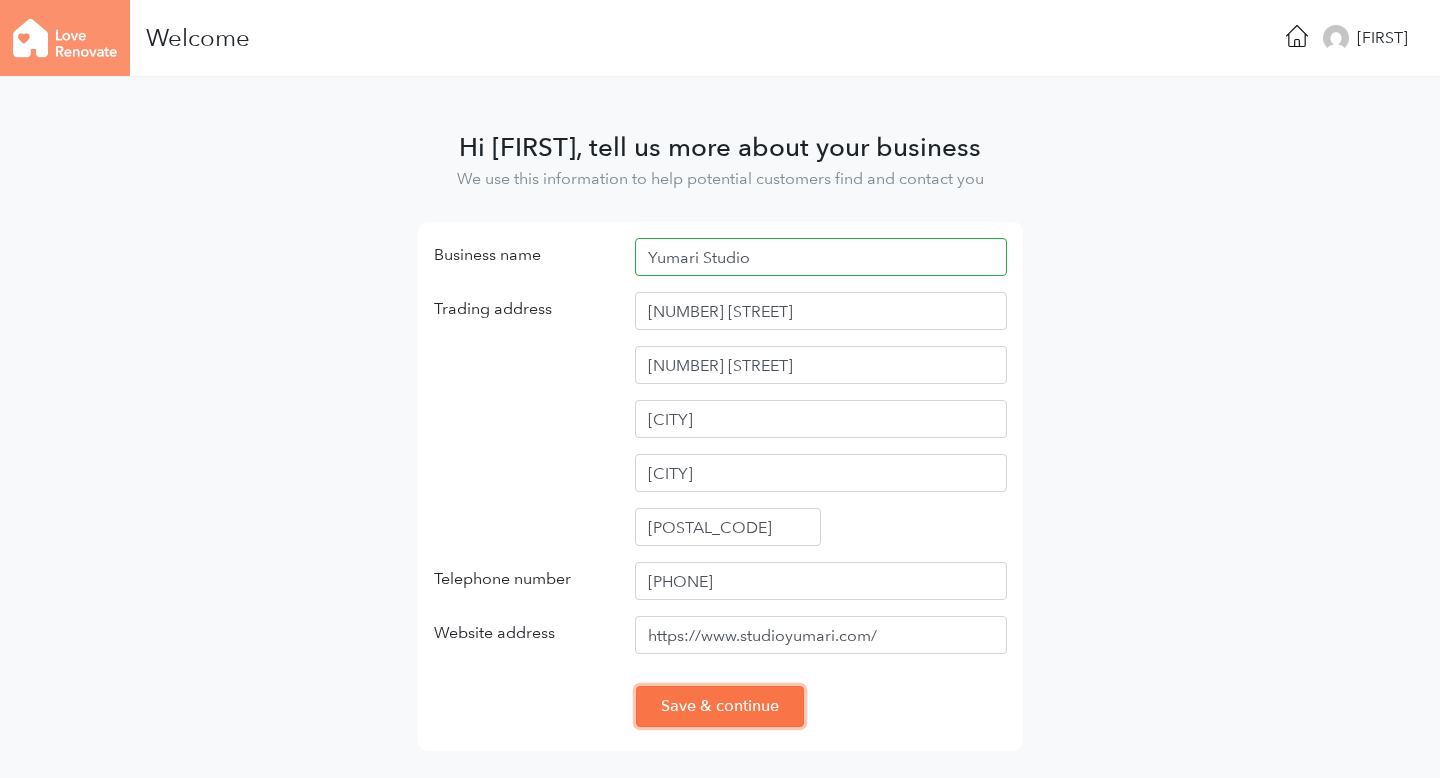 click on "Save & continue" at bounding box center [720, 706] 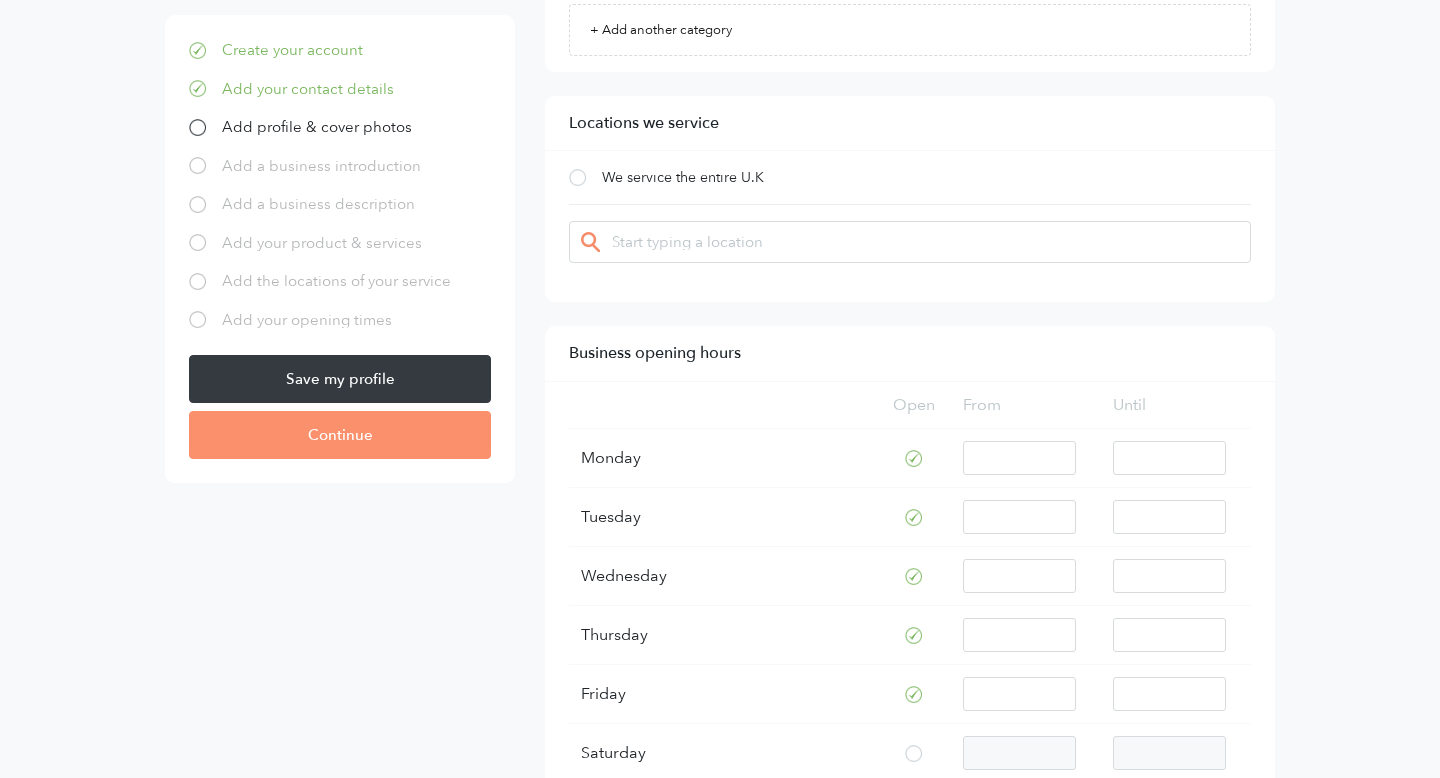 scroll, scrollTop: 1366, scrollLeft: 0, axis: vertical 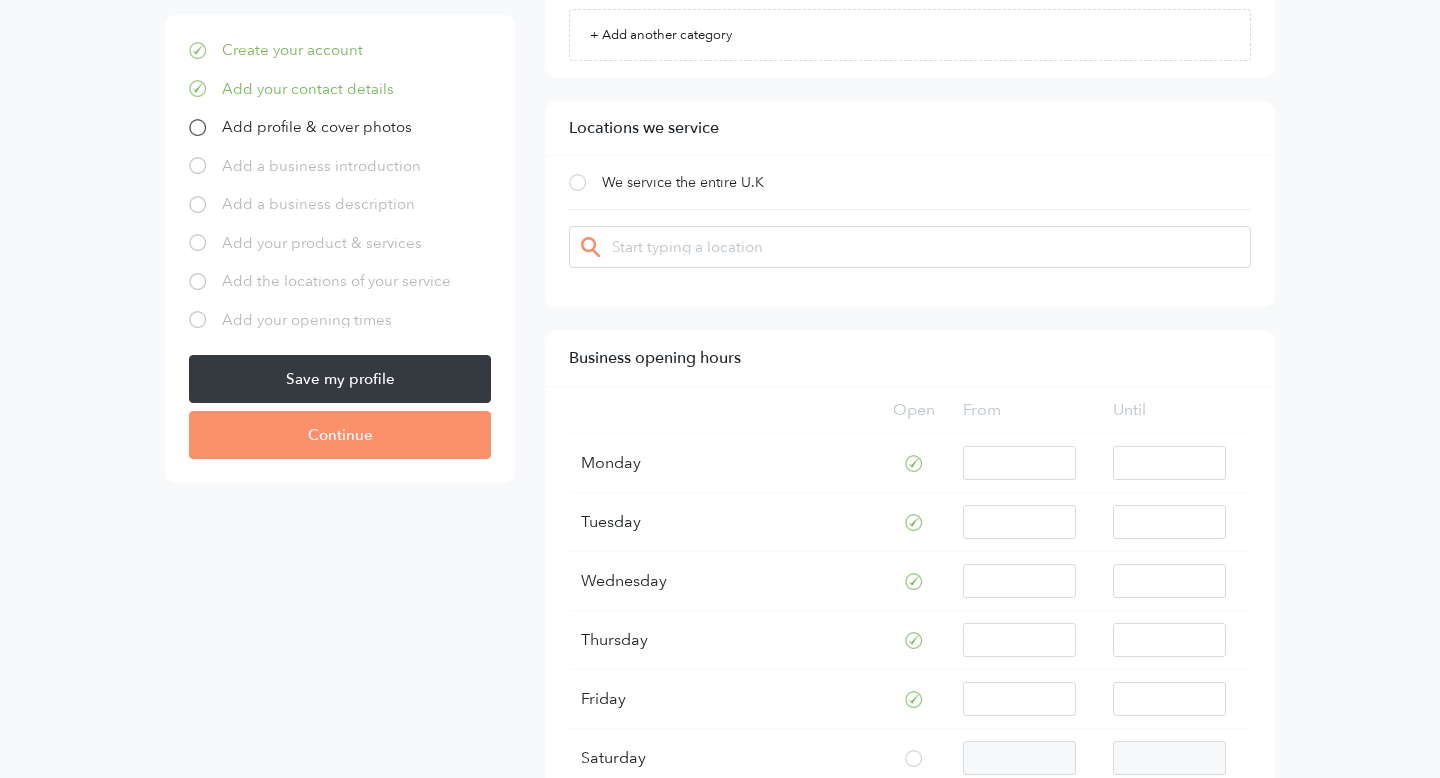 click at bounding box center (910, 247) 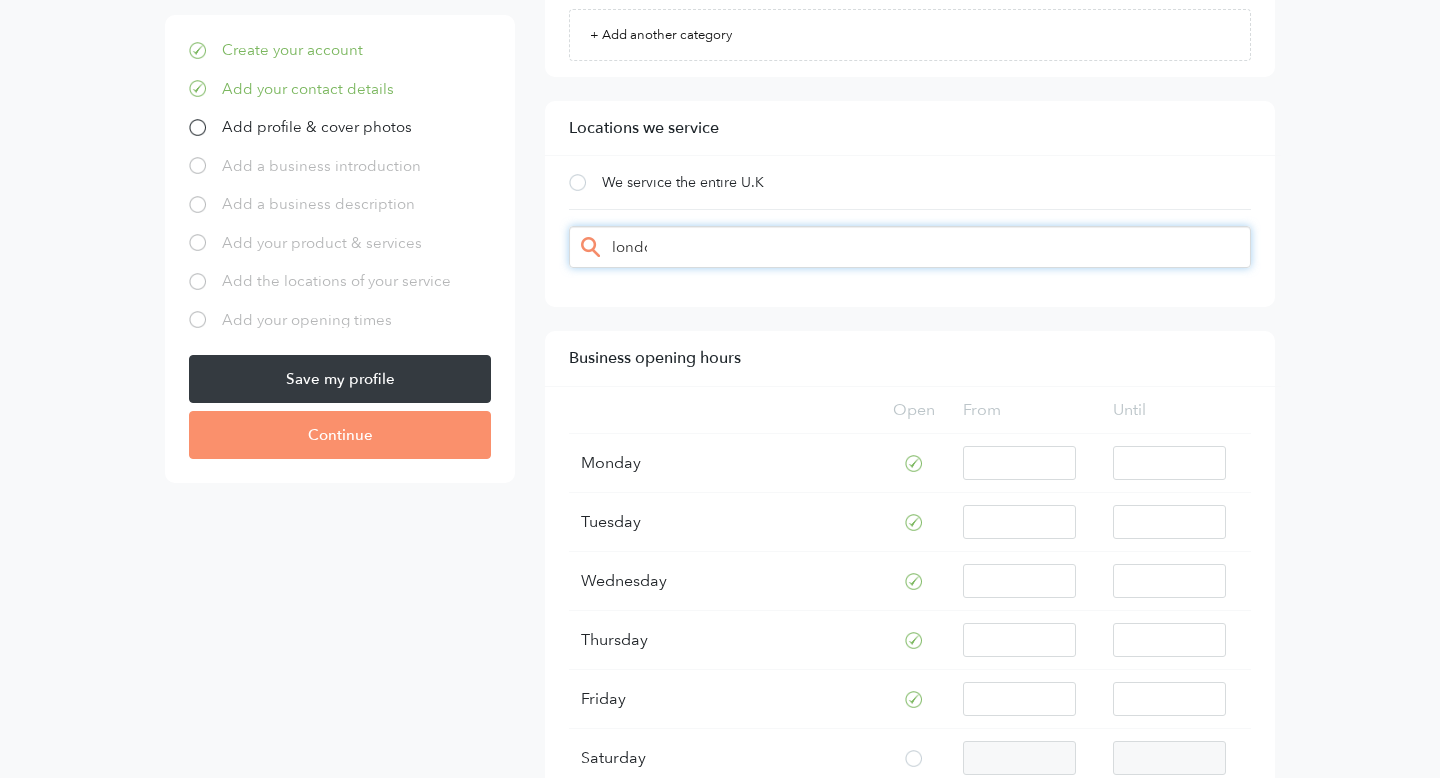 type on "[CITY]" 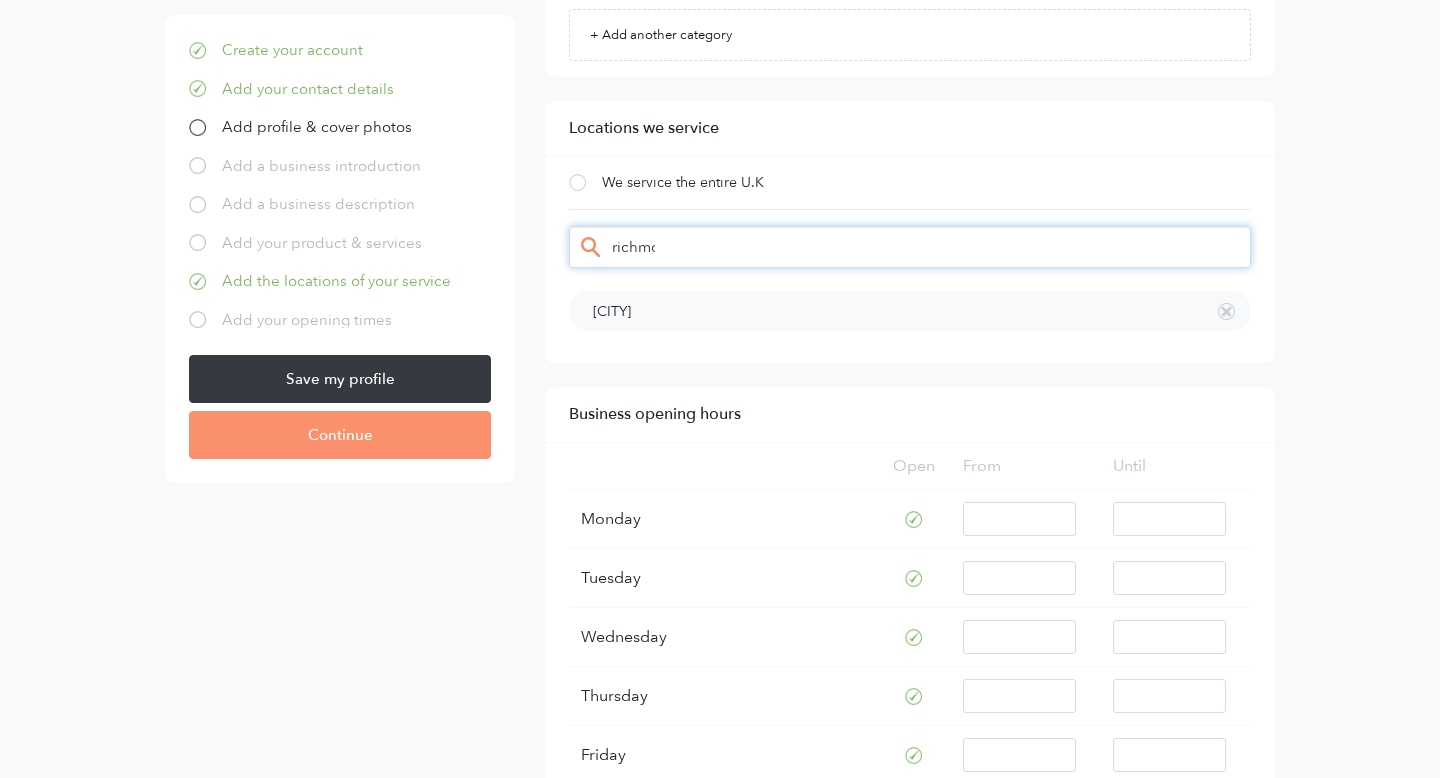 type on "richmon" 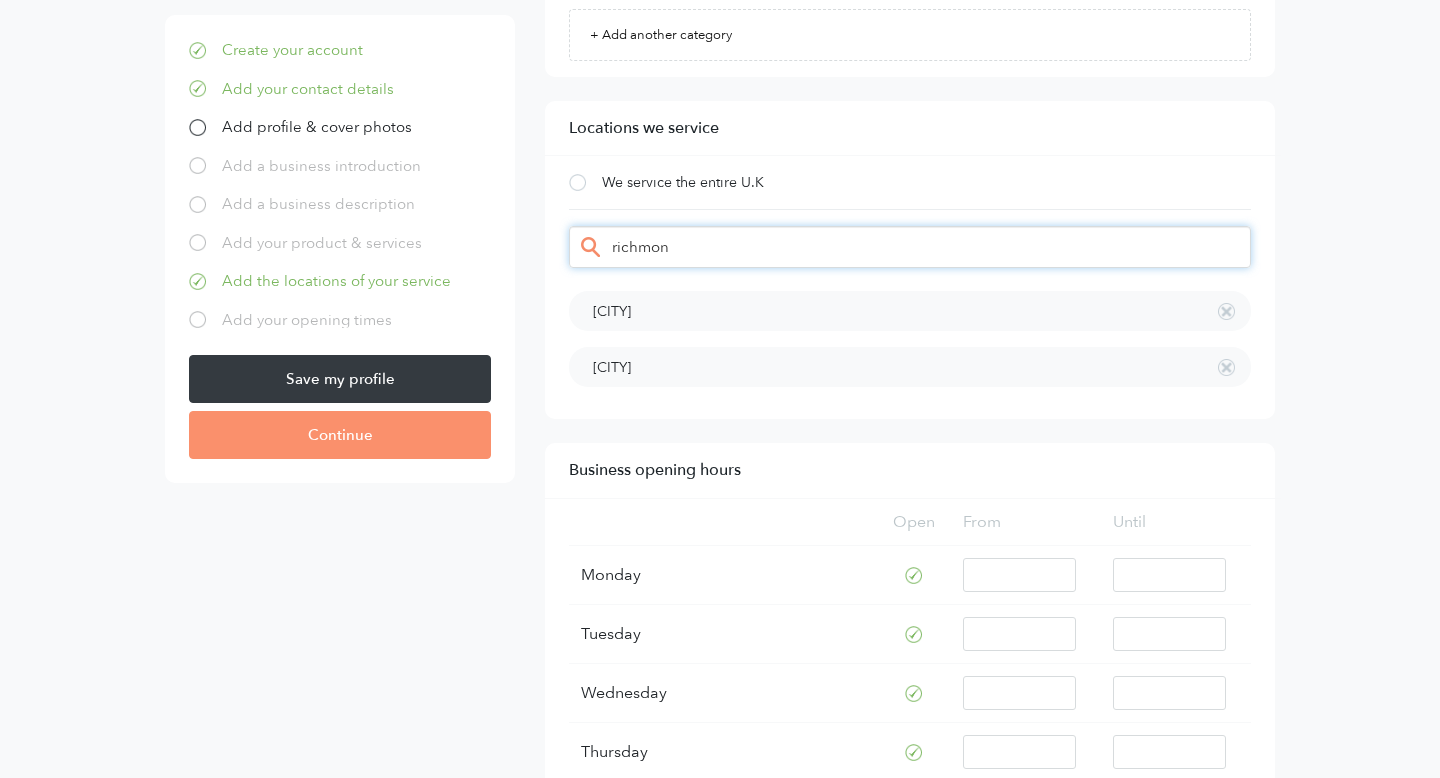 type on "richmond" 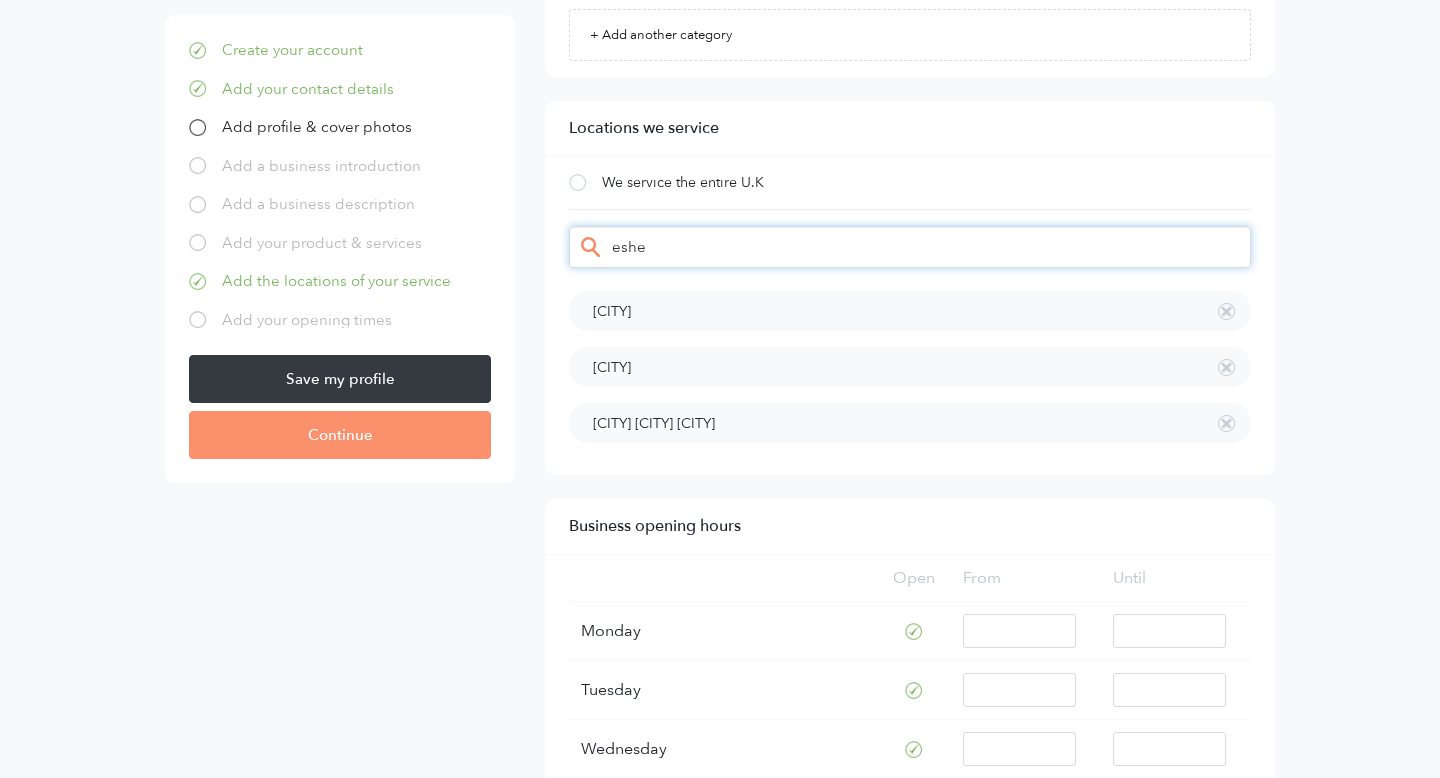 type on "[CITY]" 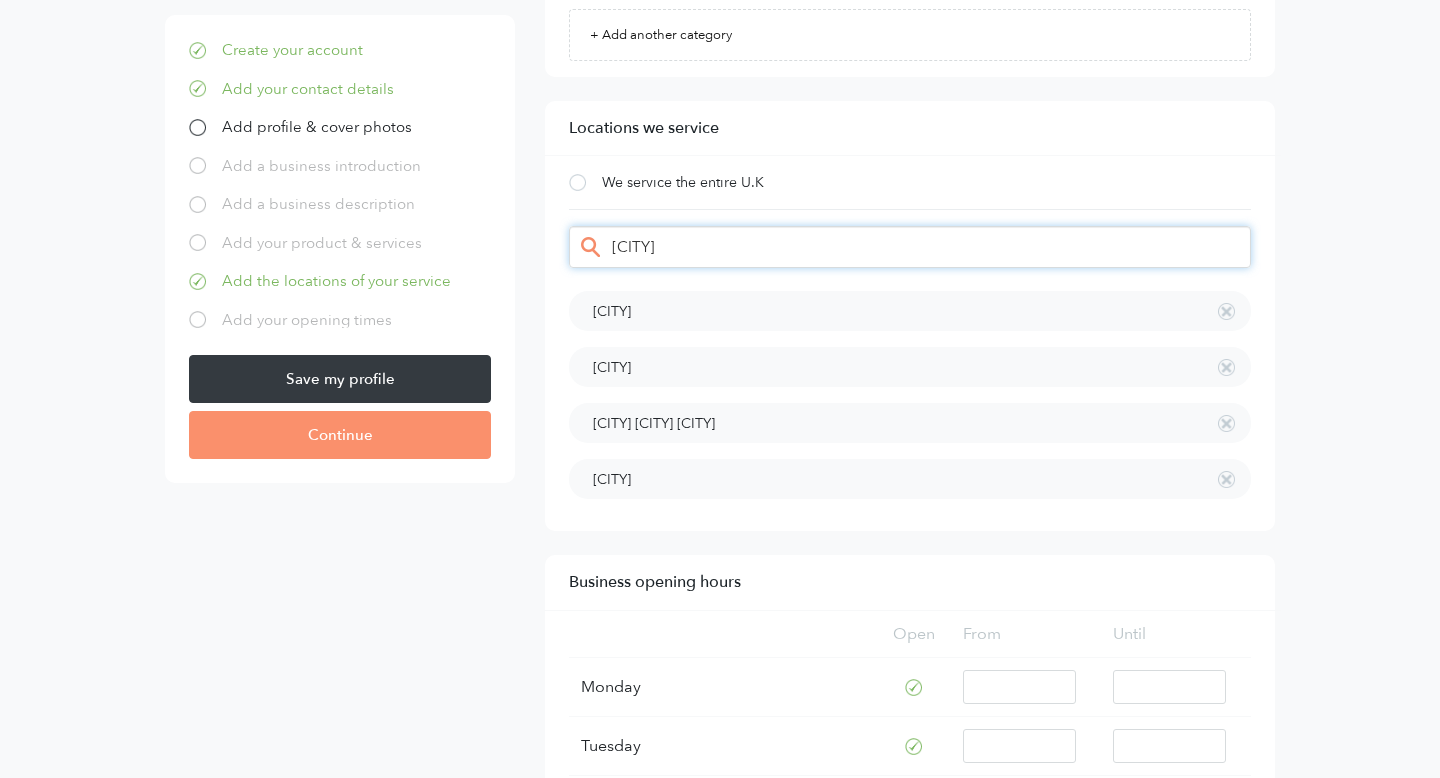 drag, startPoint x: 699, startPoint y: 258, endPoint x: 582, endPoint y: 256, distance: 117.01709 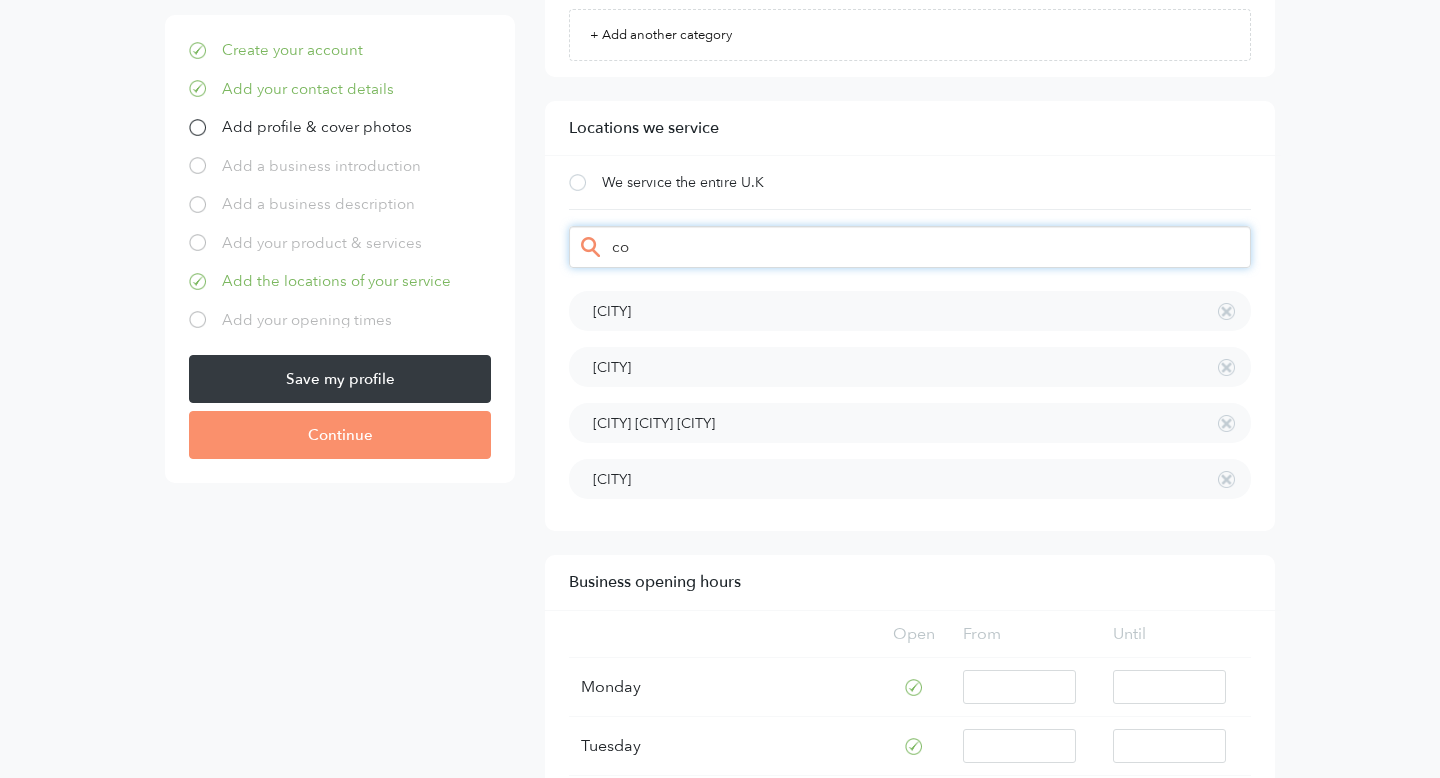 type on "c" 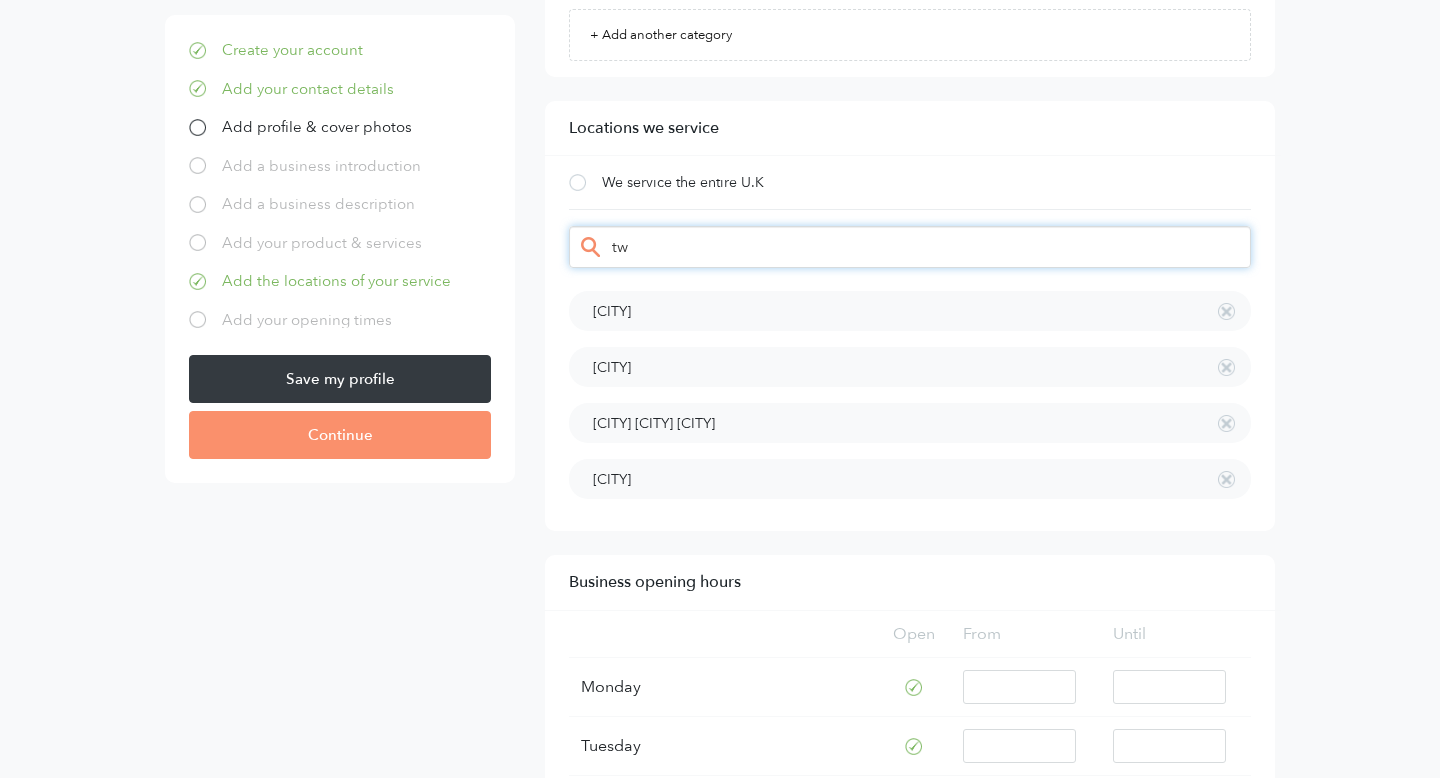 type on "t" 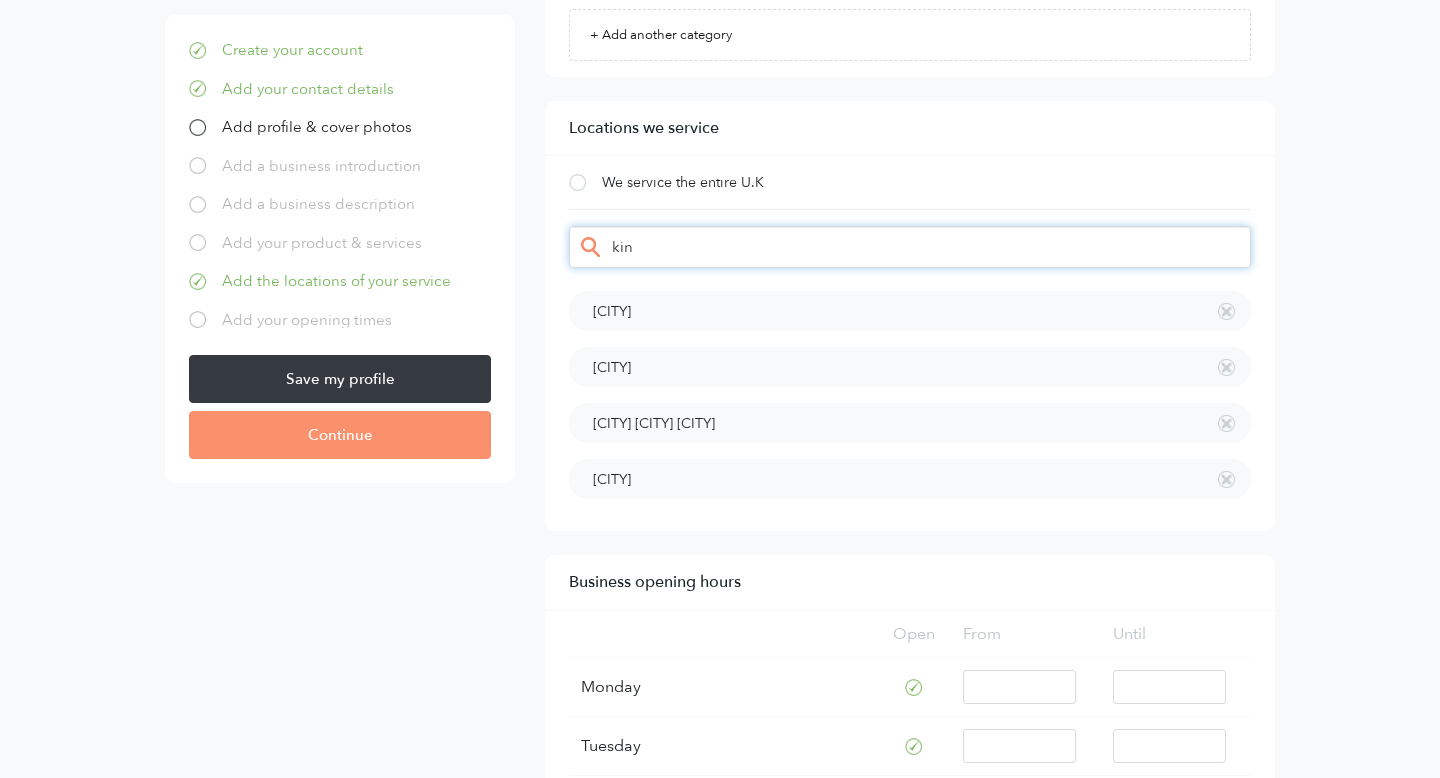 type on "king" 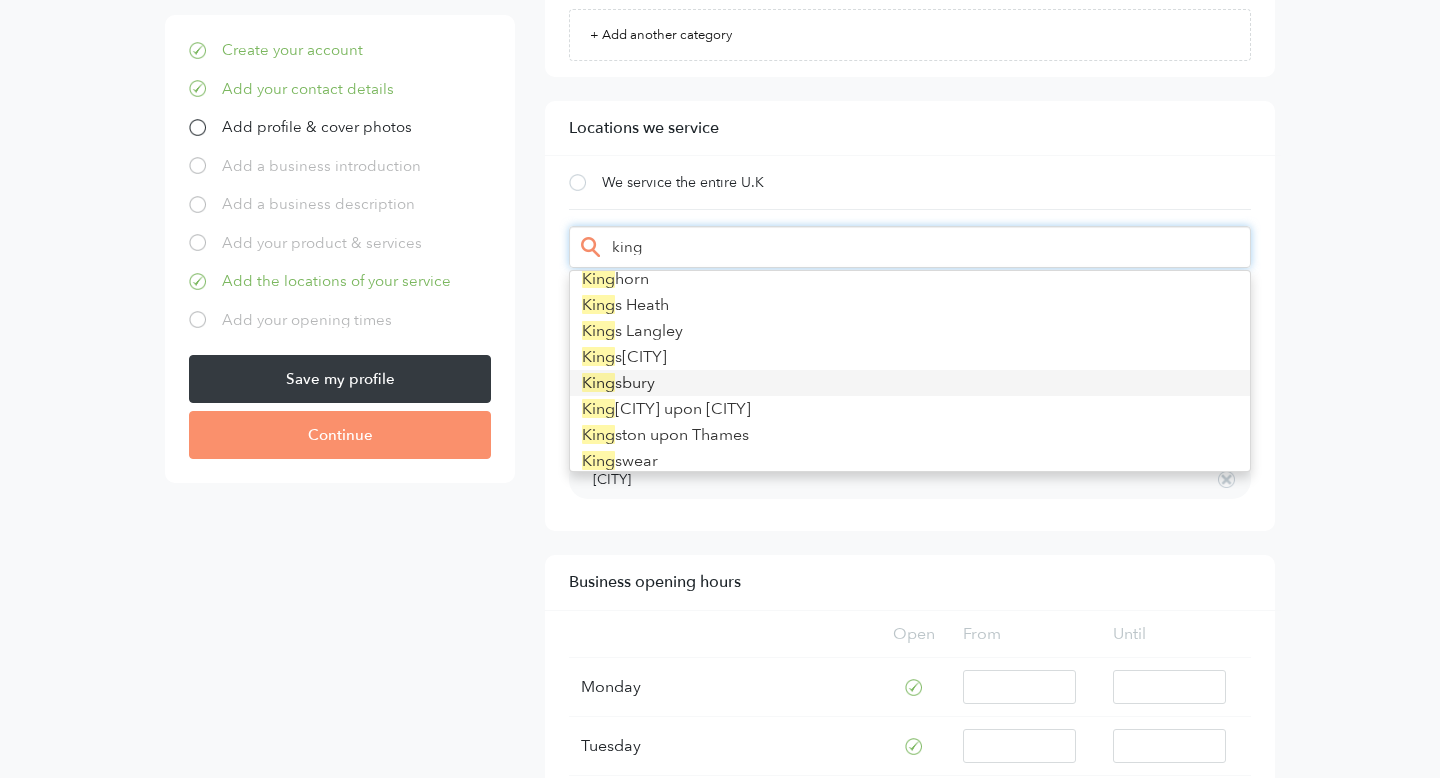 scroll, scrollTop: 46, scrollLeft: 0, axis: vertical 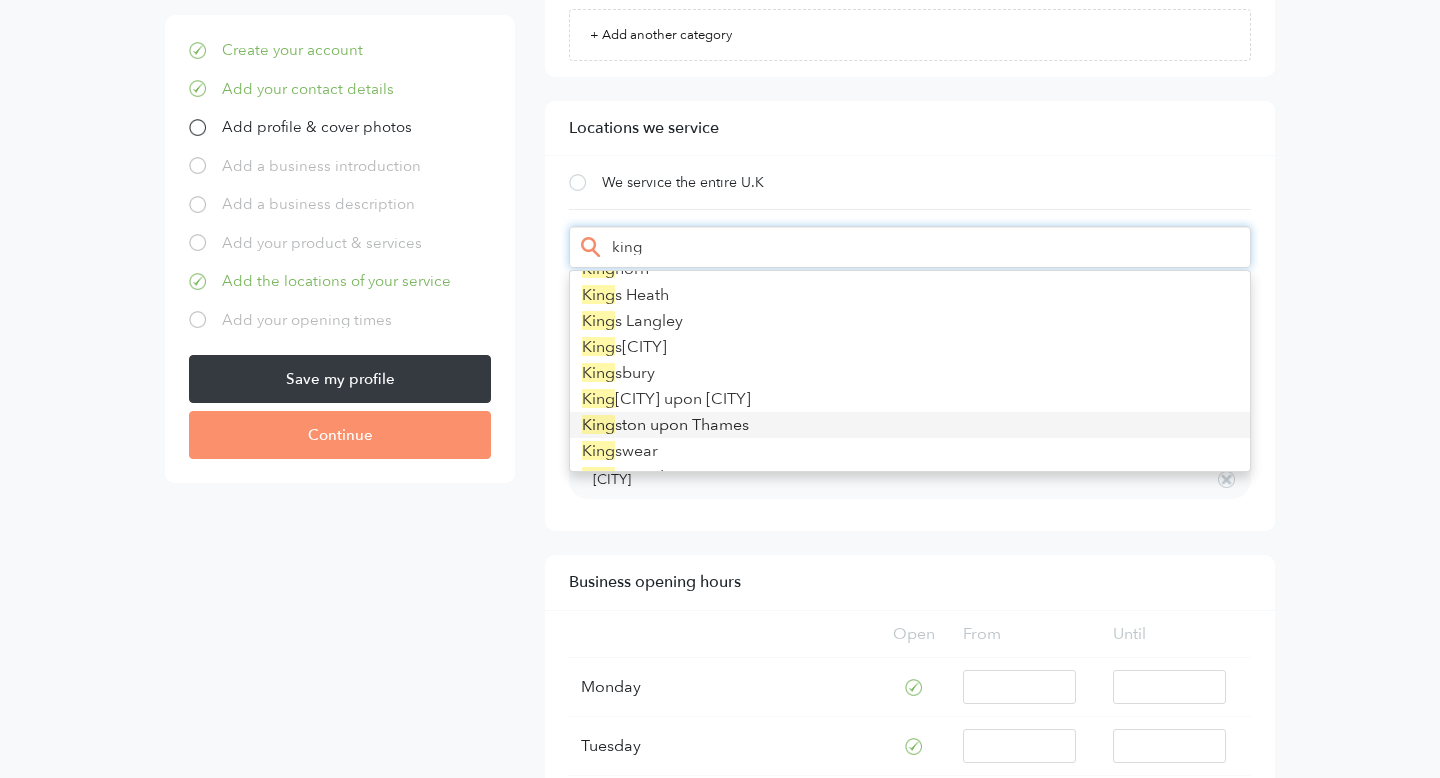 type 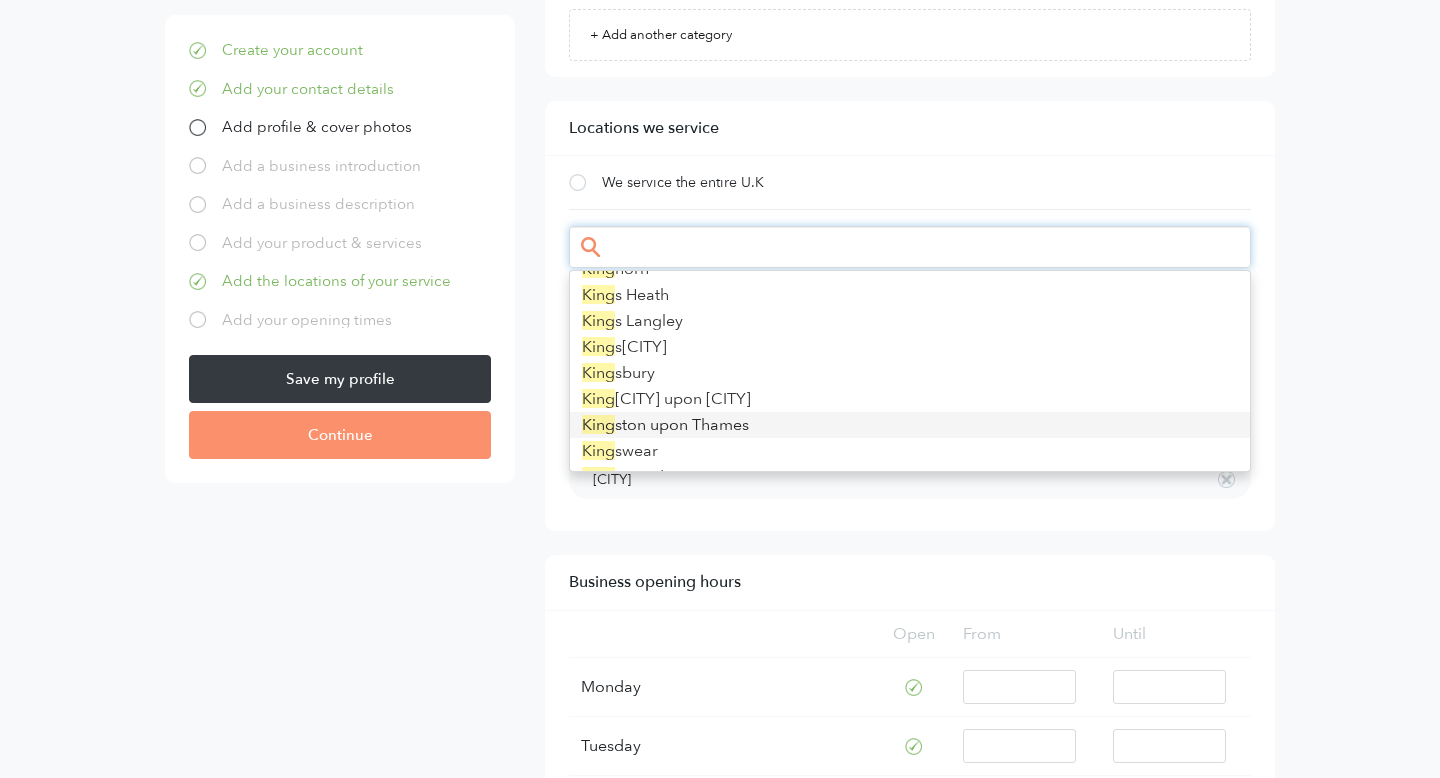 scroll, scrollTop: 0, scrollLeft: 0, axis: both 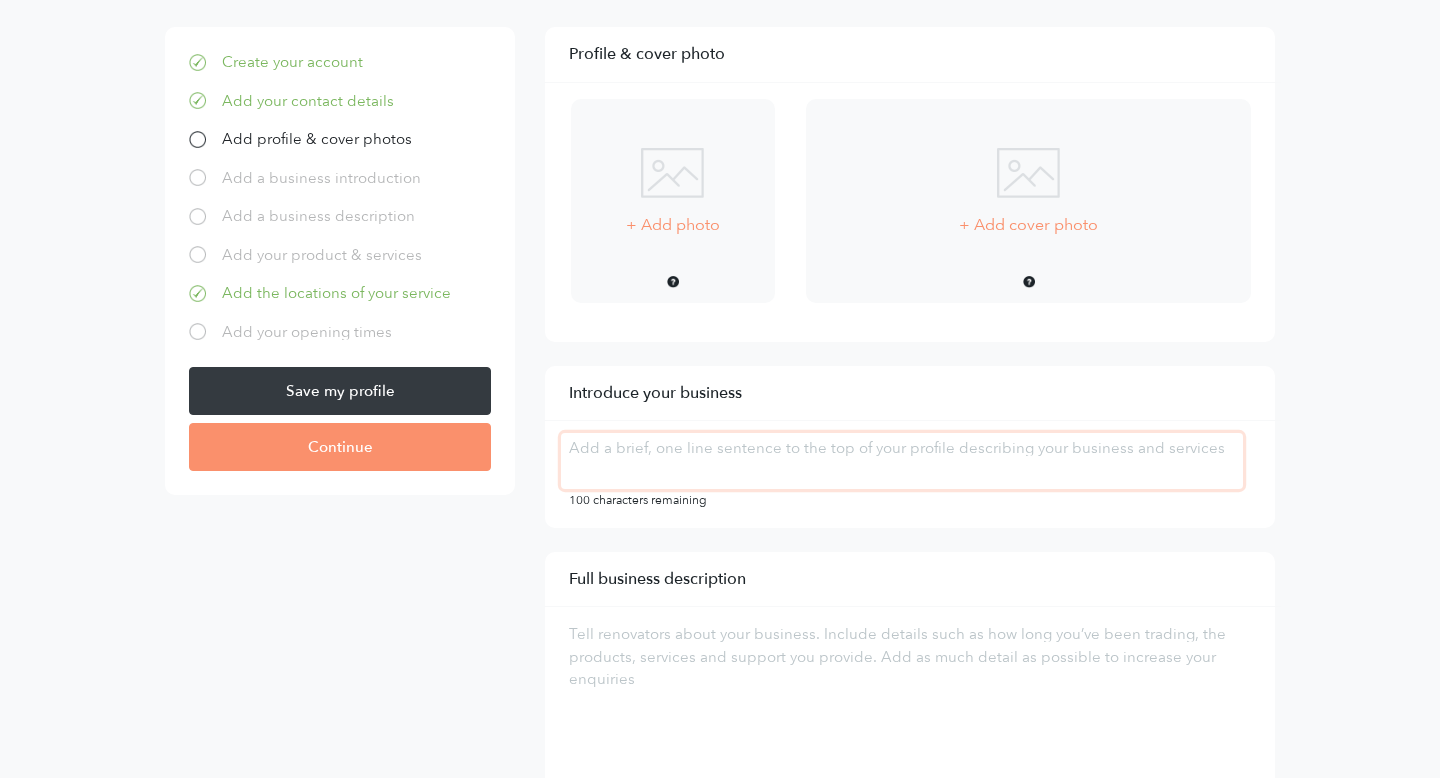 click at bounding box center [902, 461] 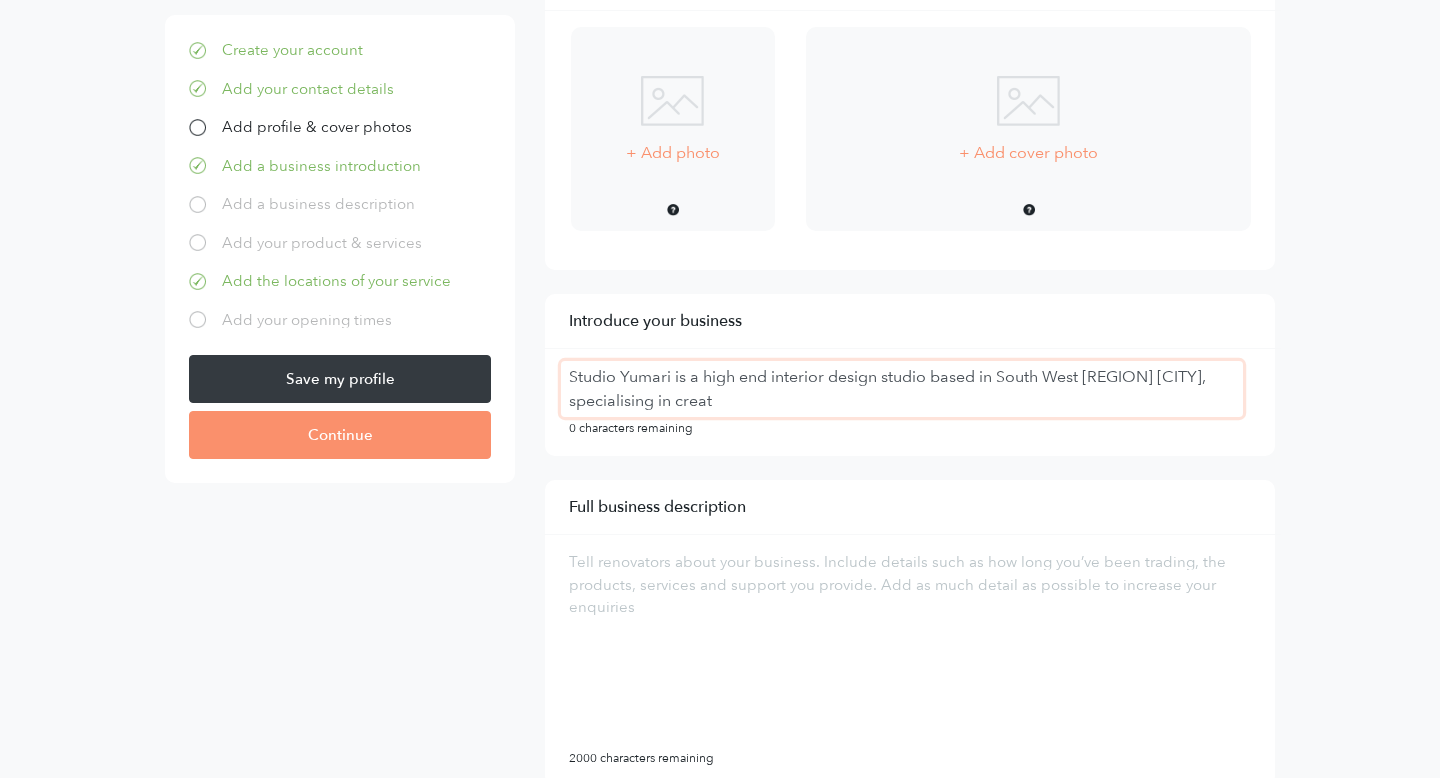 scroll, scrollTop: 268, scrollLeft: 0, axis: vertical 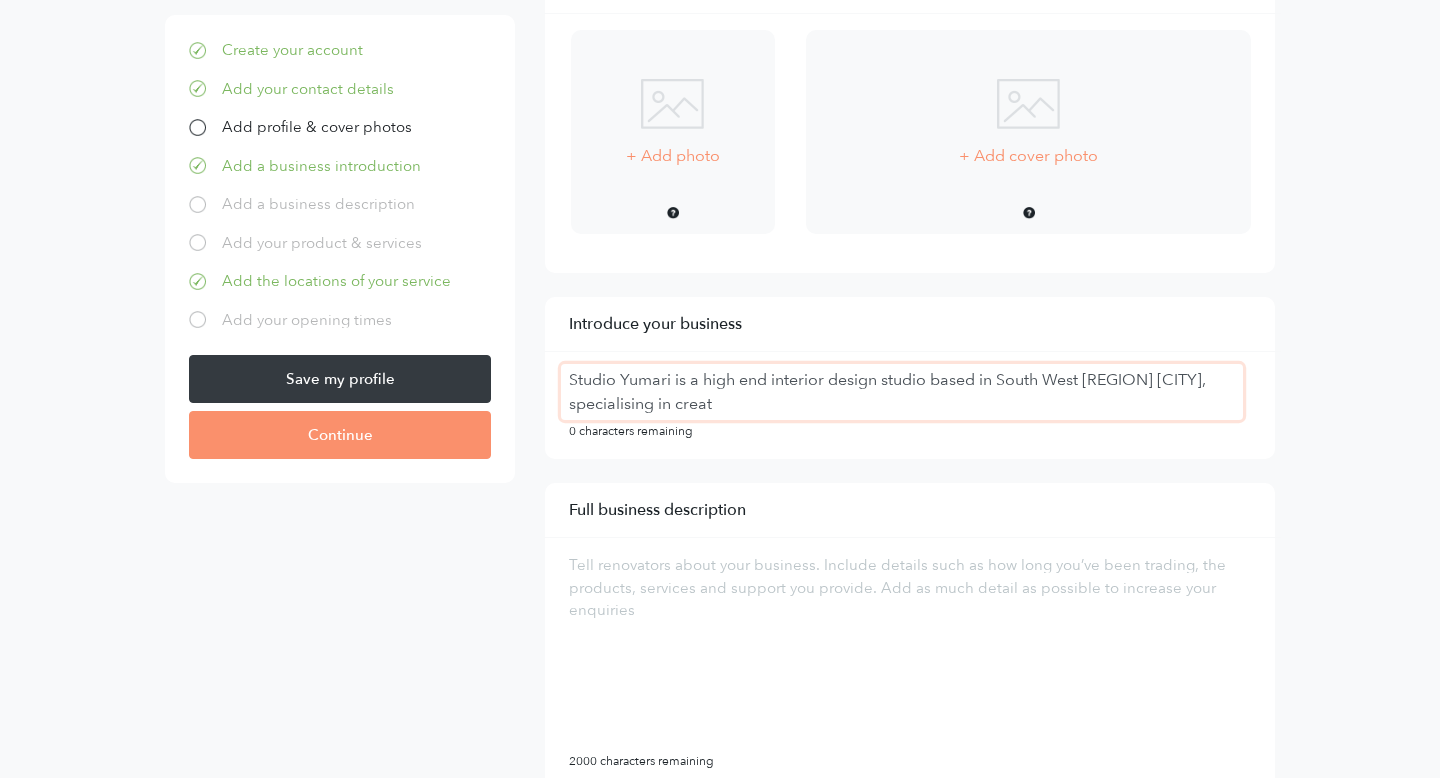 drag, startPoint x: 625, startPoint y: 410, endPoint x: 549, endPoint y: 358, distance: 92.086914 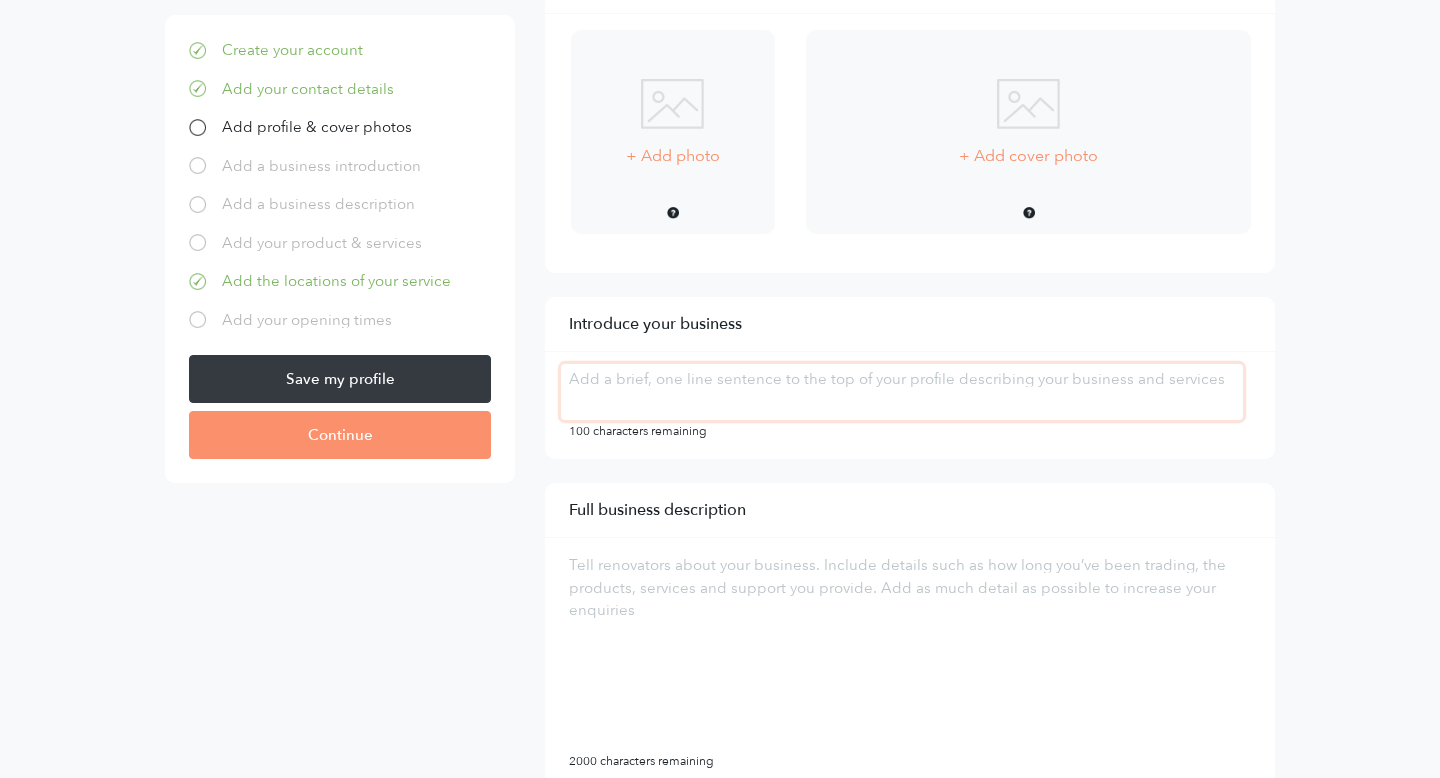 paste on "[@INSTAGRAM_HANDLE] messsage us directly on Instagram to book a call." 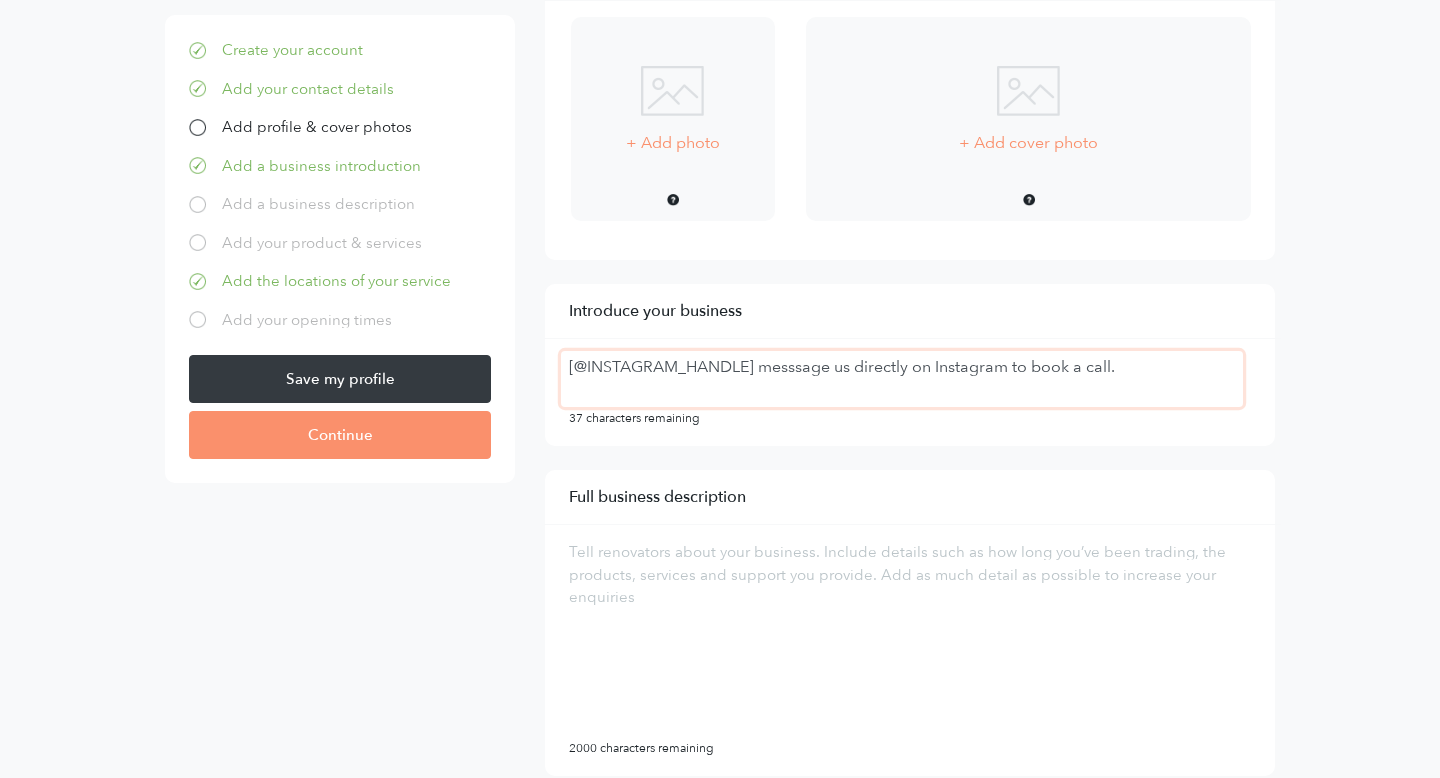 scroll, scrollTop: 288, scrollLeft: 0, axis: vertical 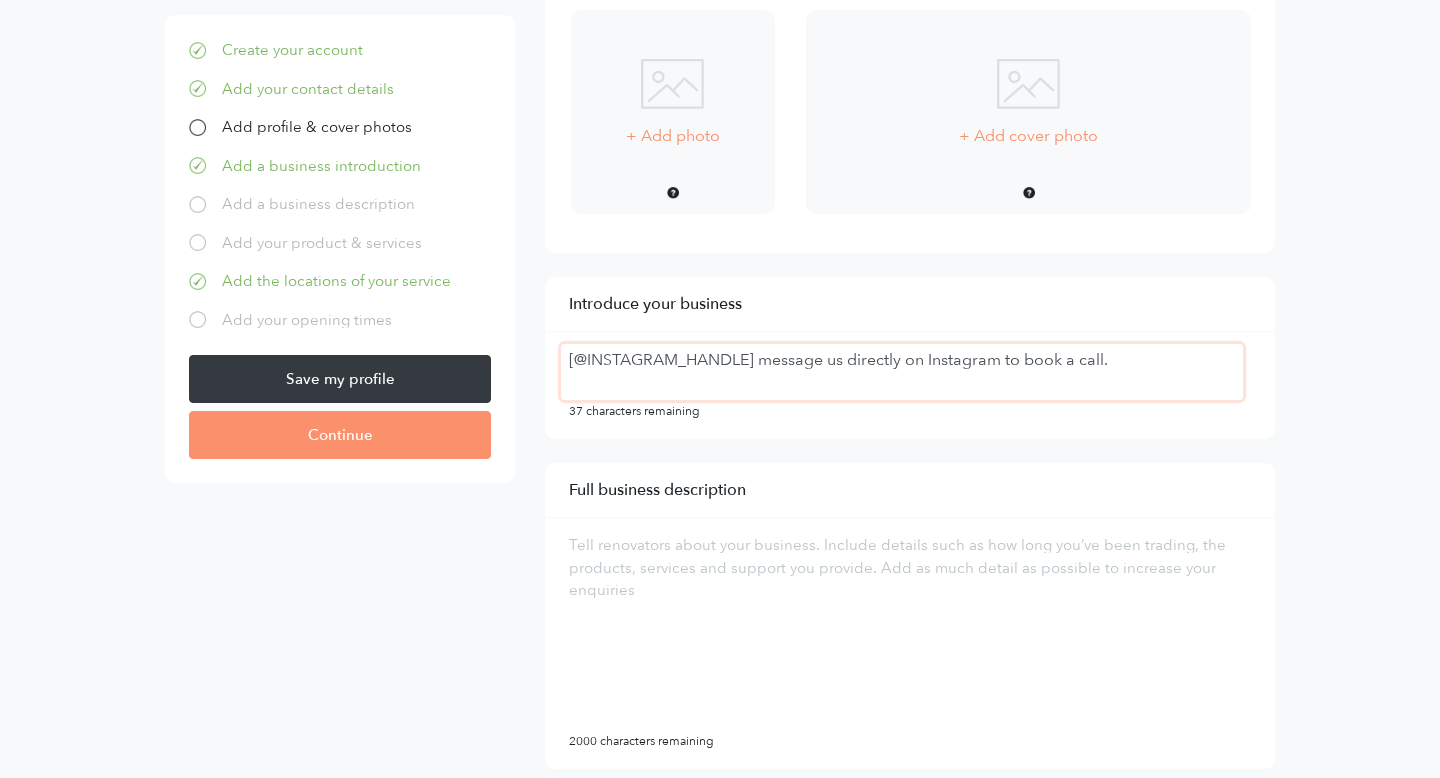 type on "[@INSTAGRAM_HANDLE] message us directly on Instagram to book a call." 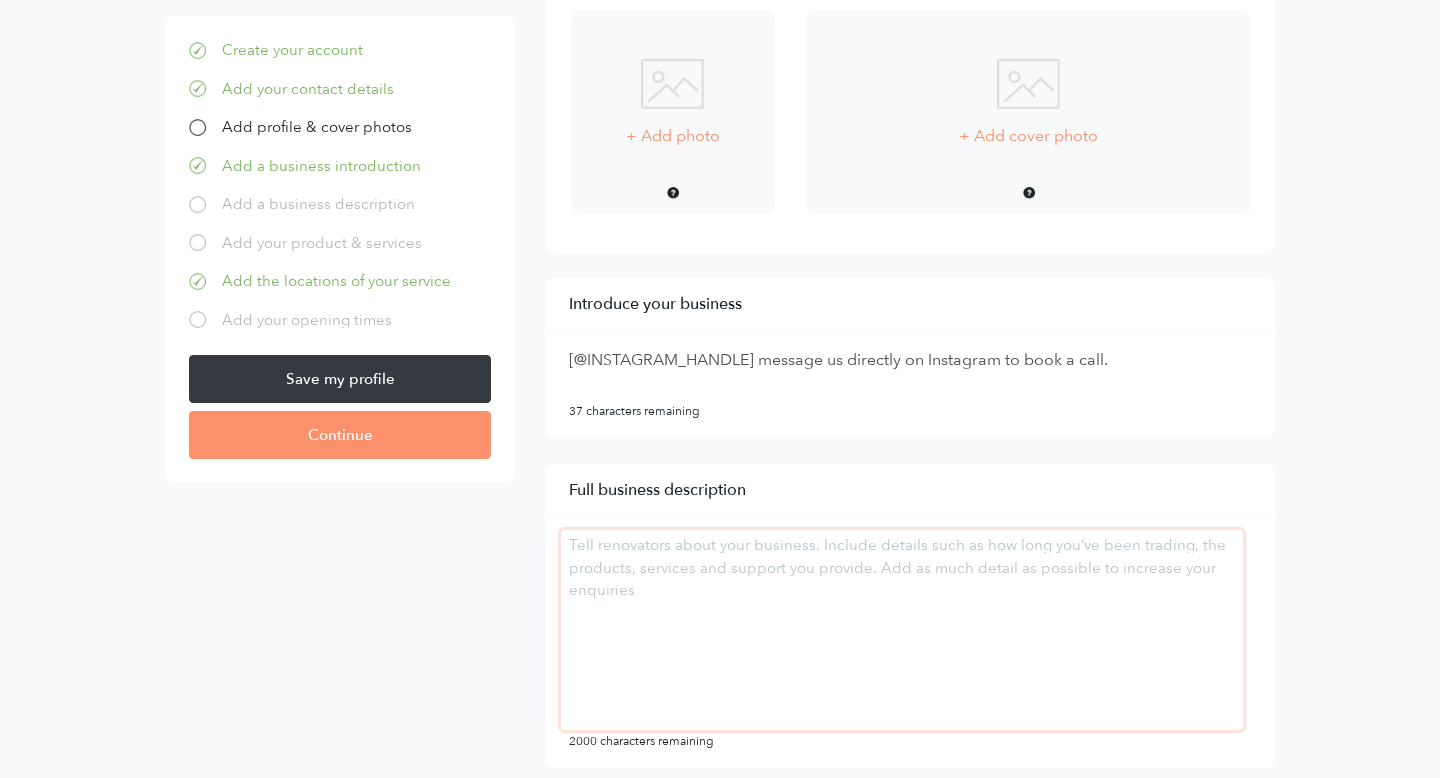 click at bounding box center (902, 630) 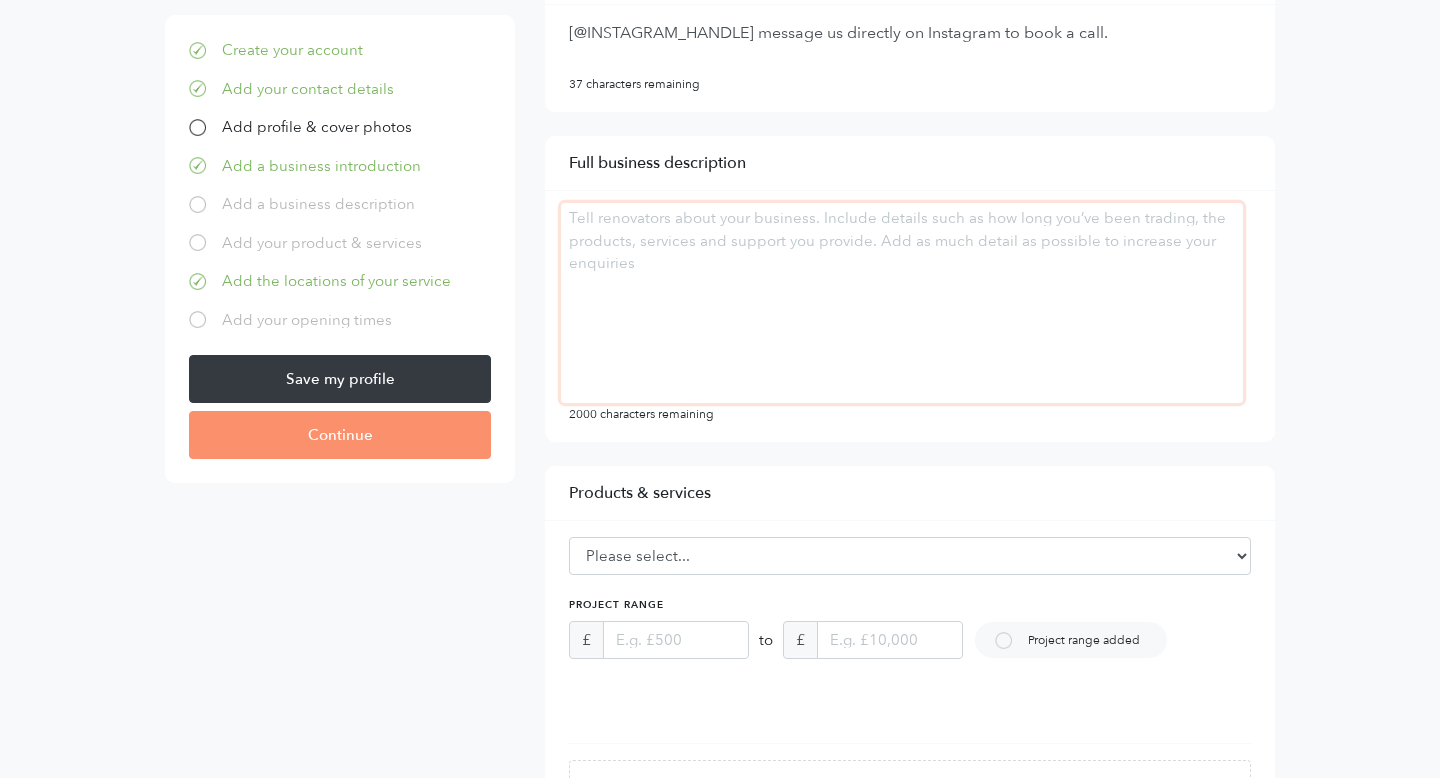 paste on "[COMPANY_NAME] is a high end interior design studio based in South West London, specialising in creating luxurious, sustainable interiors that uniquely reflect each client's style. With a comprehensive, all-inclusive service, we manage every aspect of your project from design and concept development to project management and implementation, ensuring a seamless and stress-free experience. At [COMPANY_NAME], our commitment to quality and personalised design ensures your space not only looks stunning but also feels like home." 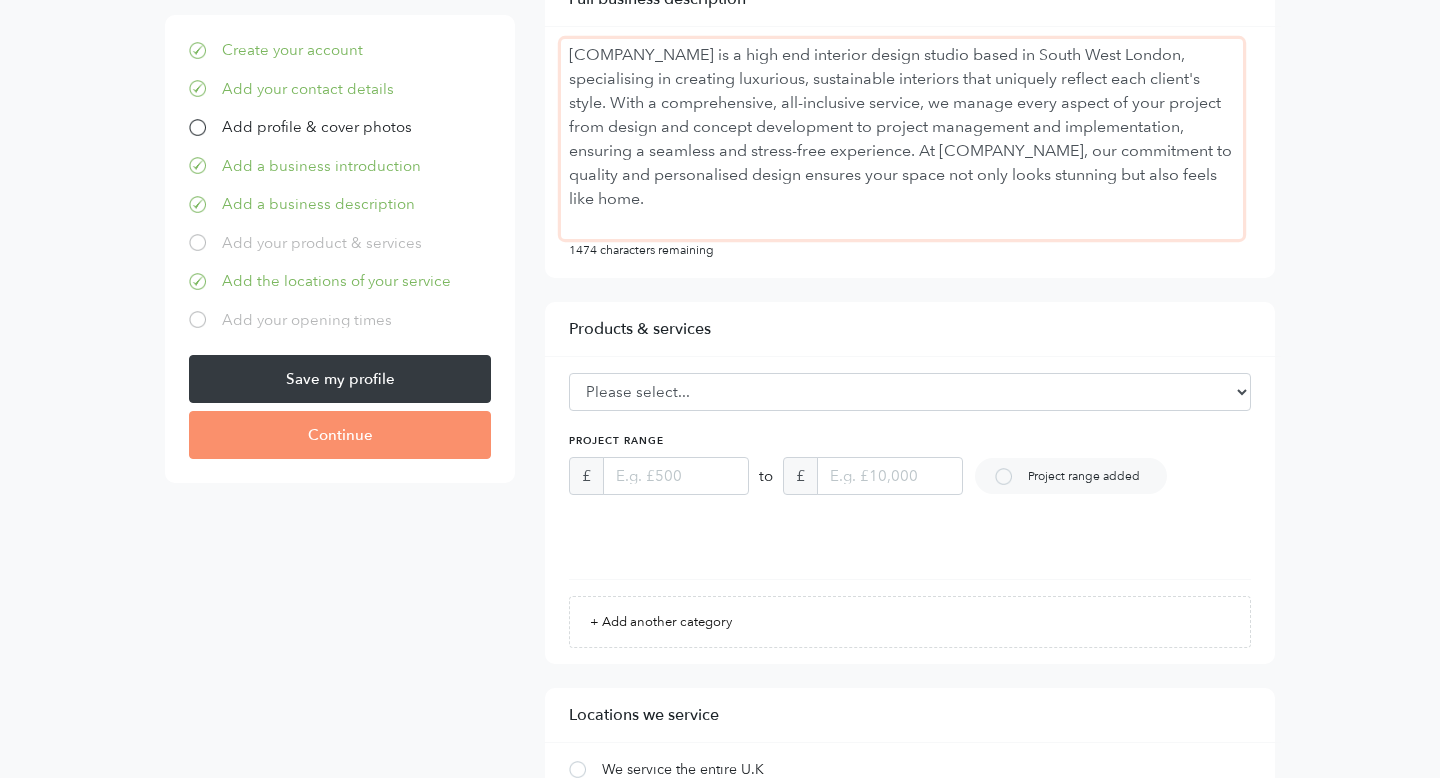 scroll, scrollTop: 875, scrollLeft: 0, axis: vertical 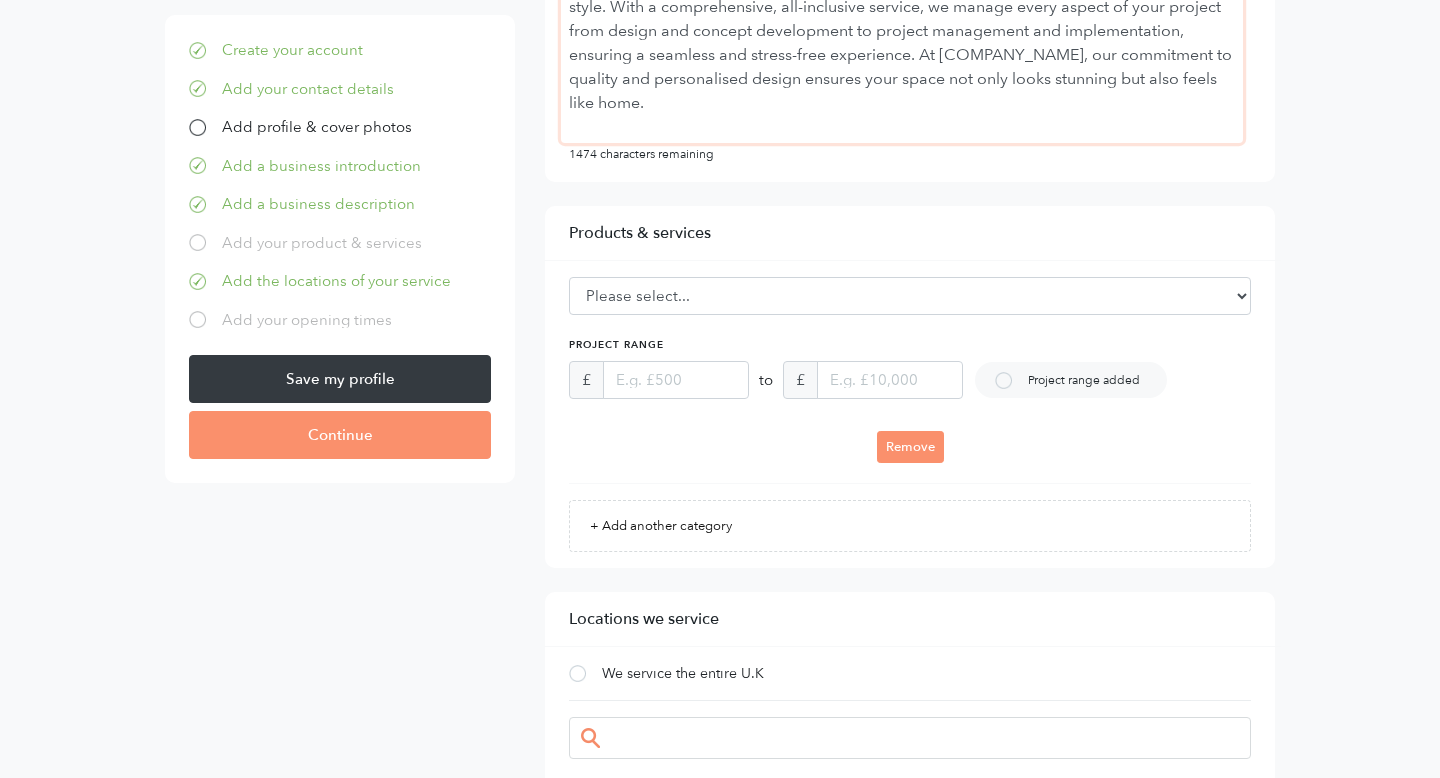 type on "[COMPANY_NAME] is a high end interior design studio based in South West London, specialising in creating luxurious, sustainable interiors that uniquely reflect each client's style. With a comprehensive, all-inclusive service, we manage every aspect of your project from design and concept development to project management and implementation, ensuring a seamless and stress-free experience. At [COMPANY_NAME], our commitment to quality and personalised design ensures your space not only looks stunning but also feels like home." 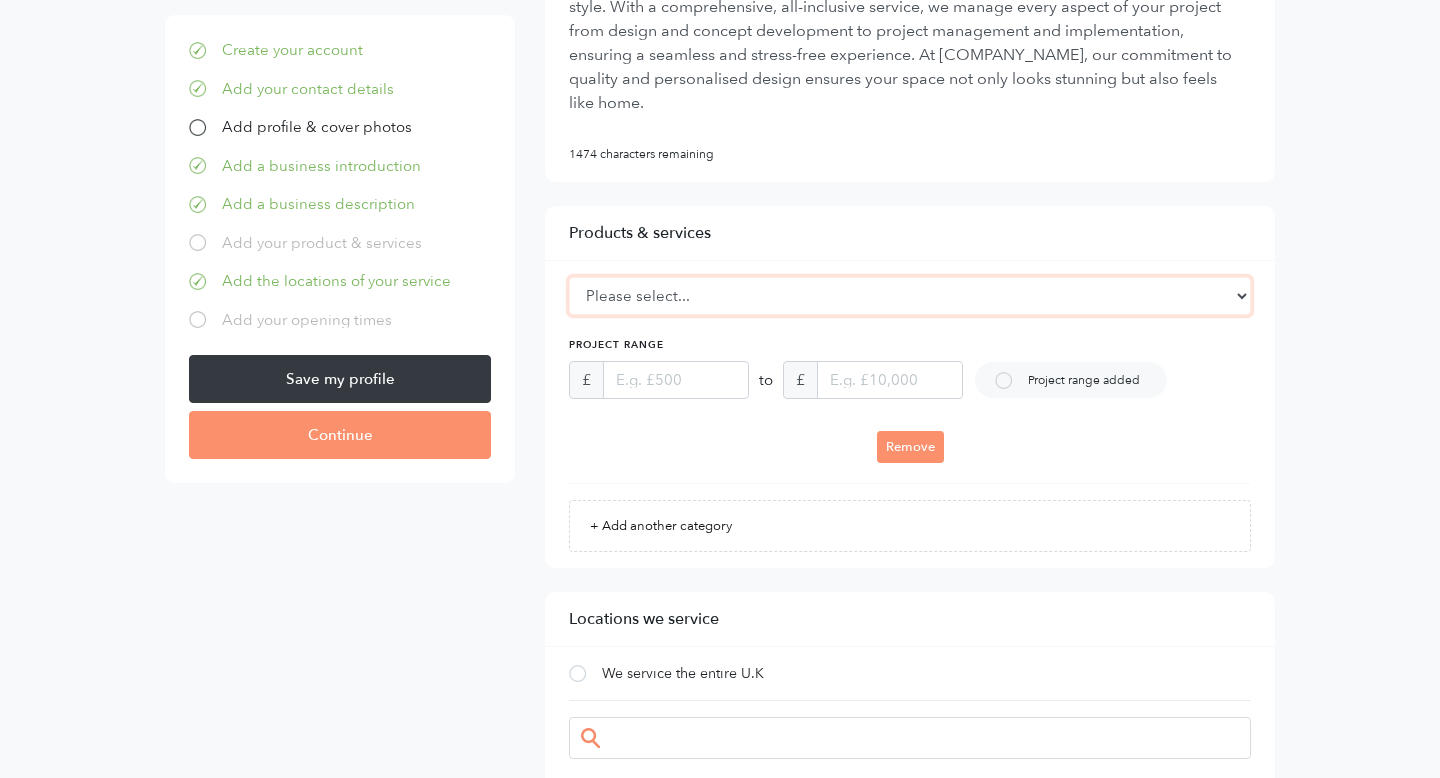 click on "Please select...
Flooring
Bedrooms
Structural Engineers
Tiles
Windows
Bathrooms
Architects & Designers
Kitchen Designers
Doors
Worktops" at bounding box center (910, 296) 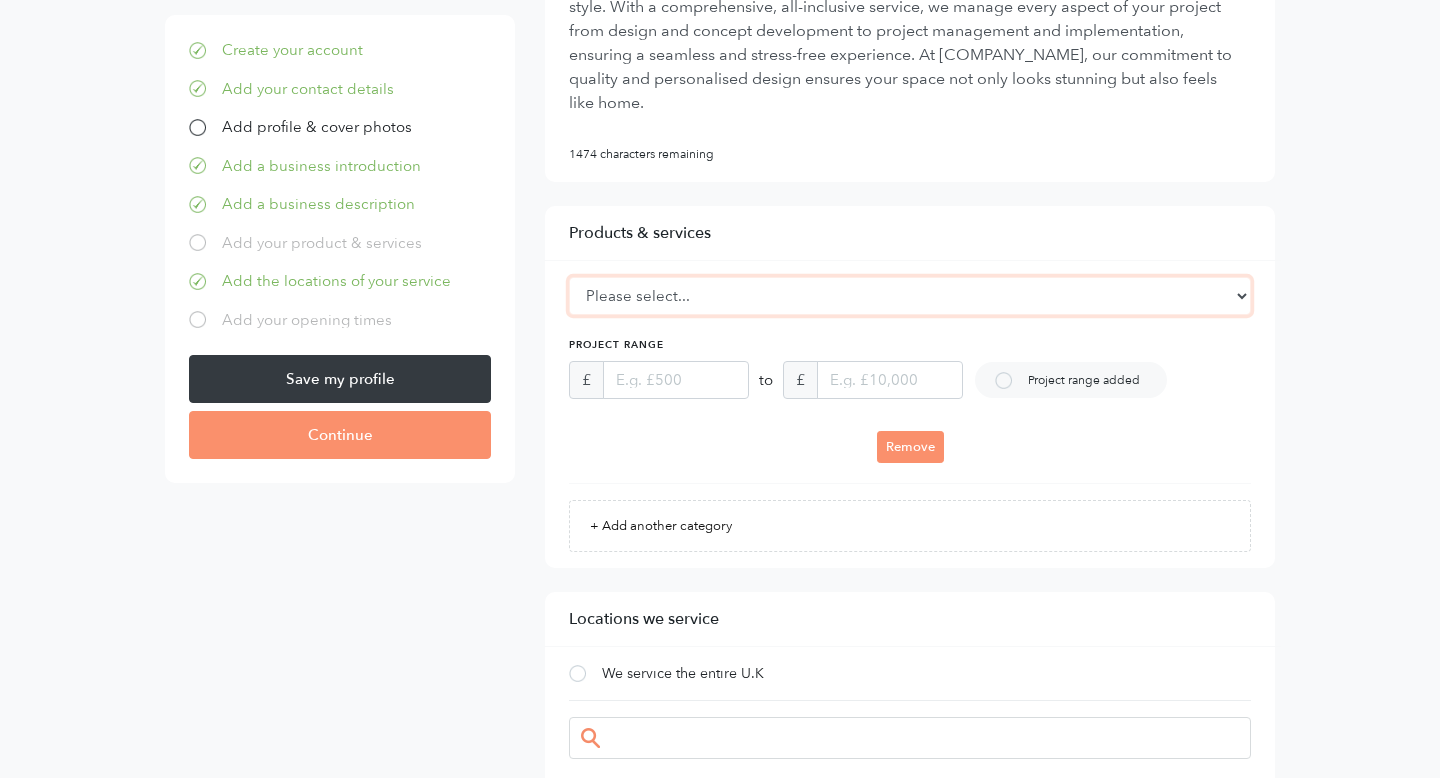 select on "10" 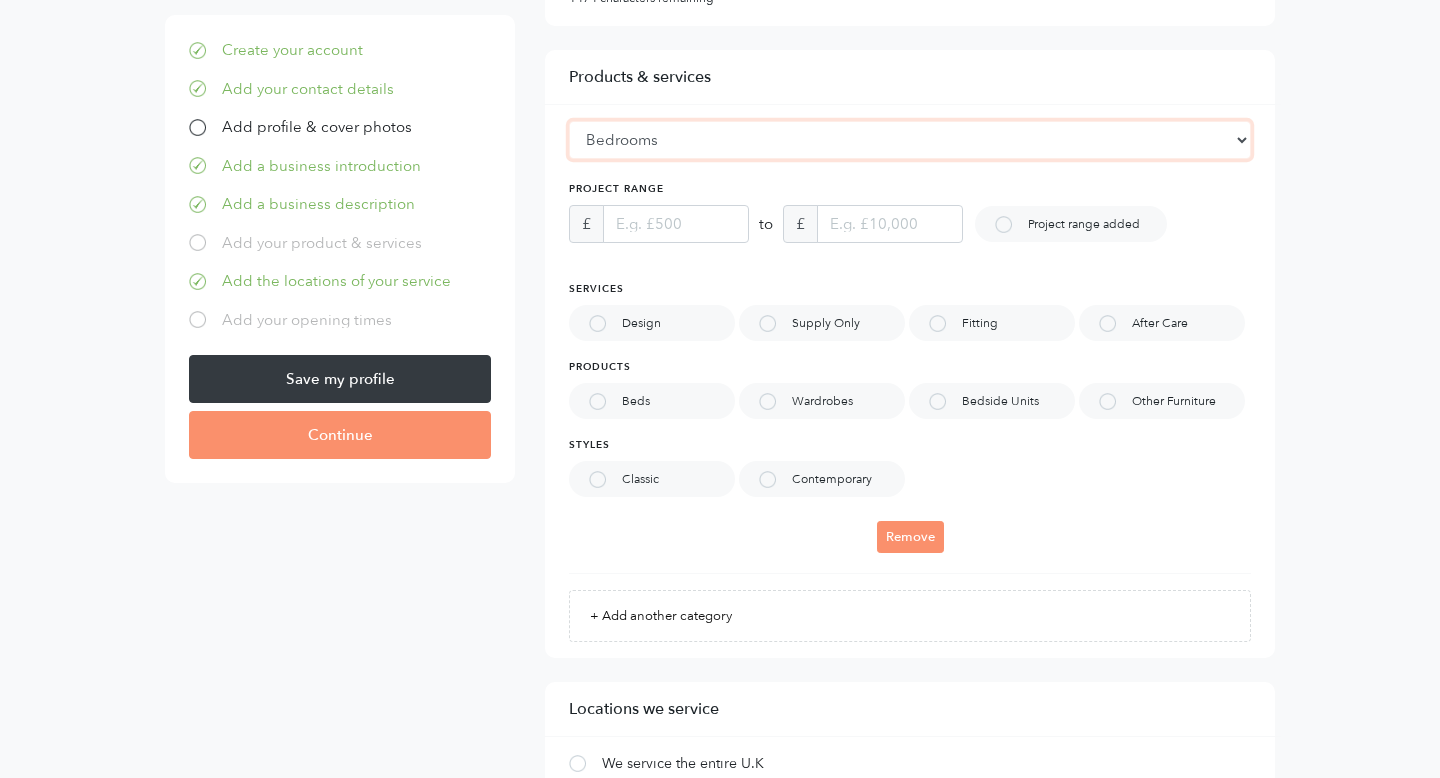scroll, scrollTop: 1037, scrollLeft: 0, axis: vertical 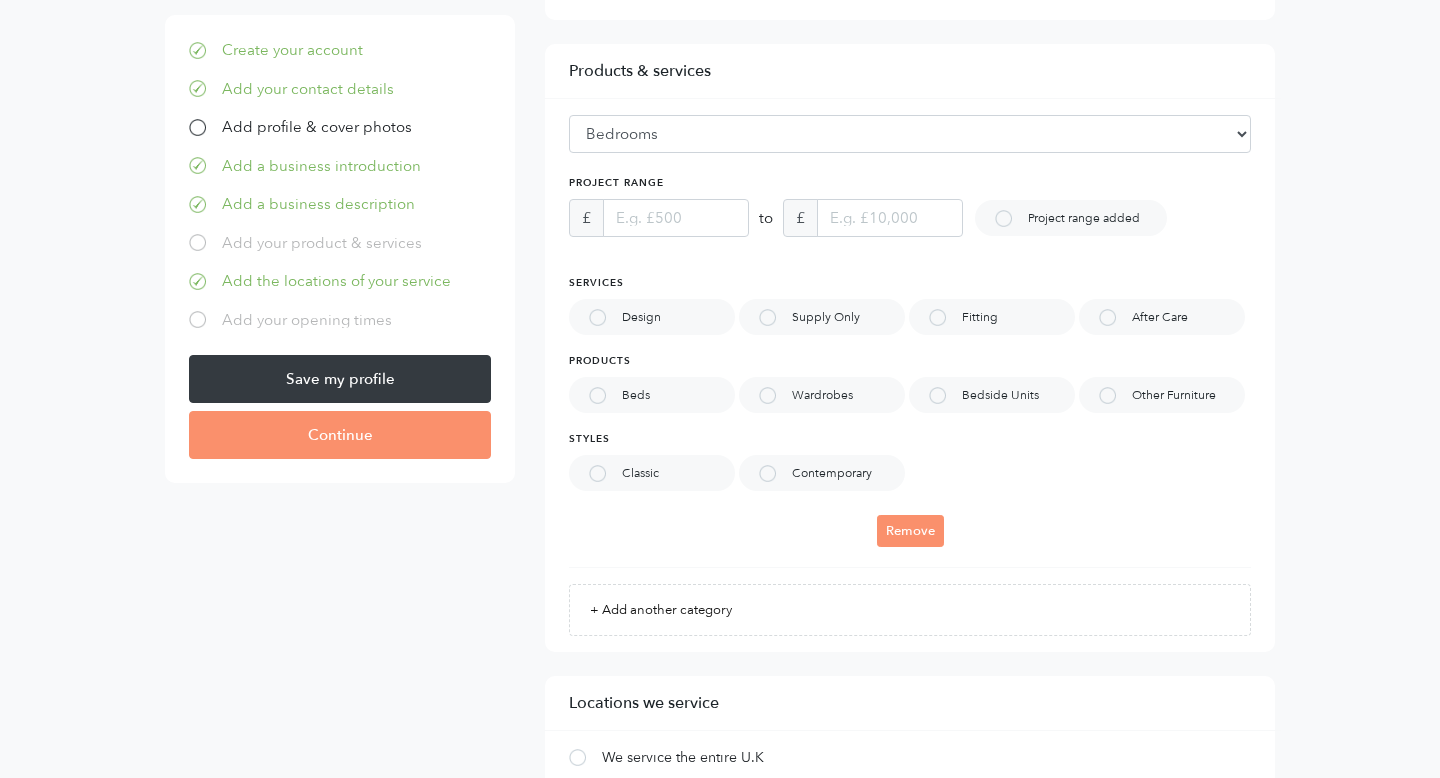 click on "Design" at bounding box center [652, 317] 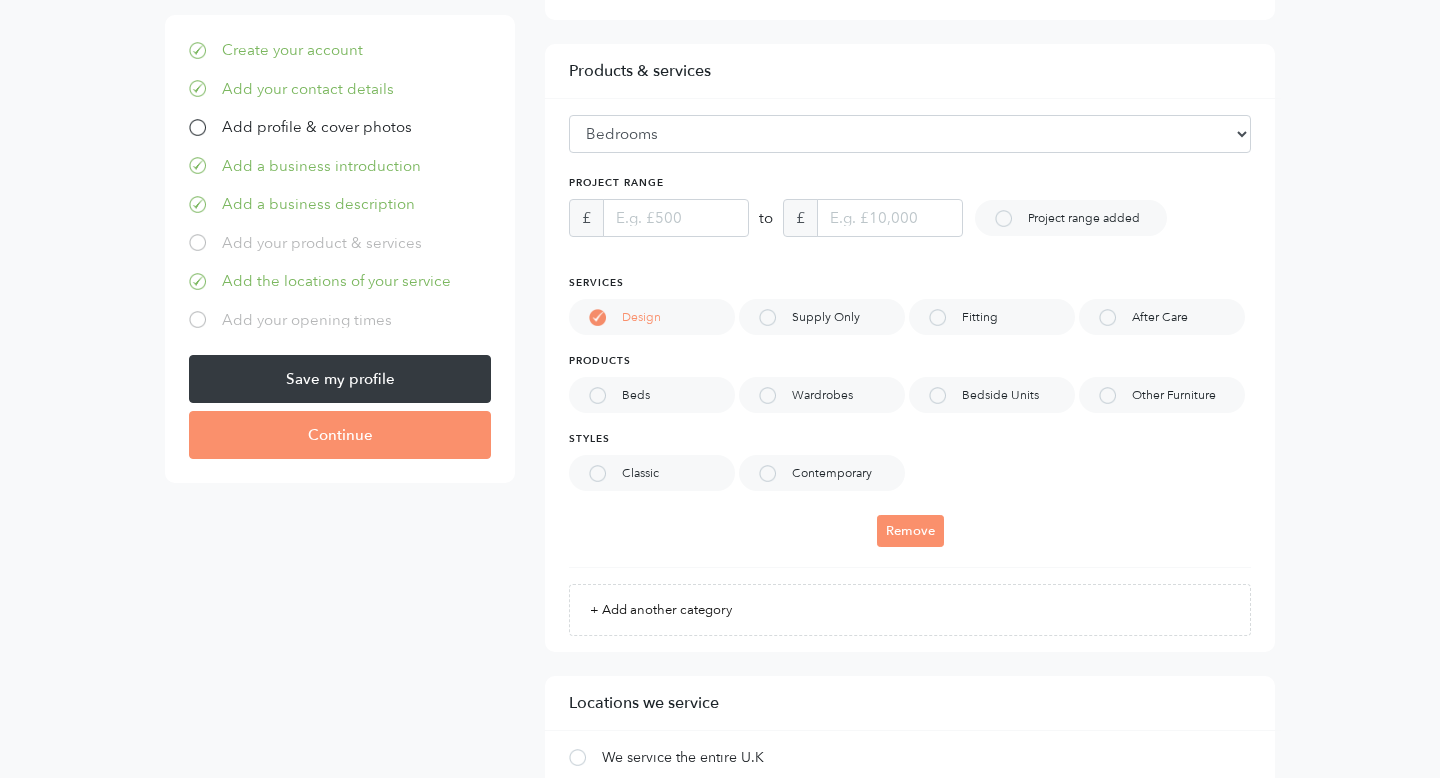 click on "Supply Only" at bounding box center [836, 317] 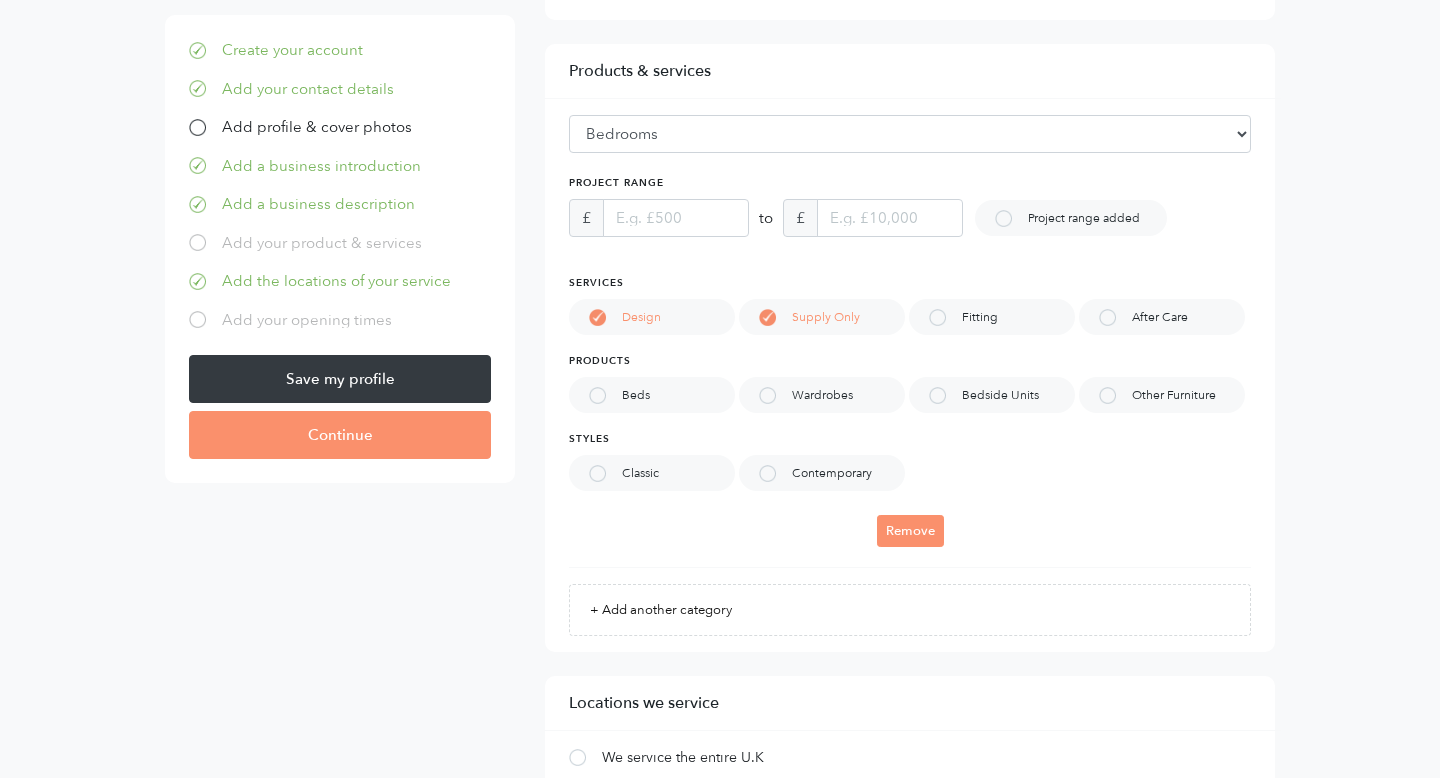 click on "Fitting" at bounding box center [992, 317] 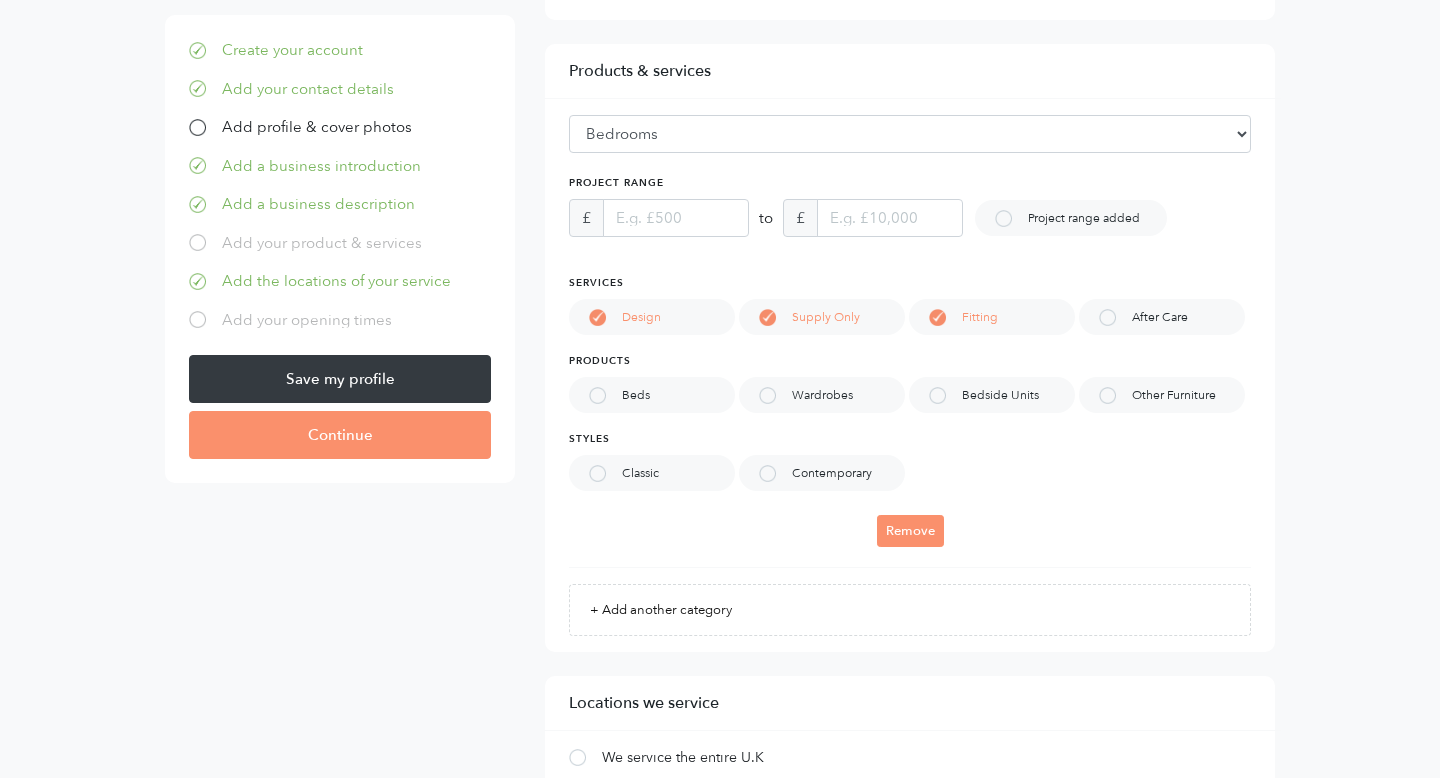 click on "Supply Only" at bounding box center (836, 317) 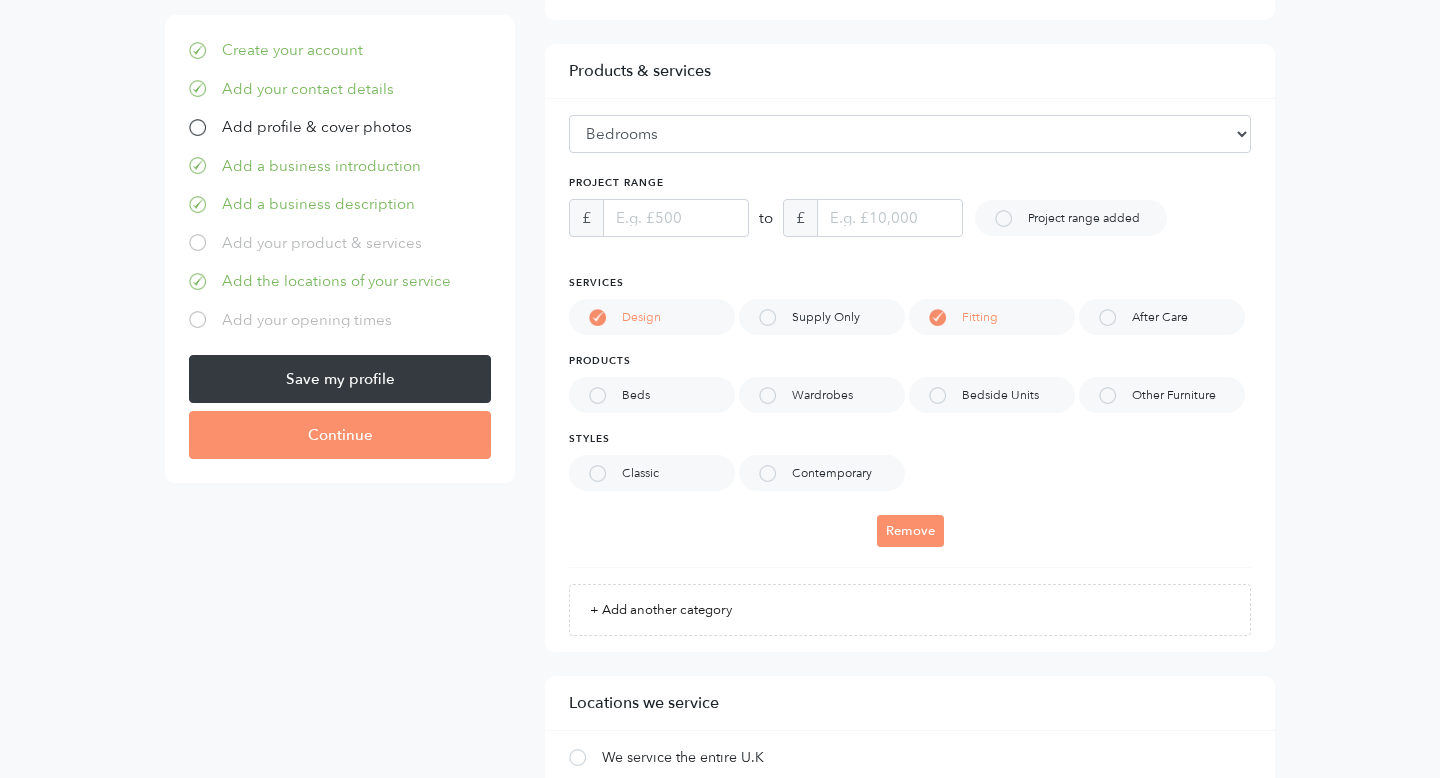 click on "Beds" at bounding box center [652, 395] 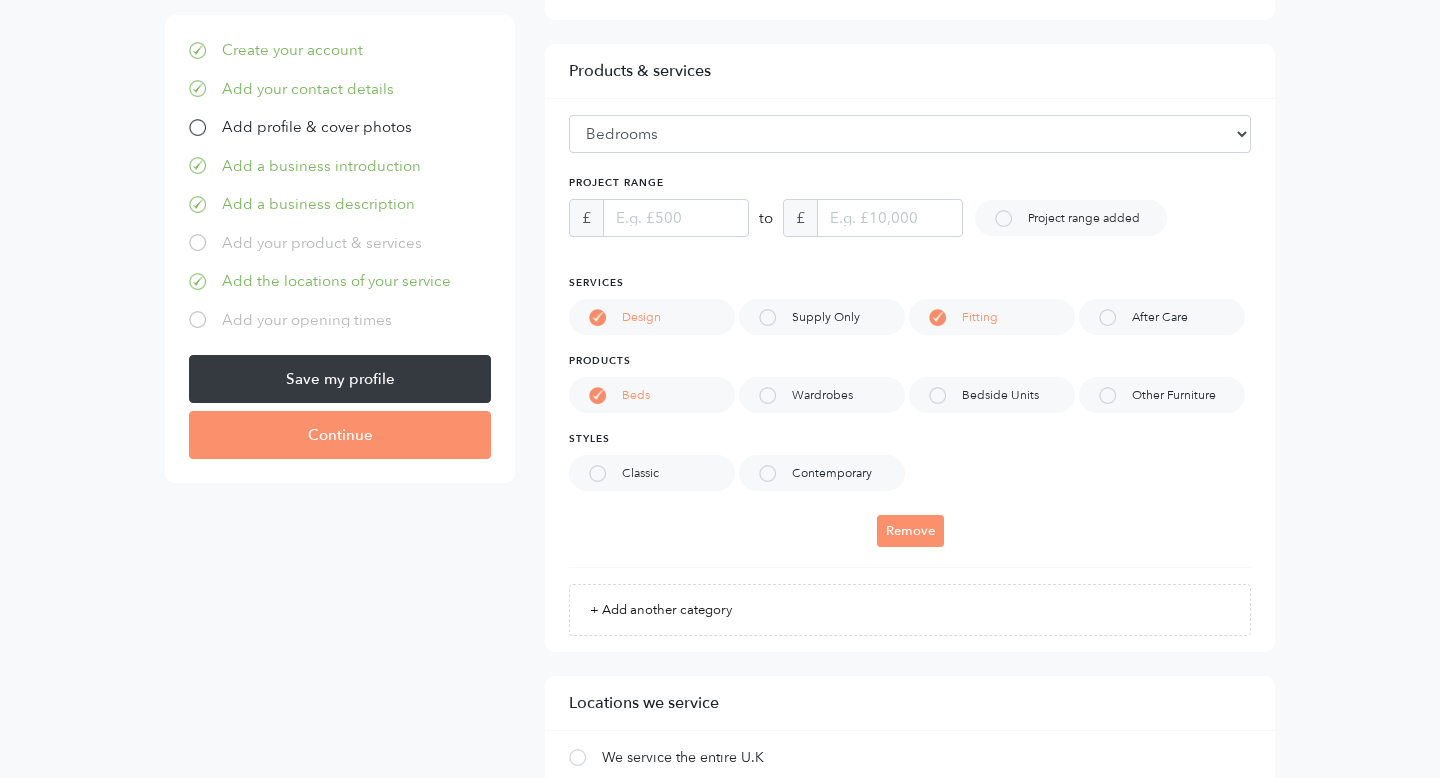 click on "Wardrobes" at bounding box center [832, 395] 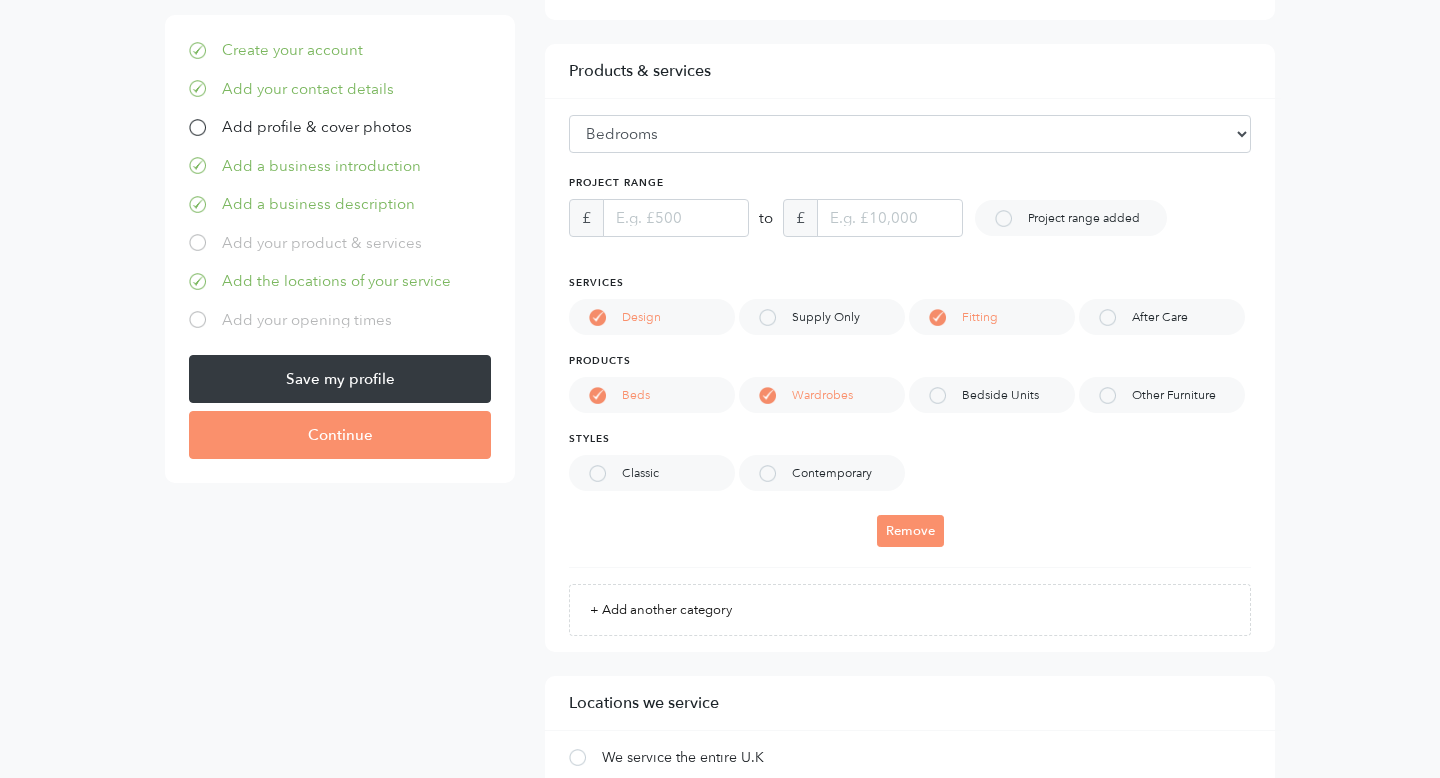 click on "Bedside Units" at bounding box center [992, 395] 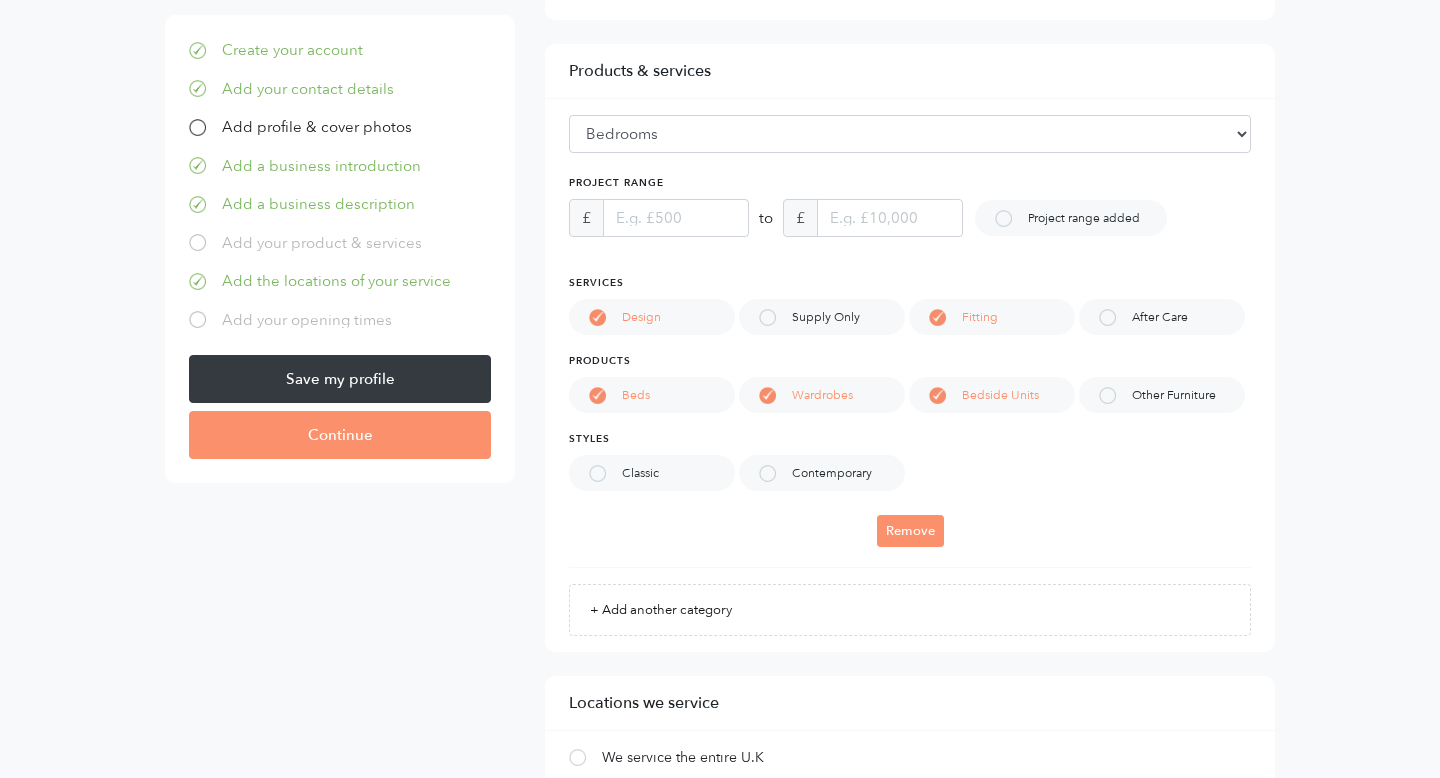 click on "Other Furniture" at bounding box center [1184, 395] 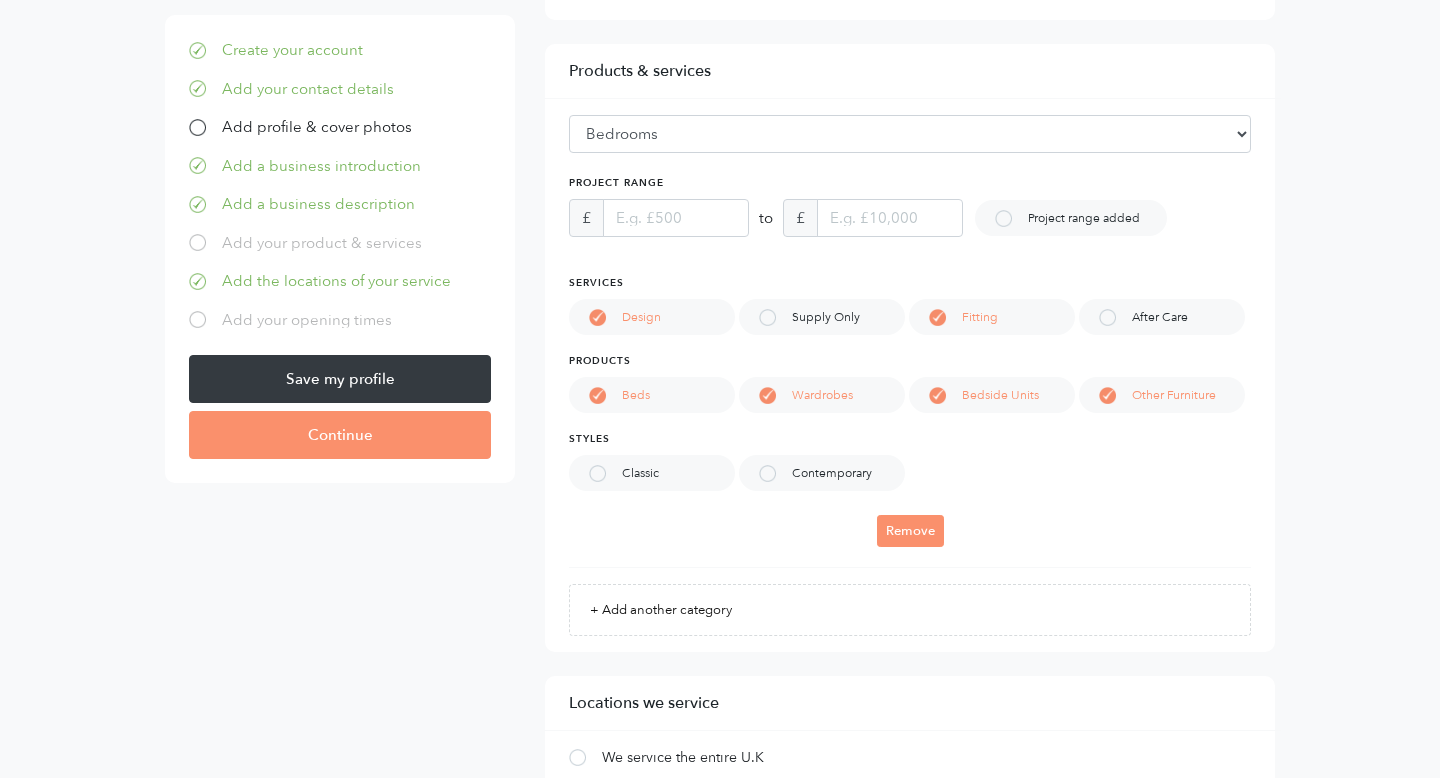 click on "After Care" at bounding box center [1162, 317] 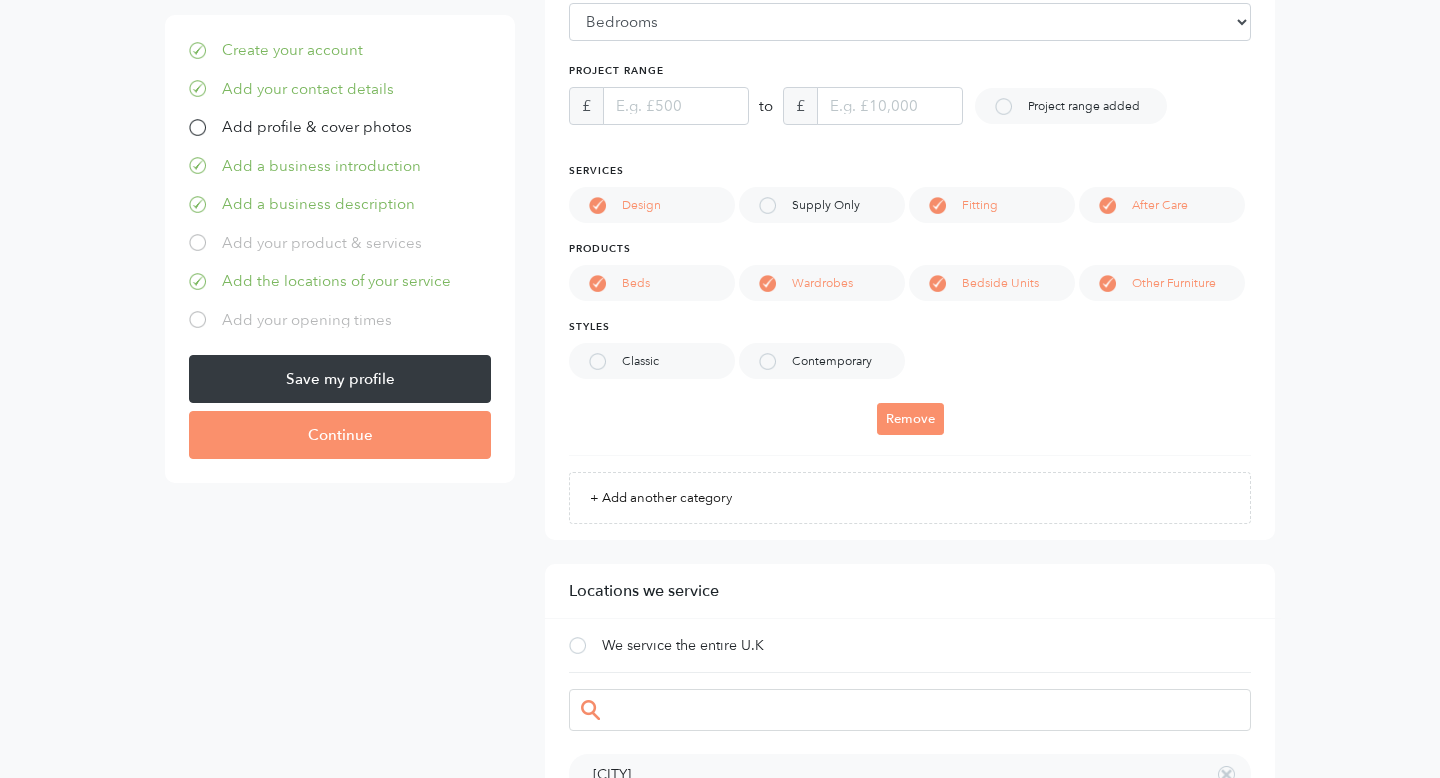 scroll, scrollTop: 1151, scrollLeft: 0, axis: vertical 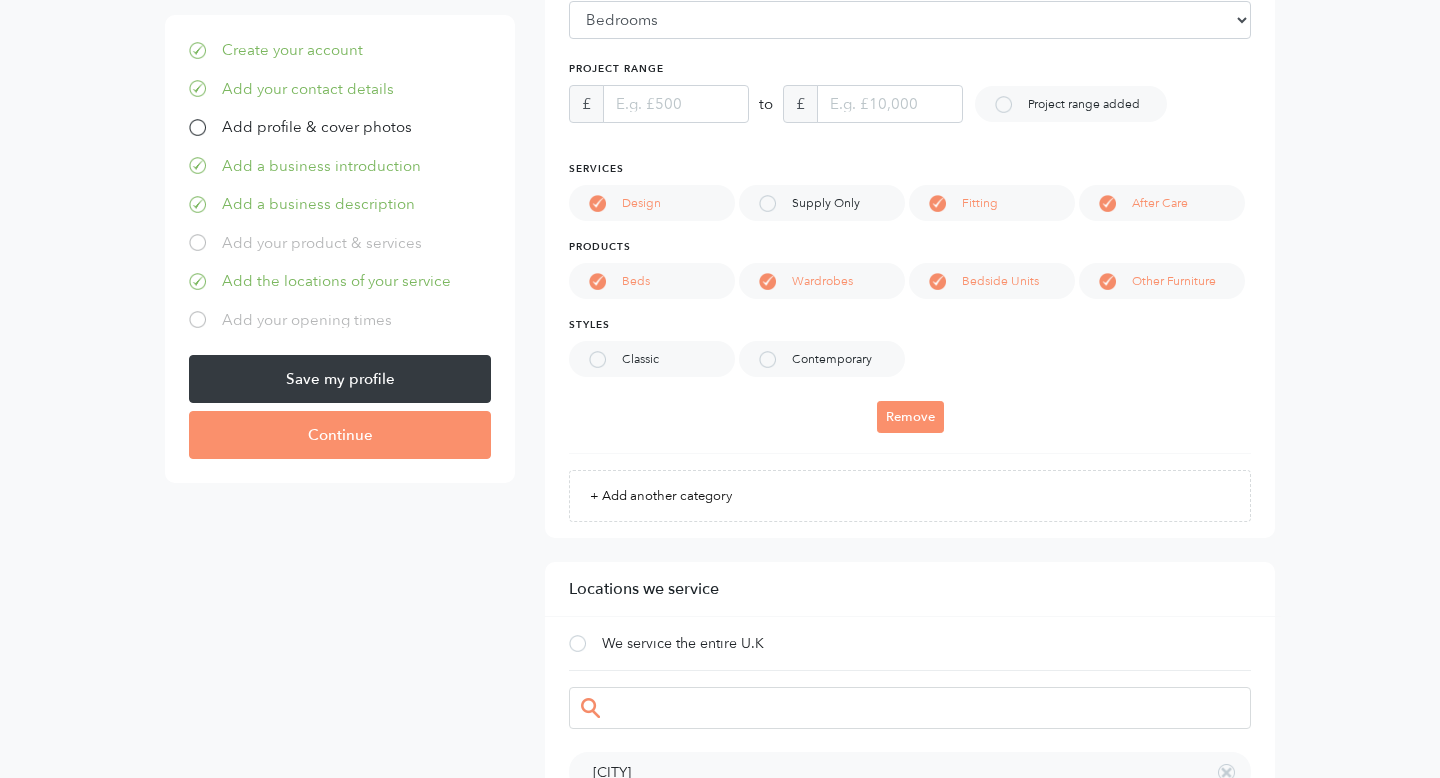 click on "Classic" at bounding box center [652, 359] 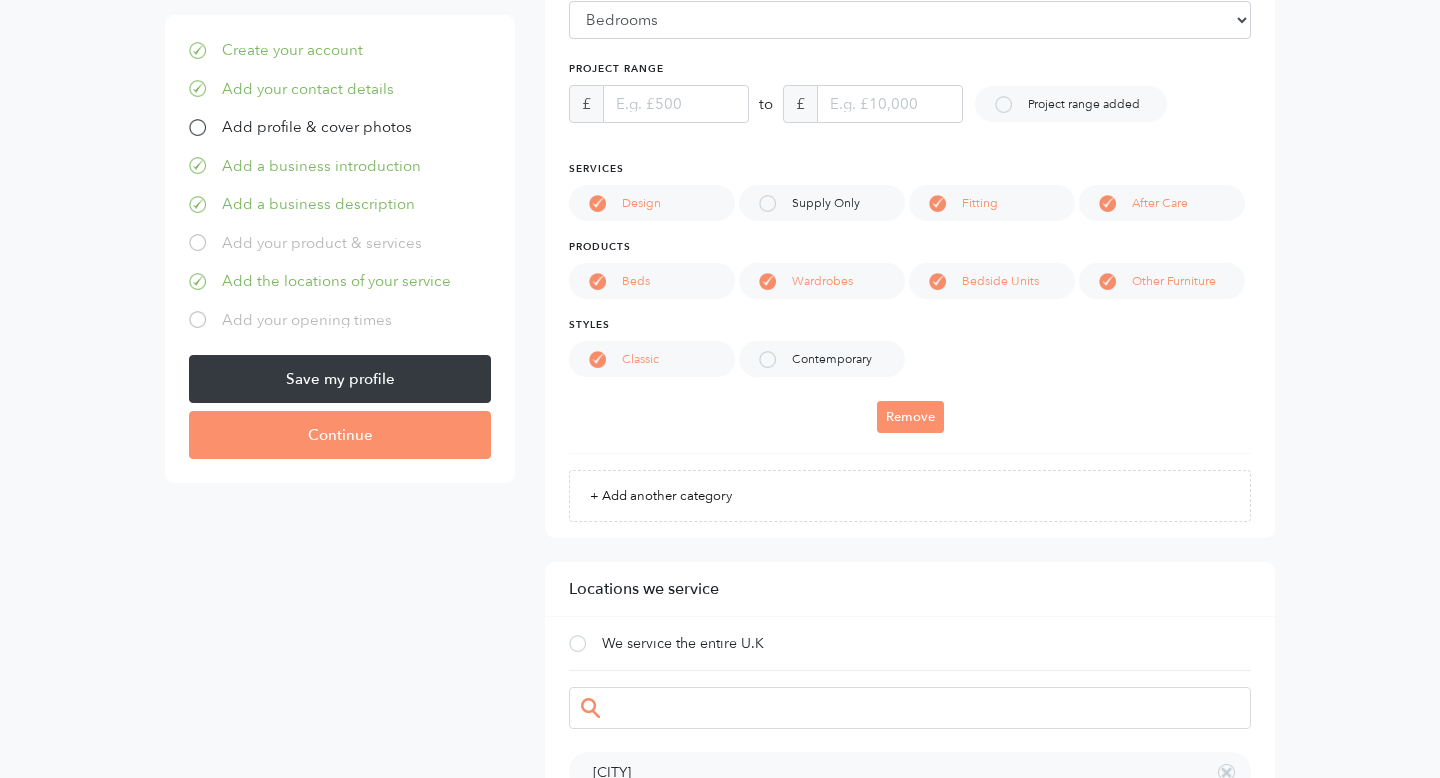 click on "Contemporary" at bounding box center [842, 359] 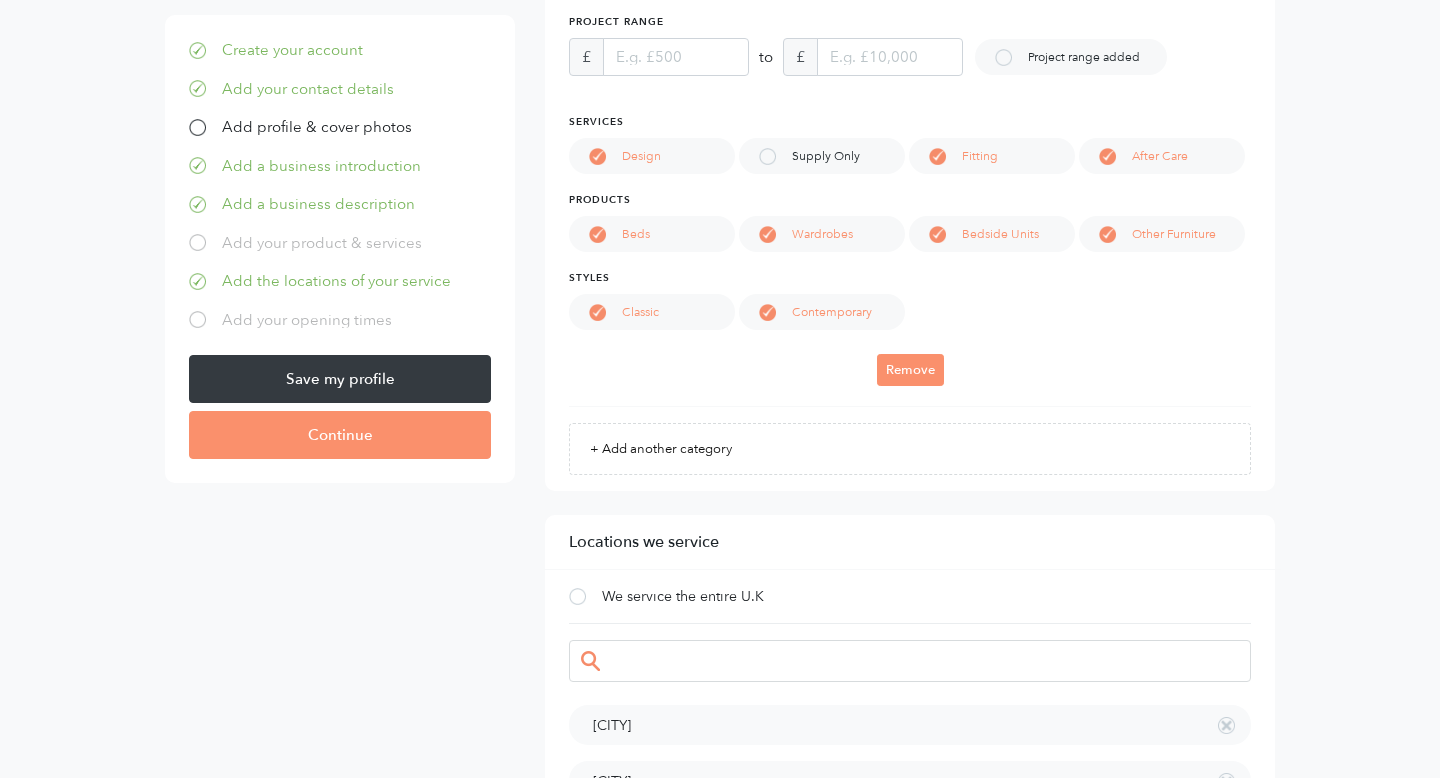 scroll, scrollTop: 1199, scrollLeft: 0, axis: vertical 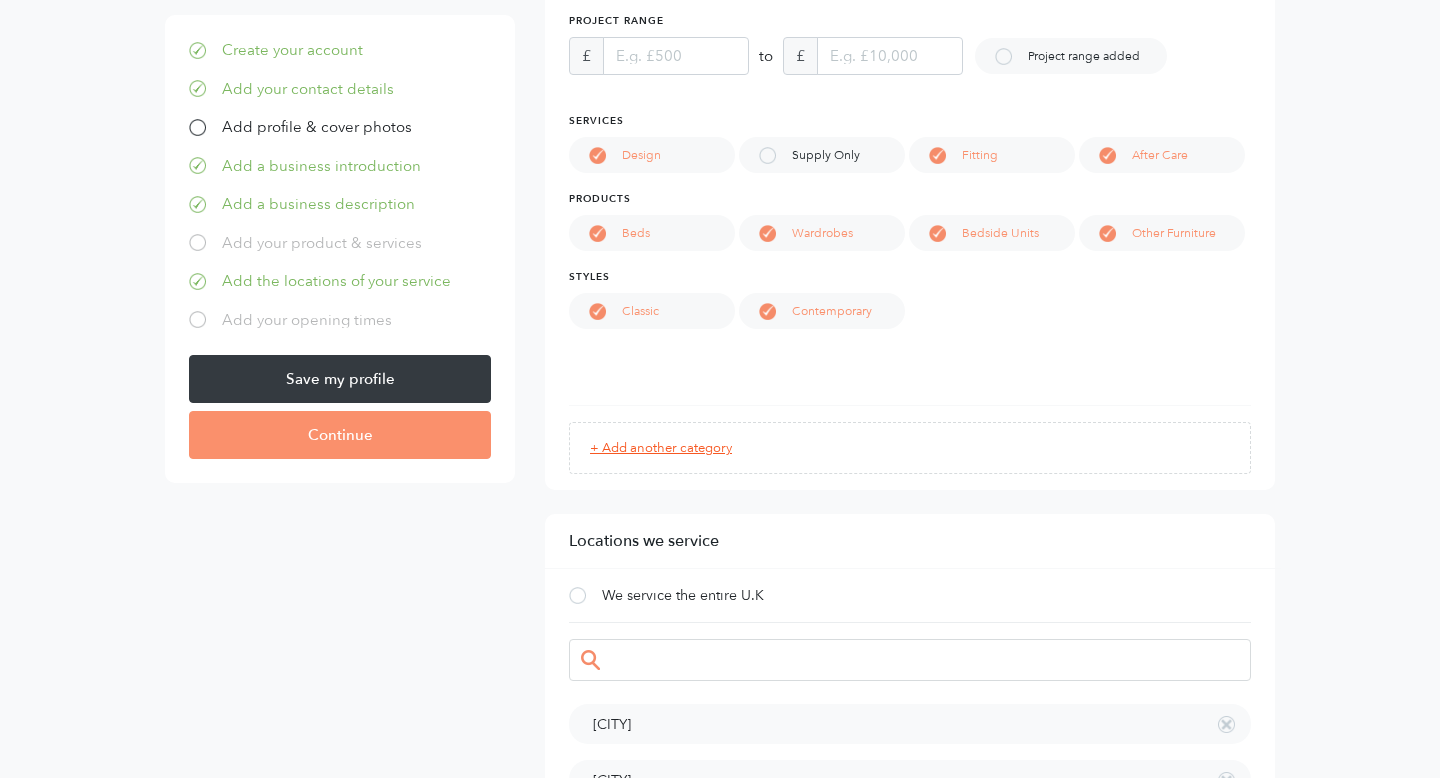 click on "+ Add another category" at bounding box center [910, 448] 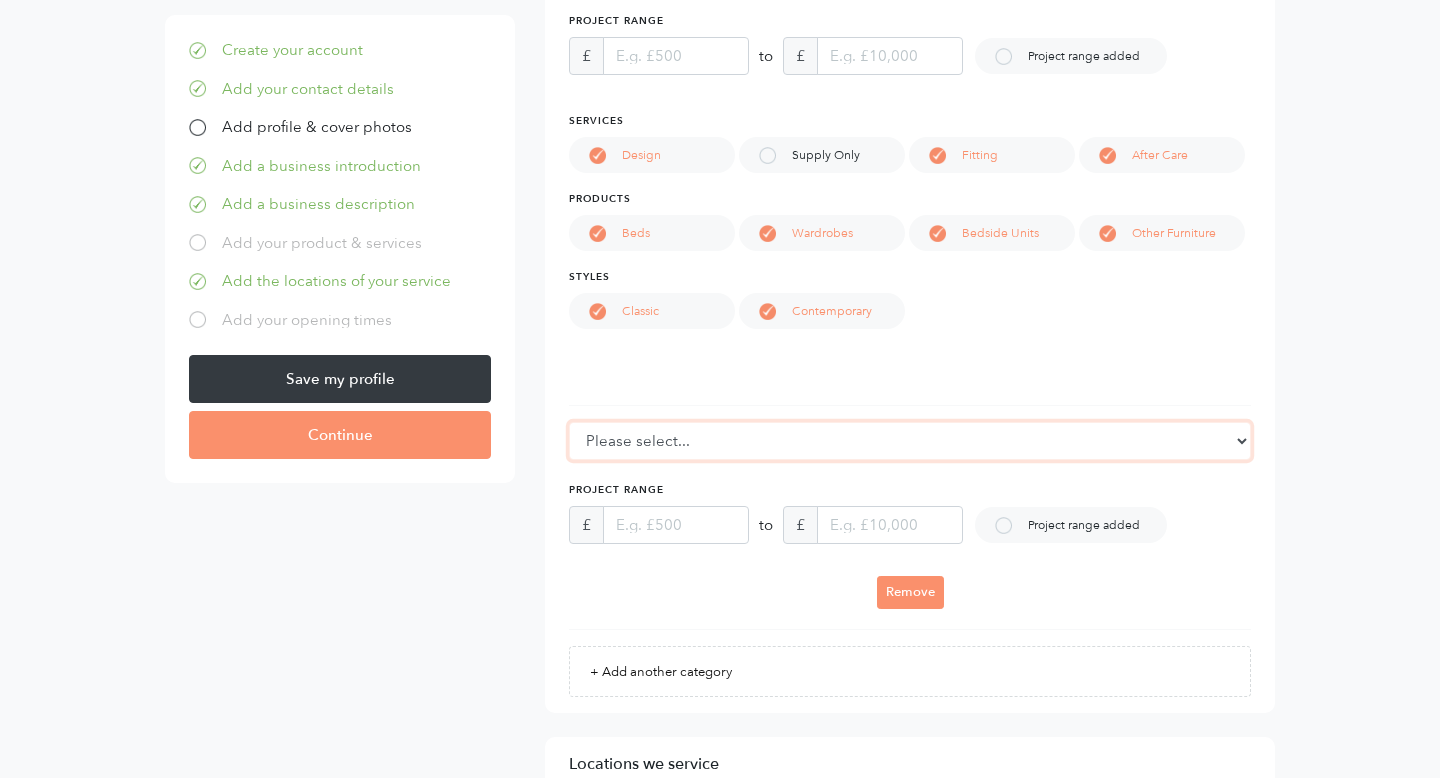 click on "Please select...
Flooring
Bedrooms
Structural Engineers
Tiles
Windows
Bathrooms
Architects & Designers
Kitchen Designers
Doors
Worktops" at bounding box center [910, 441] 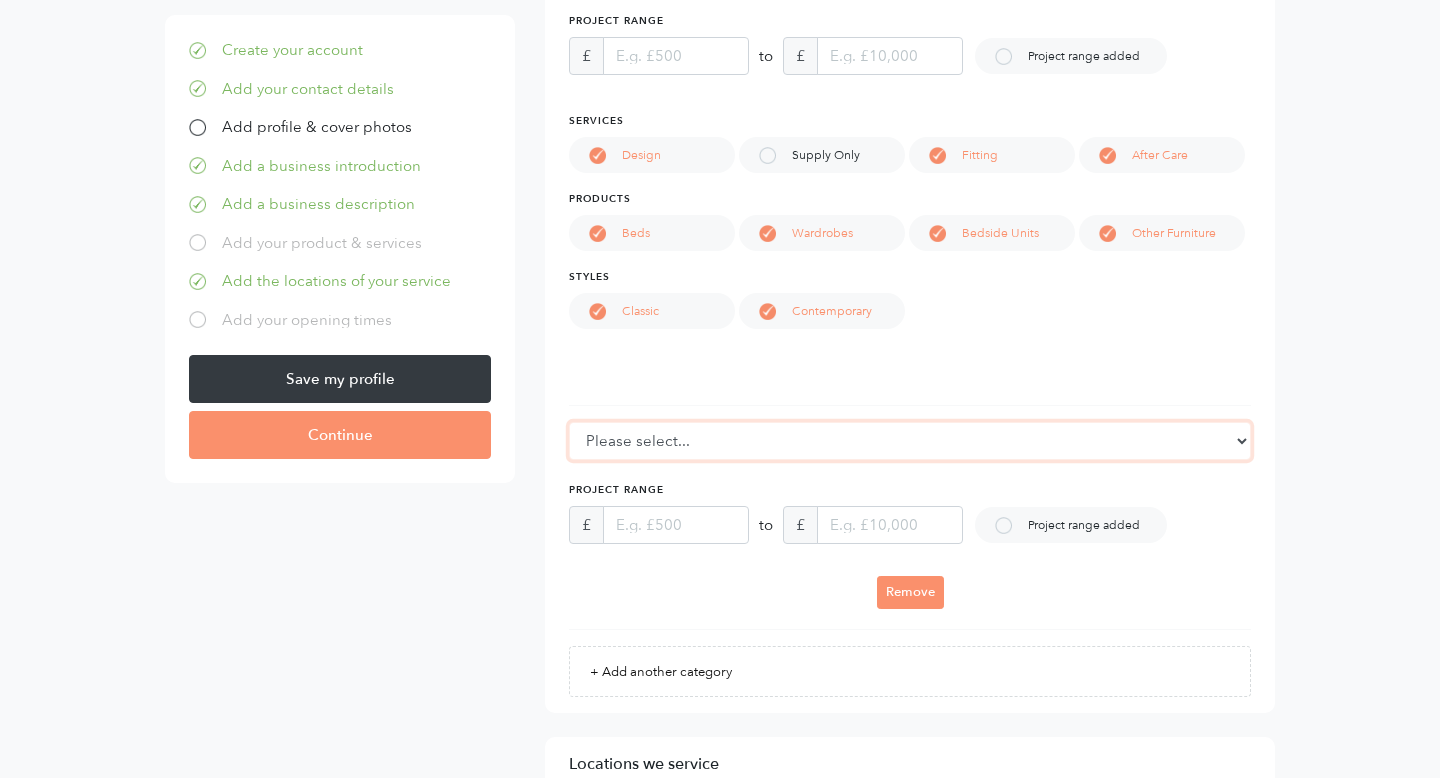 select on "5" 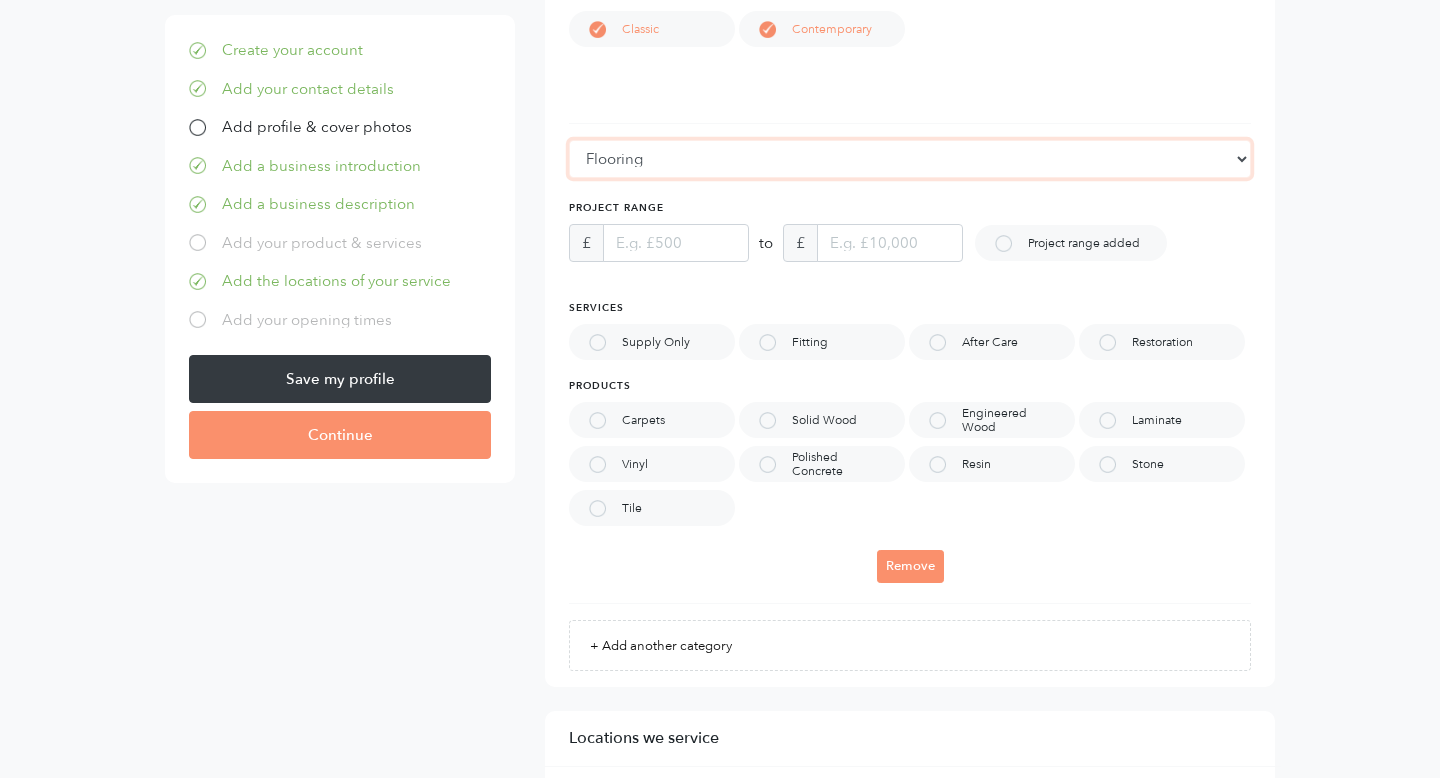 scroll, scrollTop: 1553, scrollLeft: 0, axis: vertical 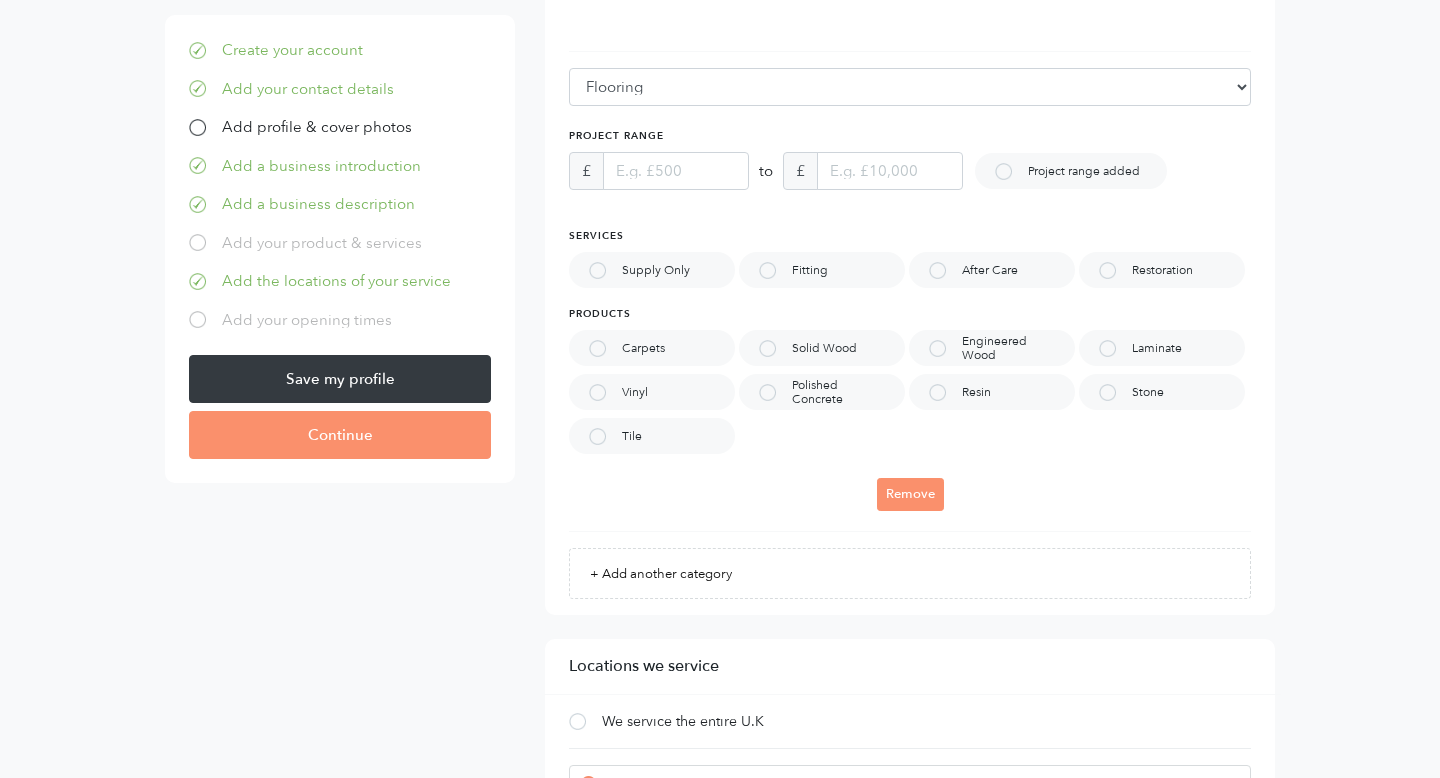 click on "Supply Only" at bounding box center (666, 270) 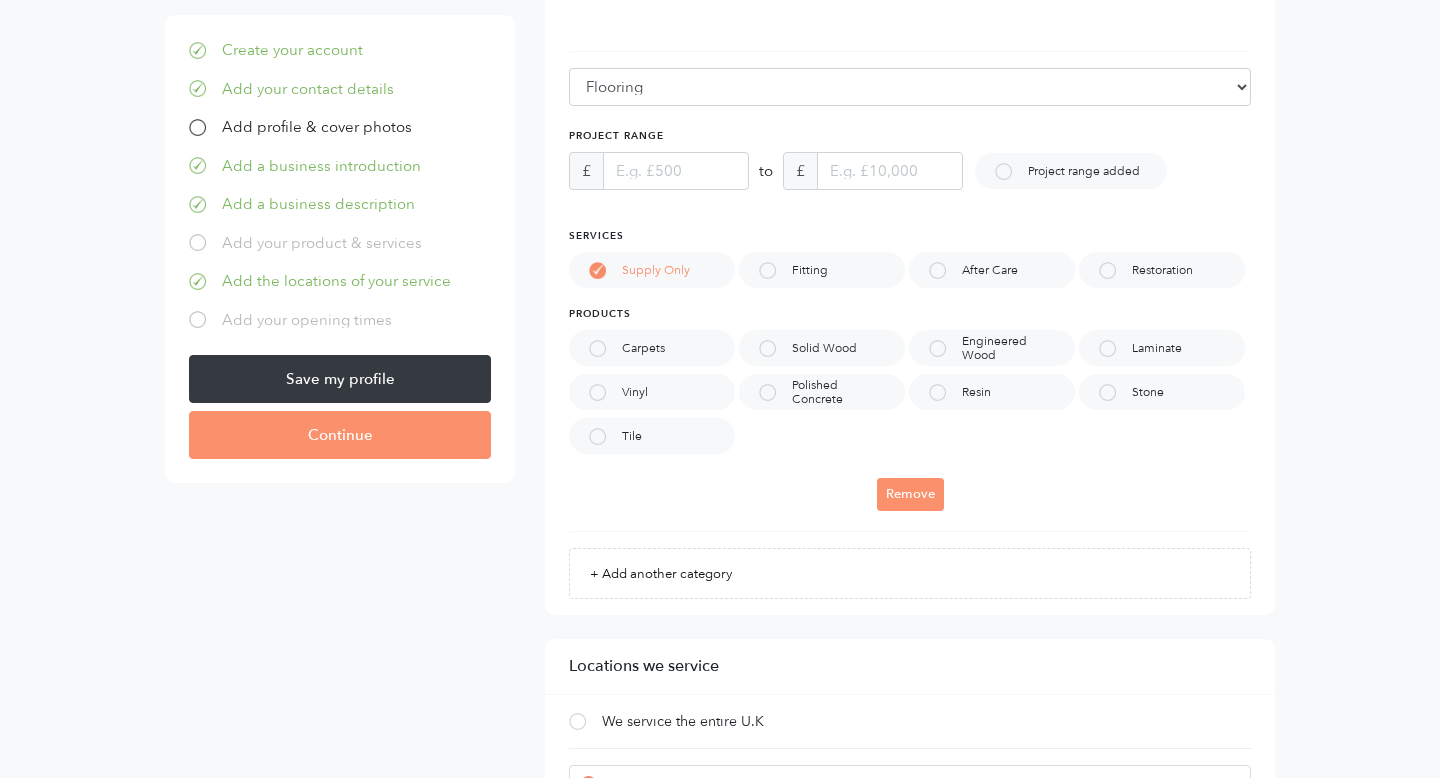 click on "Fitting" at bounding box center [822, 270] 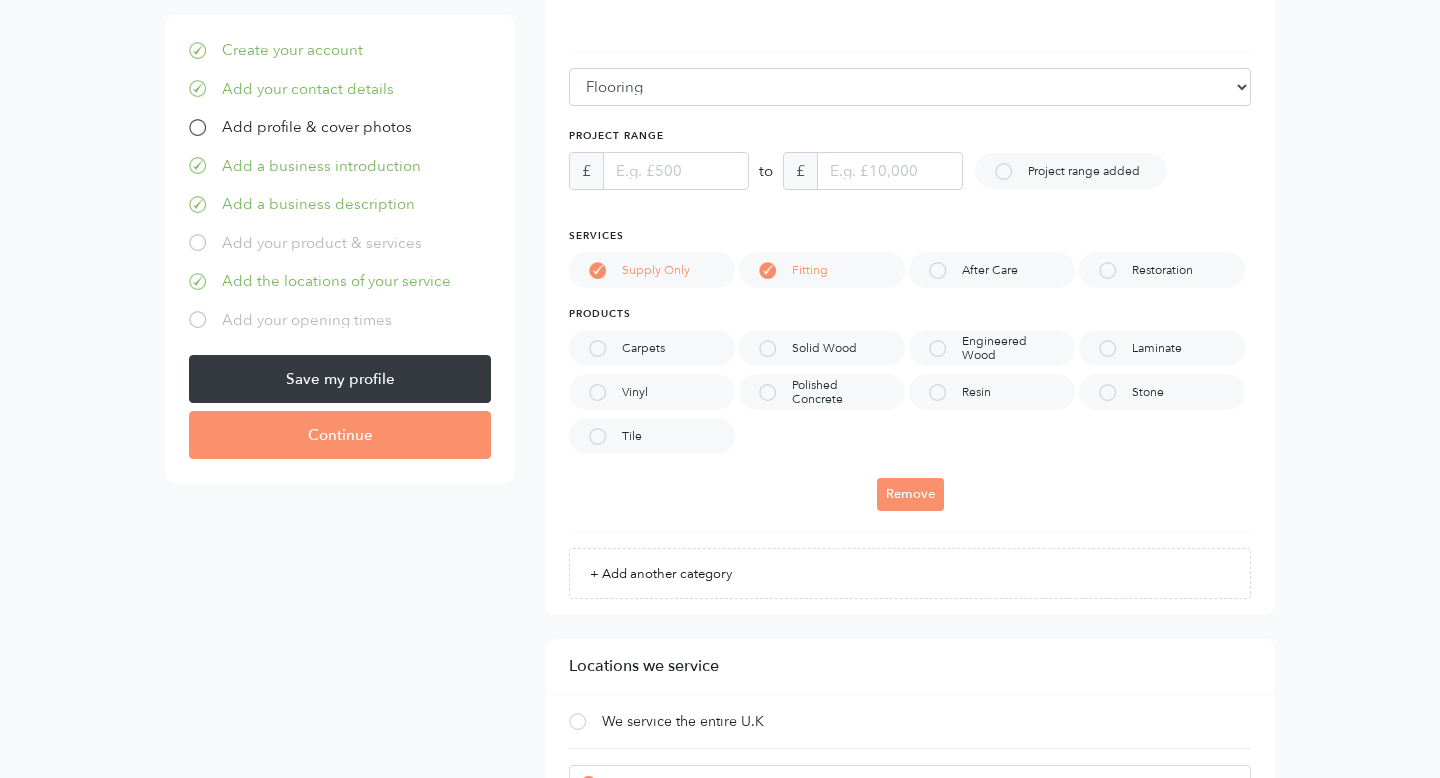 click on "After Care" at bounding box center [992, 270] 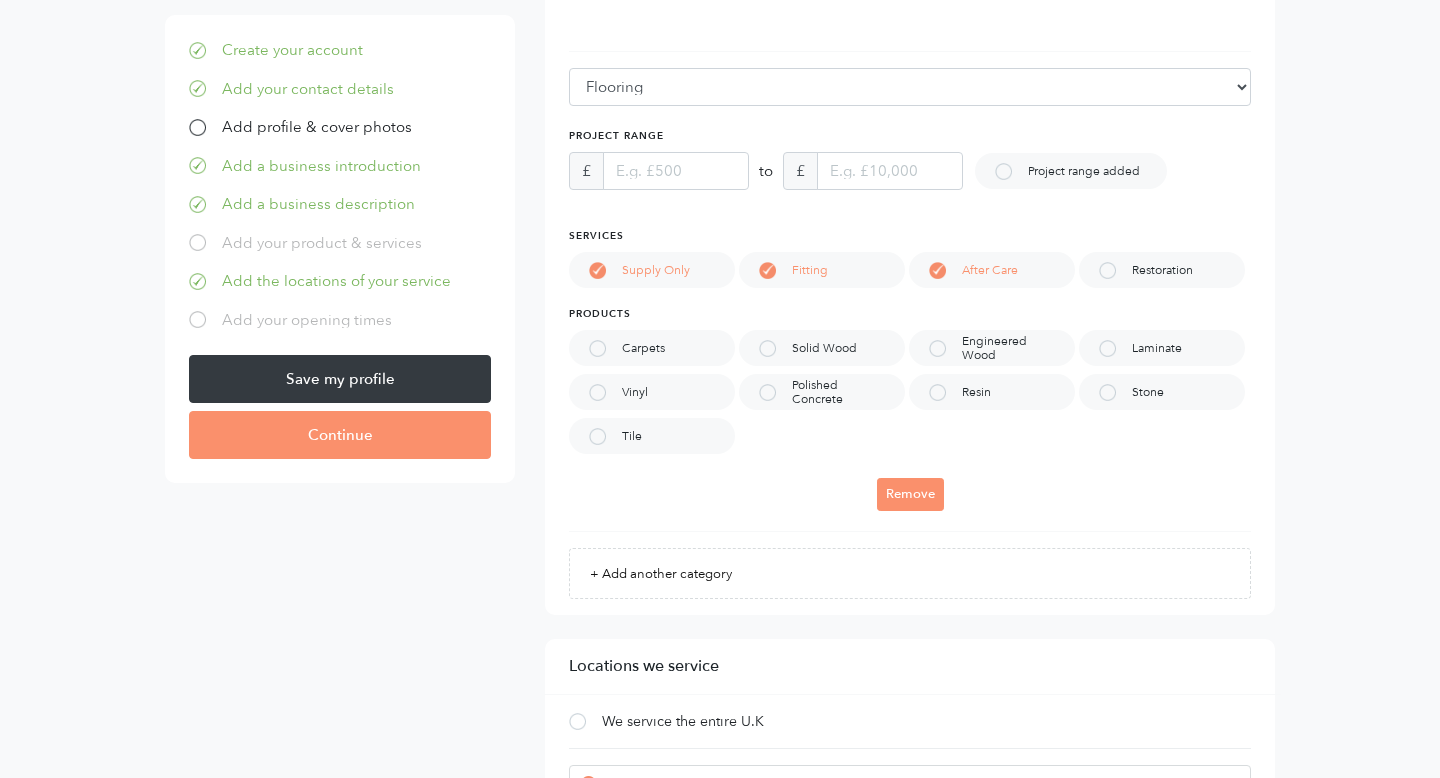 click on "Carpets" at bounding box center (653, 348) 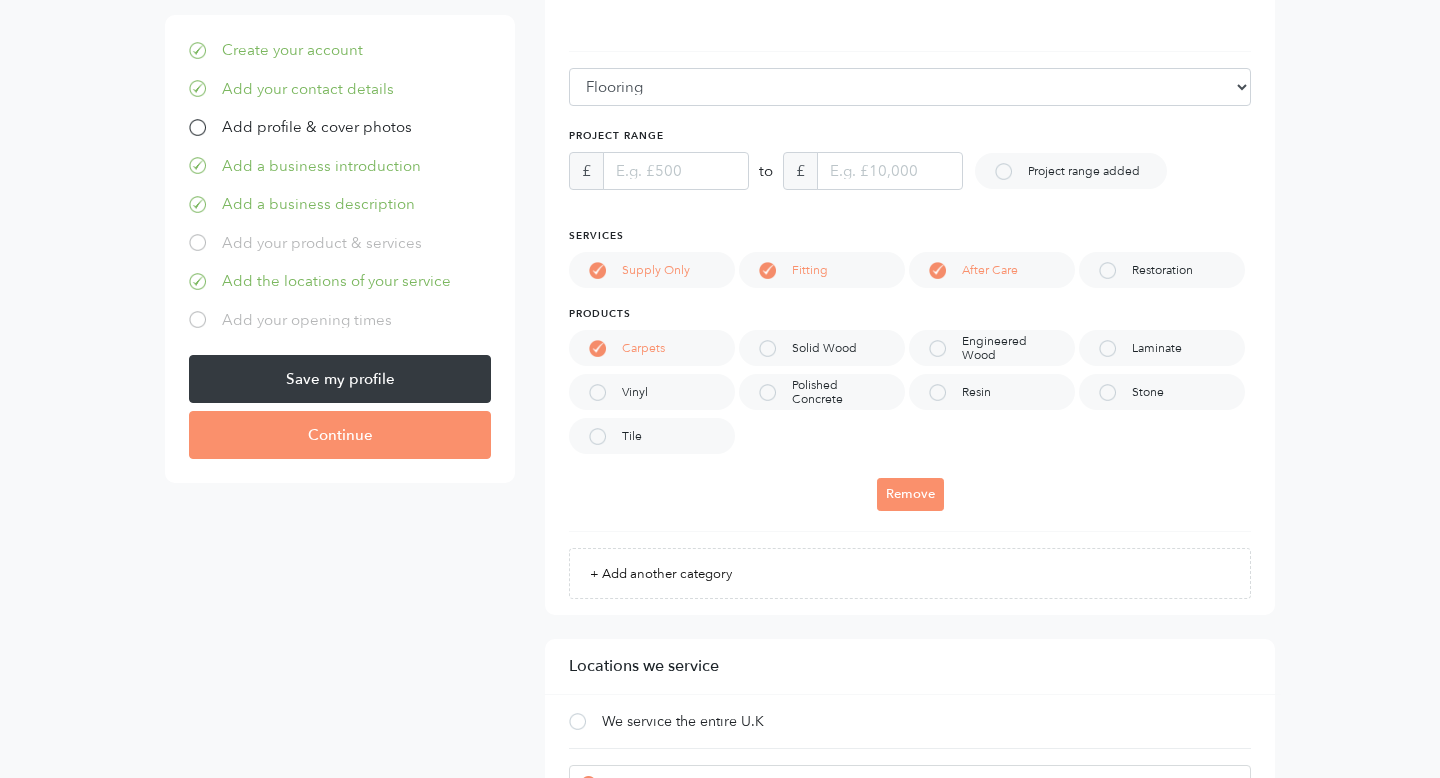click on "Solid Wood" at bounding box center (834, 348) 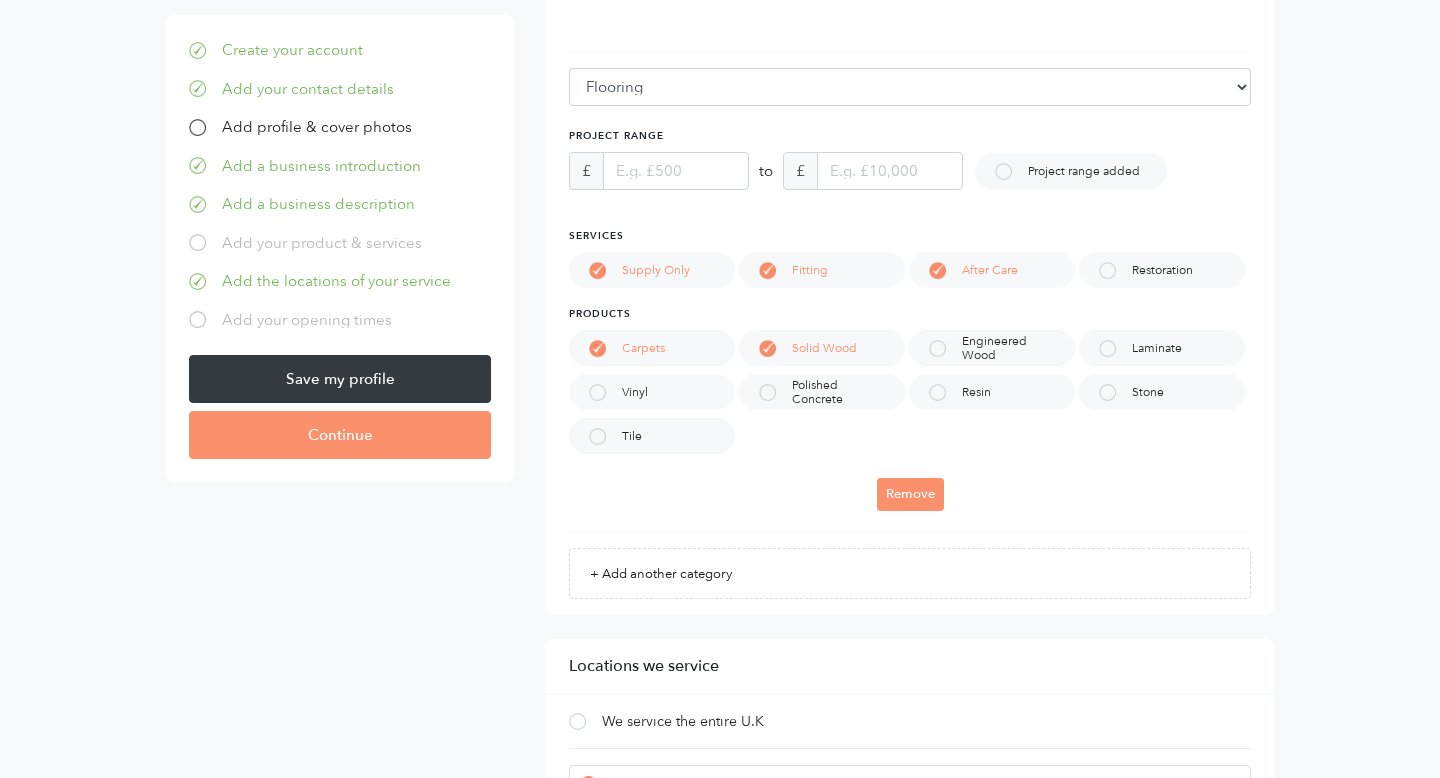 click on "Engineered Wood" at bounding box center (1018, 348) 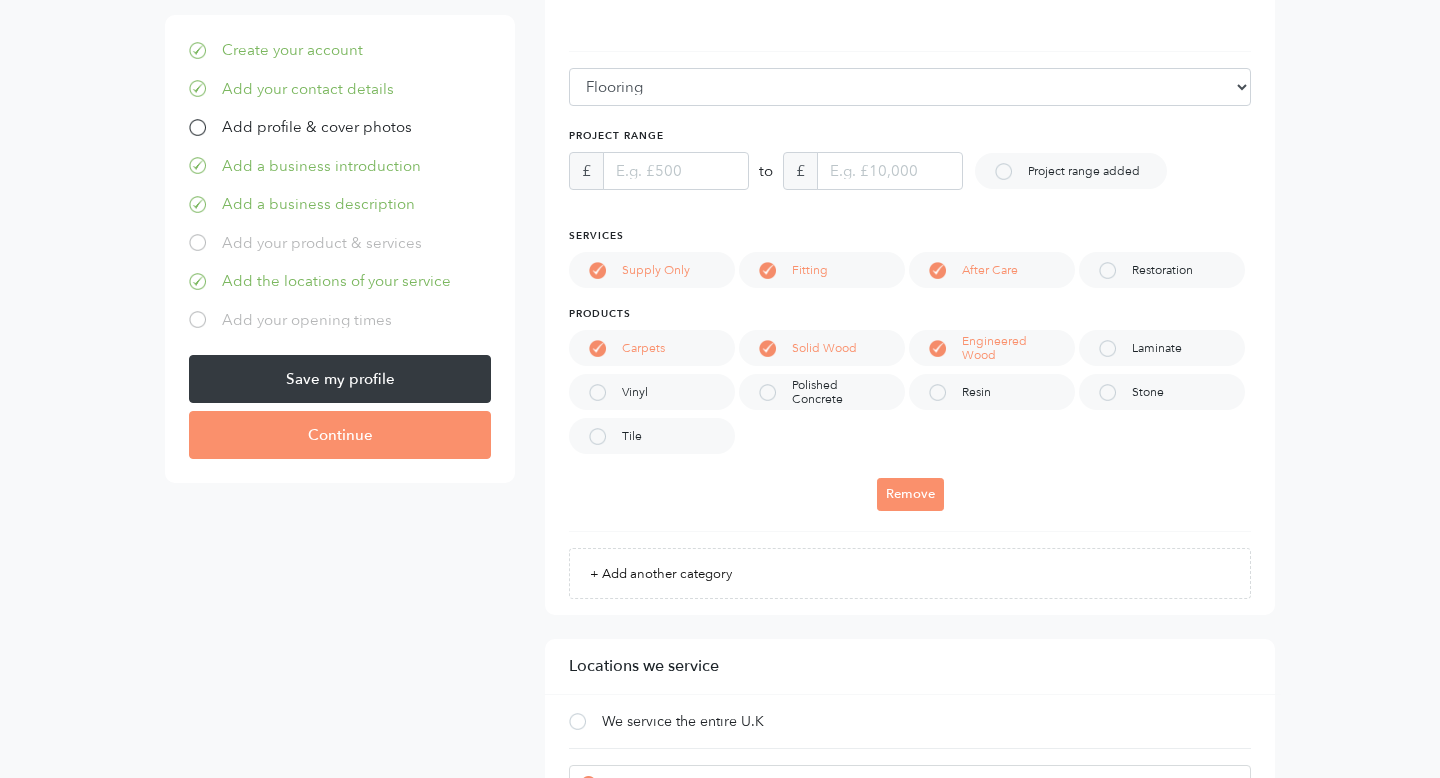 click on "Laminate" at bounding box center [1162, 348] 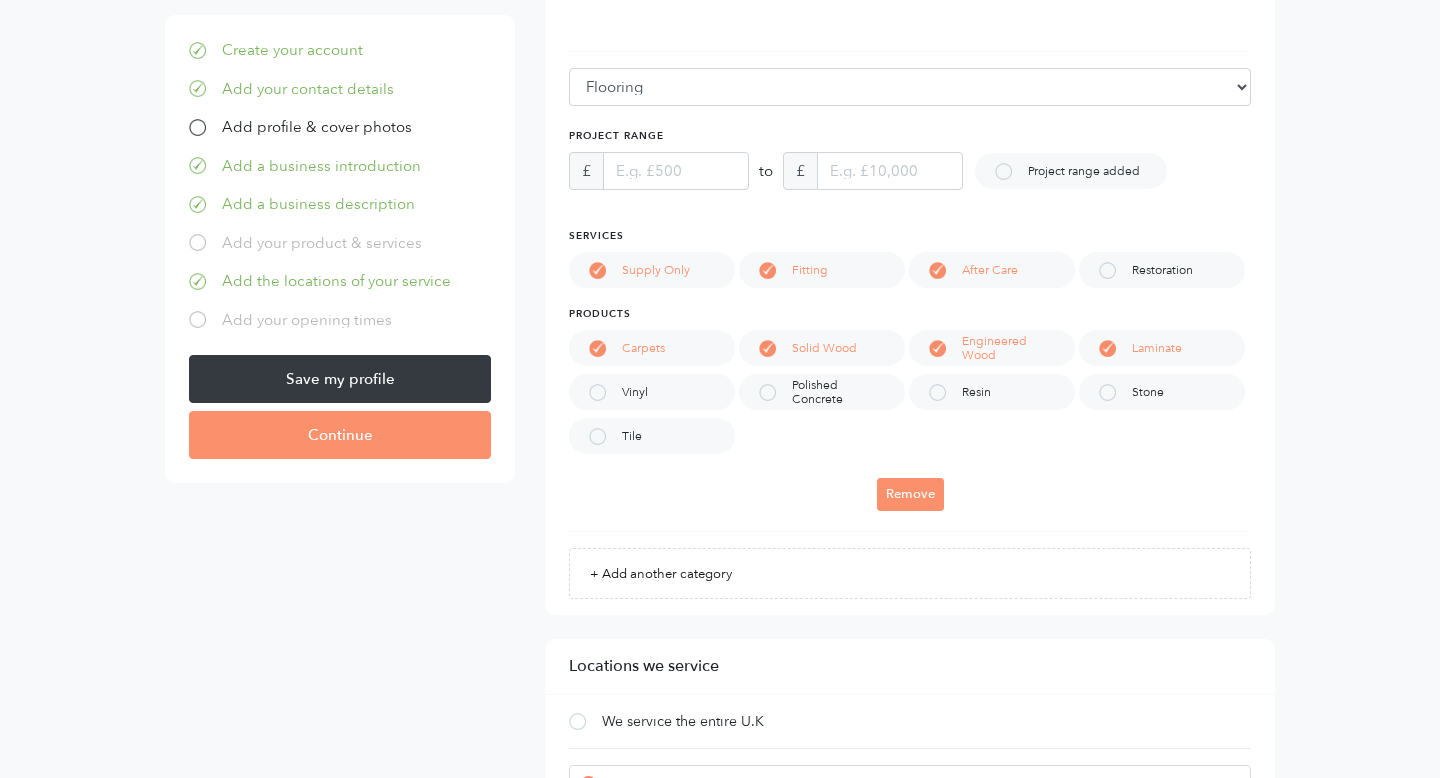 click on "Stone" at bounding box center (1162, 392) 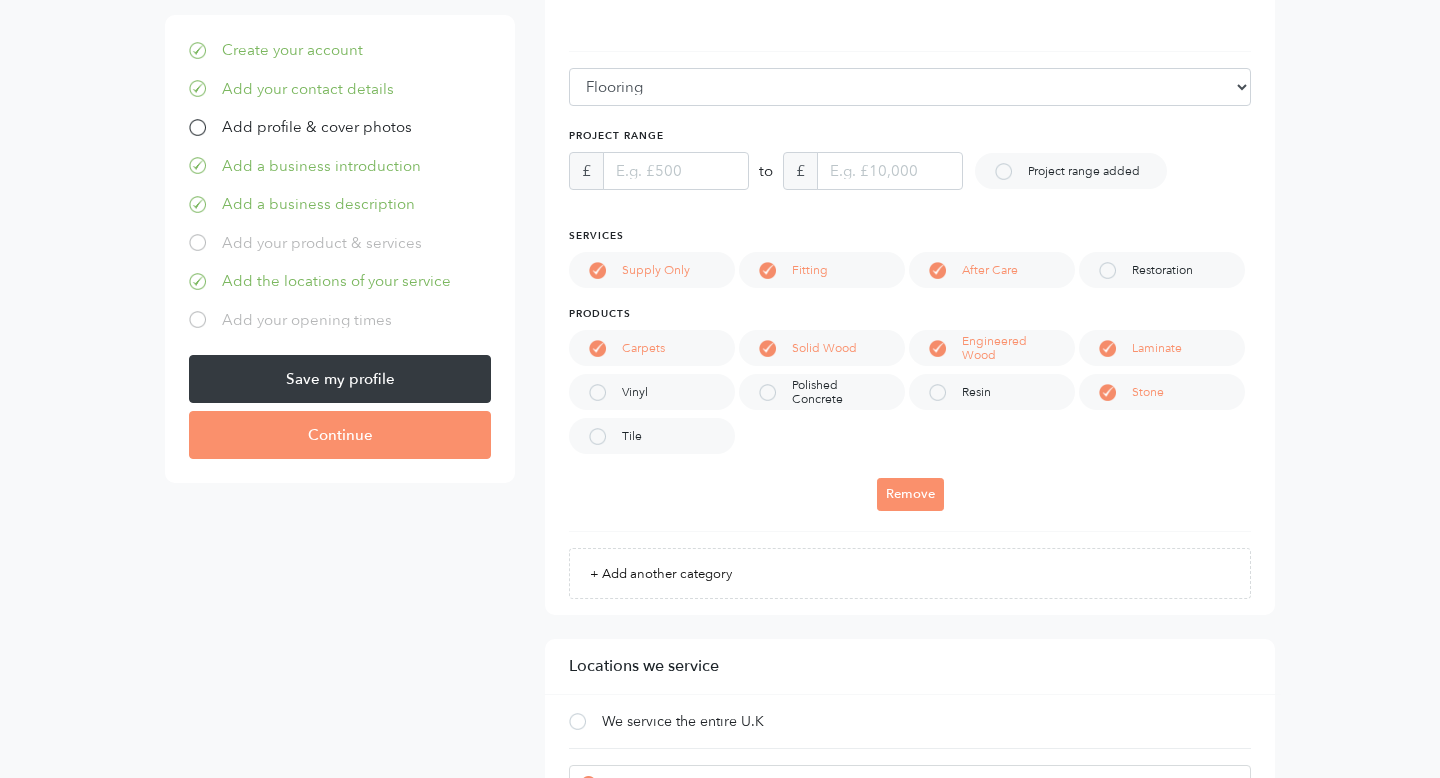 click on "Resin" at bounding box center (992, 392) 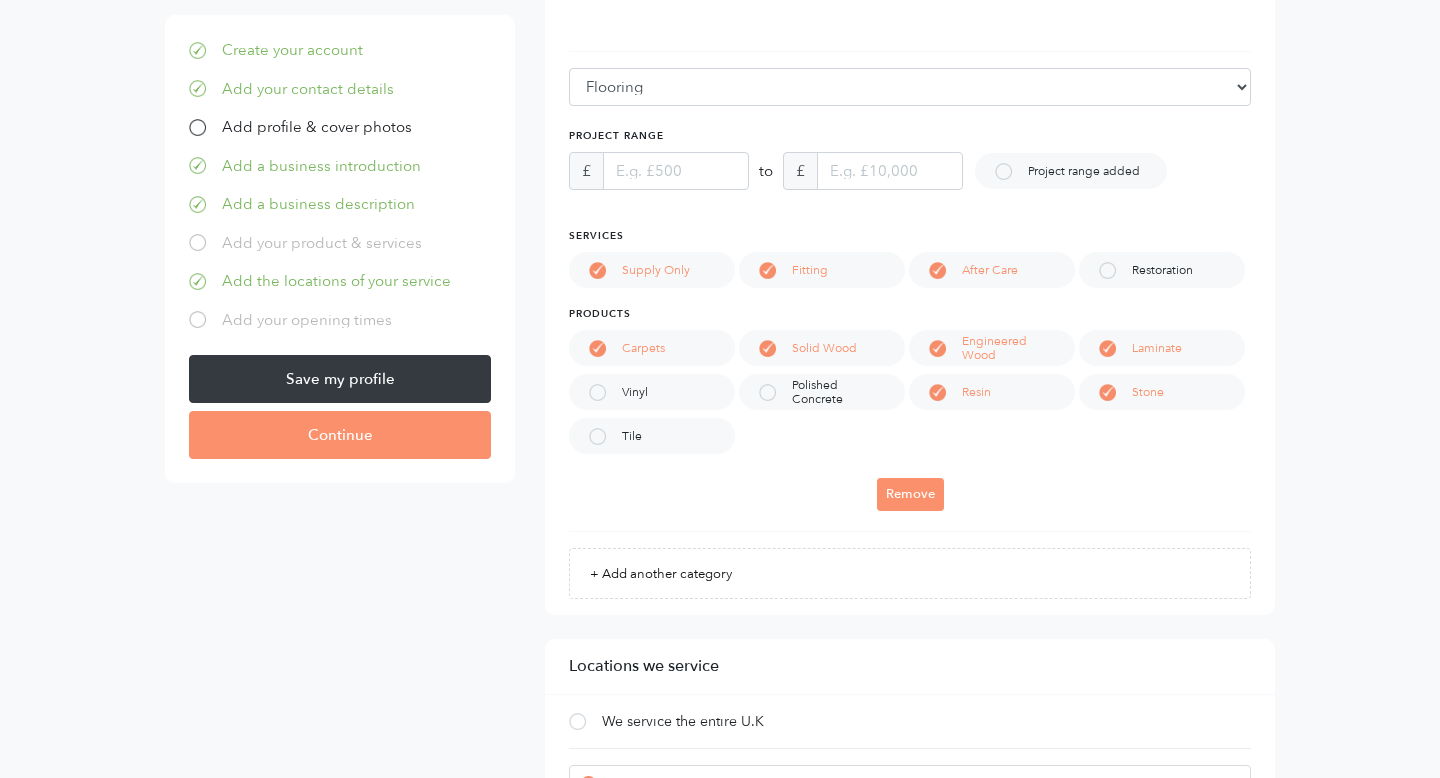 click on "Polished Concrete" at bounding box center [848, 392] 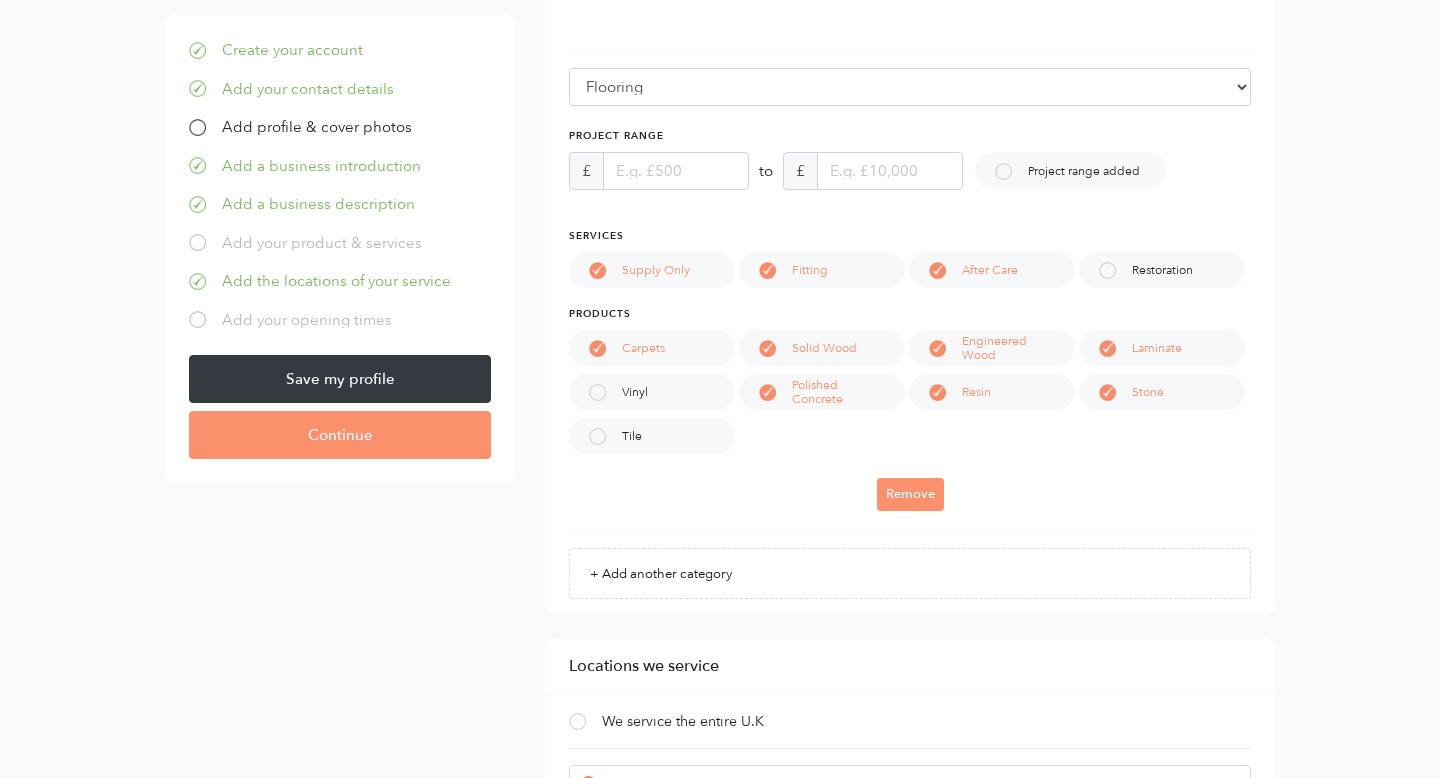click on "Vinyl" at bounding box center [645, 392] 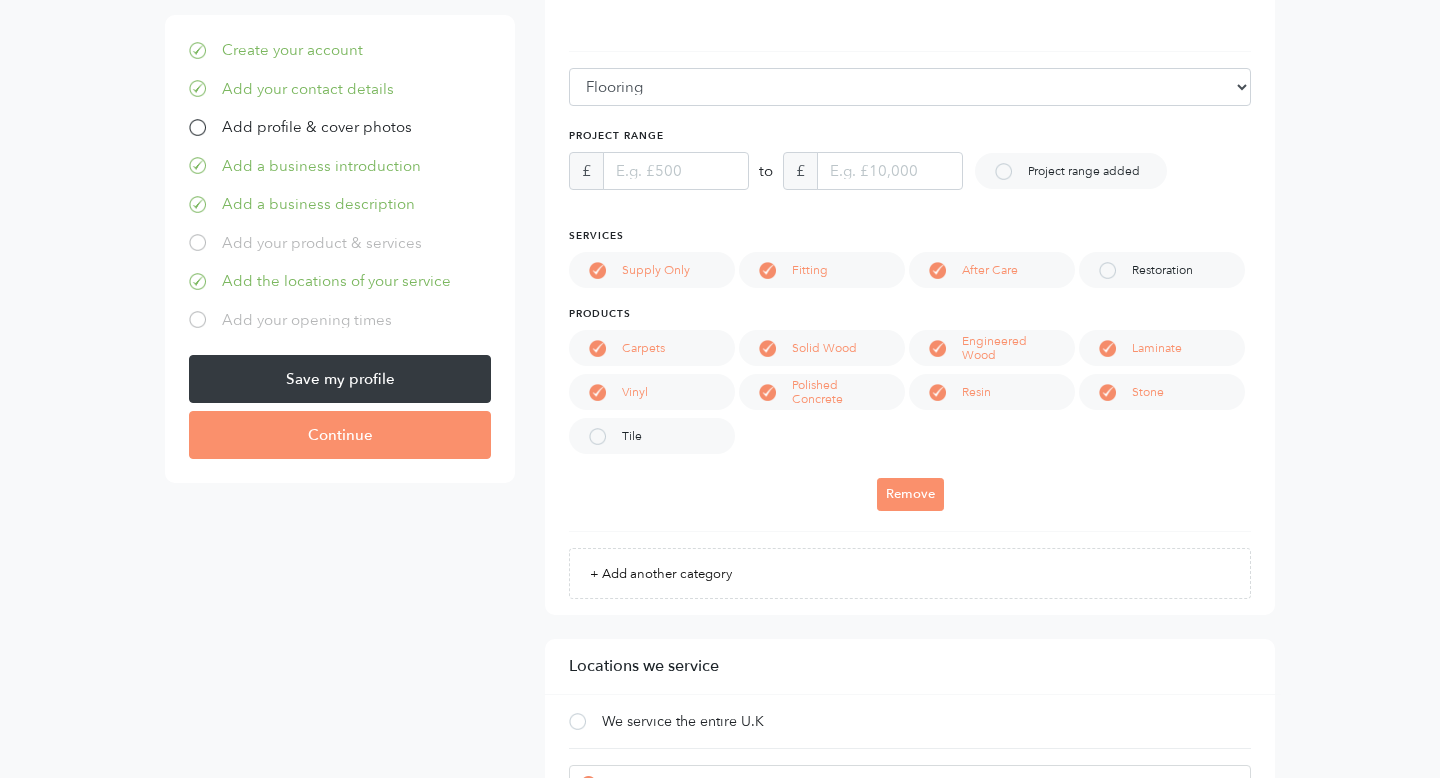 click on "Tile" at bounding box center (652, 436) 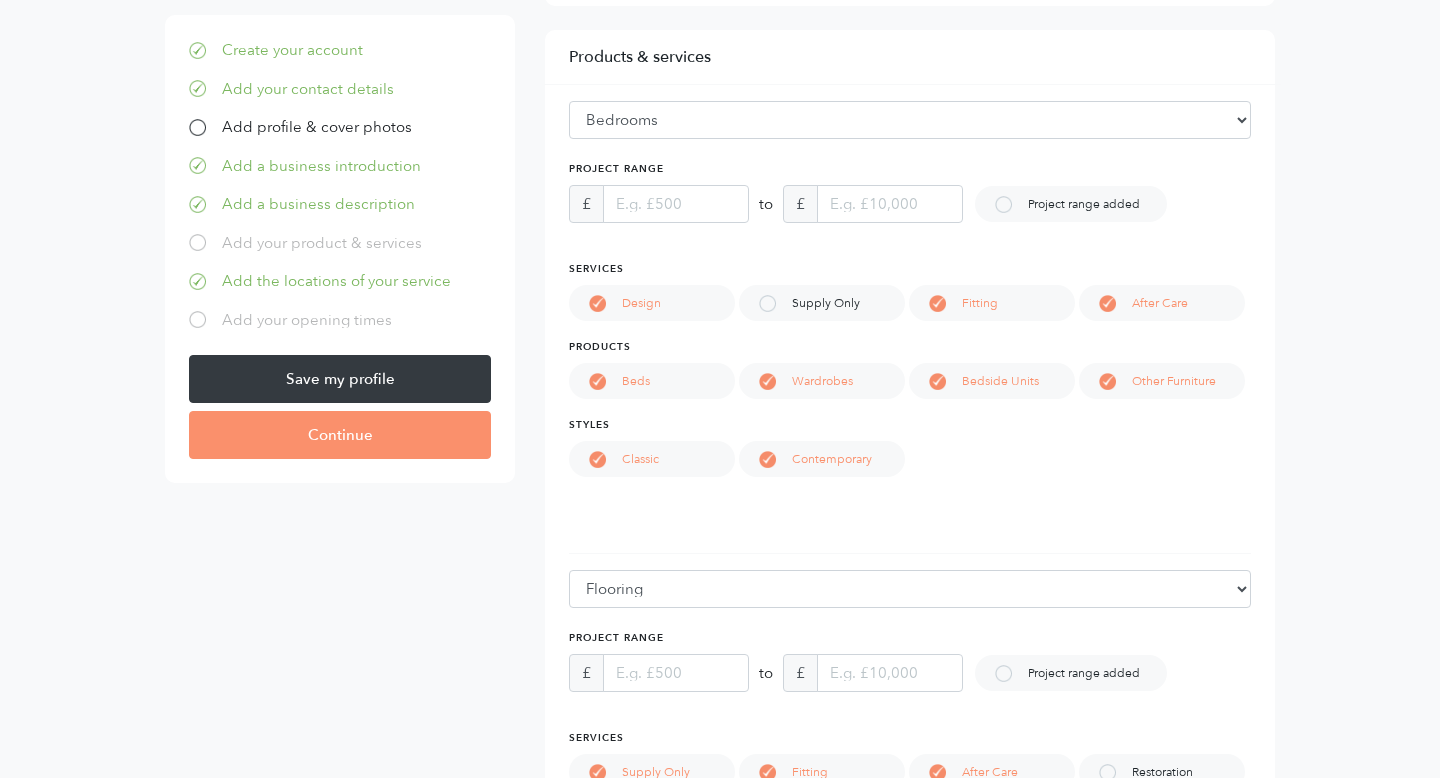 scroll, scrollTop: 1056, scrollLeft: 0, axis: vertical 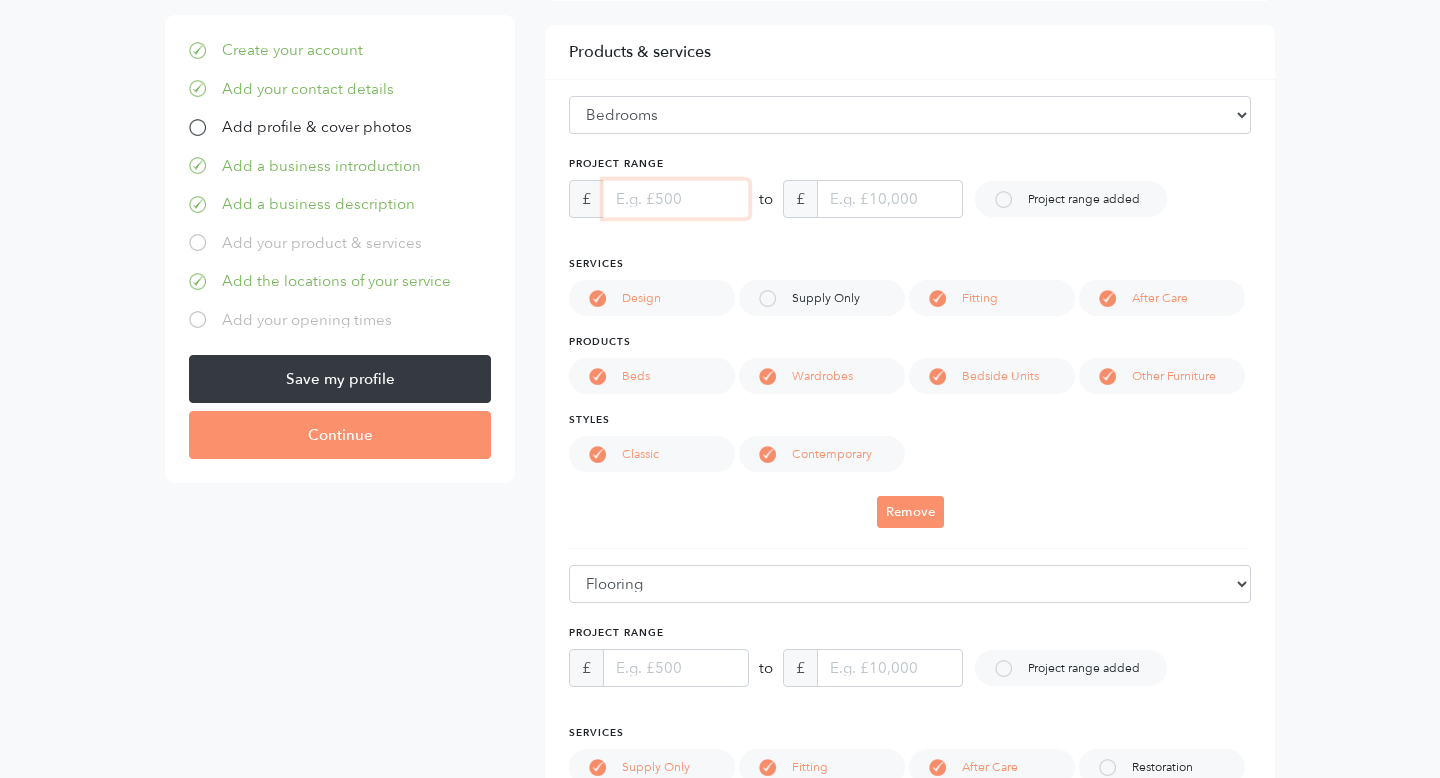 click at bounding box center (676, 199) 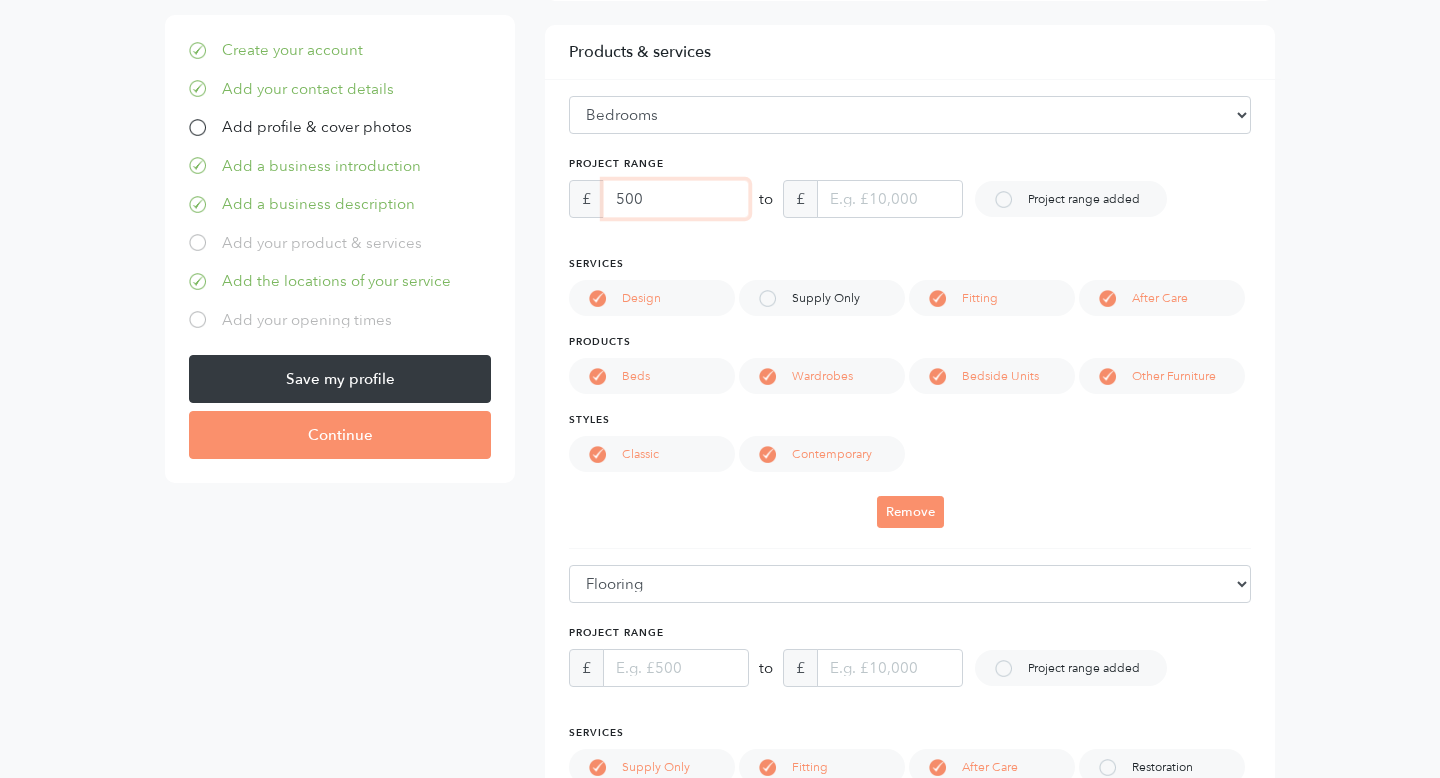 type on "5,000" 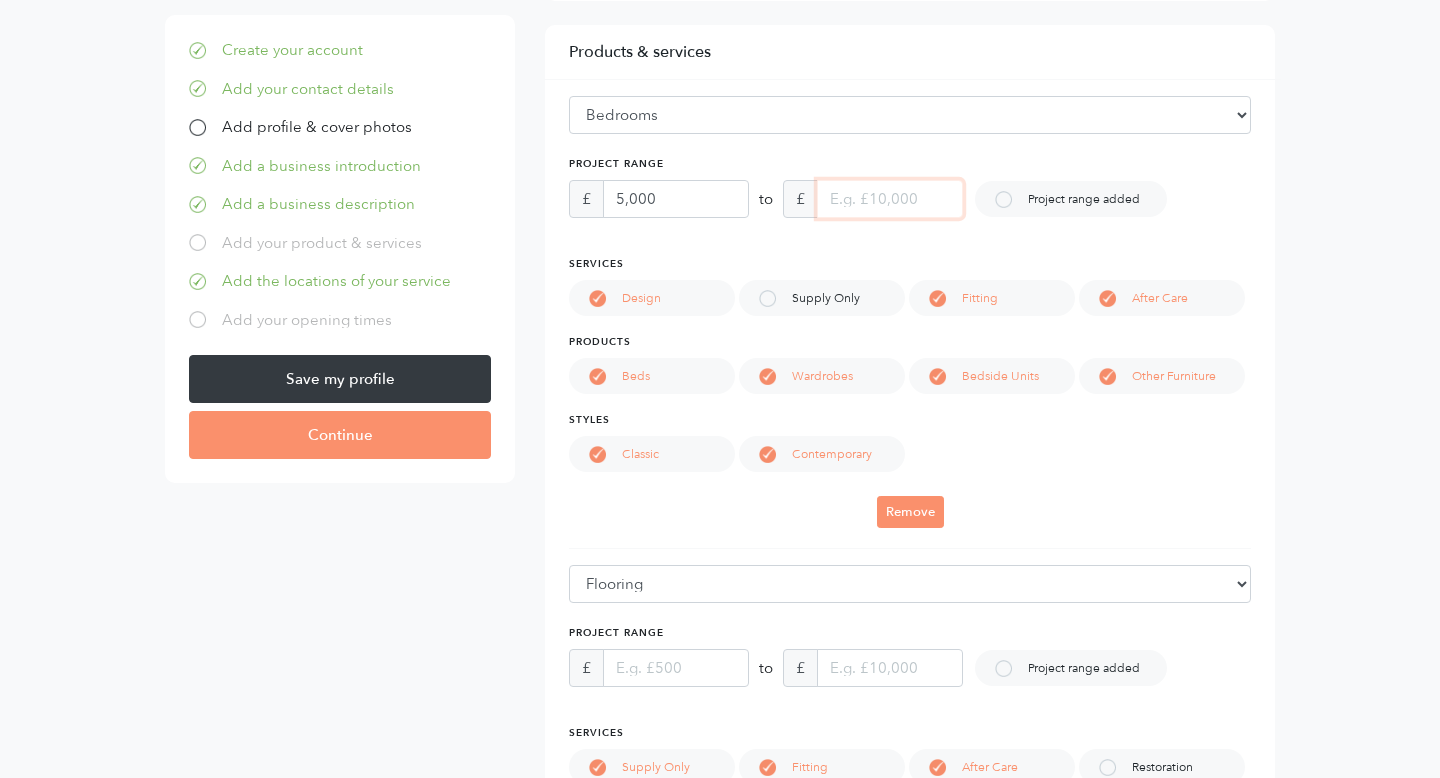 click at bounding box center [890, 199] 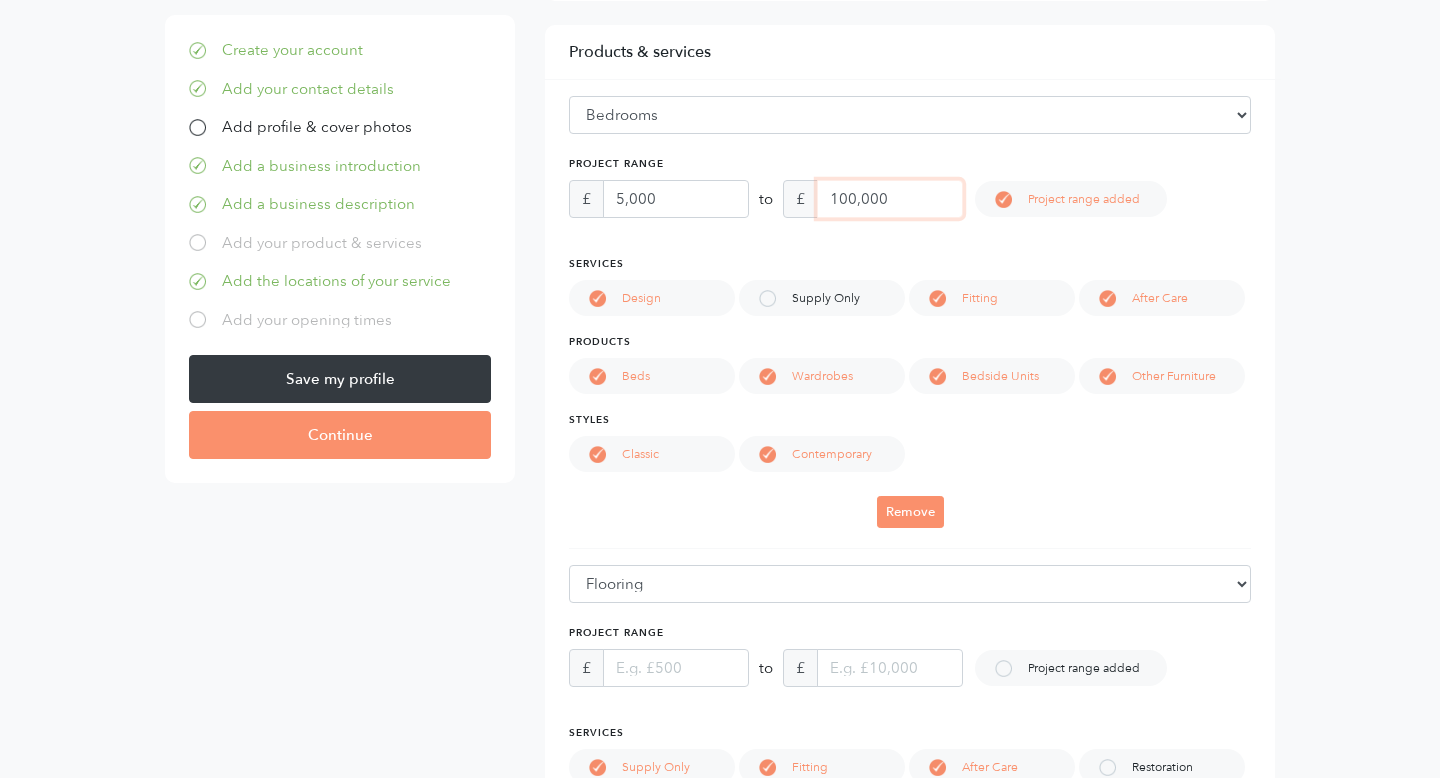 drag, startPoint x: 892, startPoint y: 200, endPoint x: 746, endPoint y: 200, distance: 146 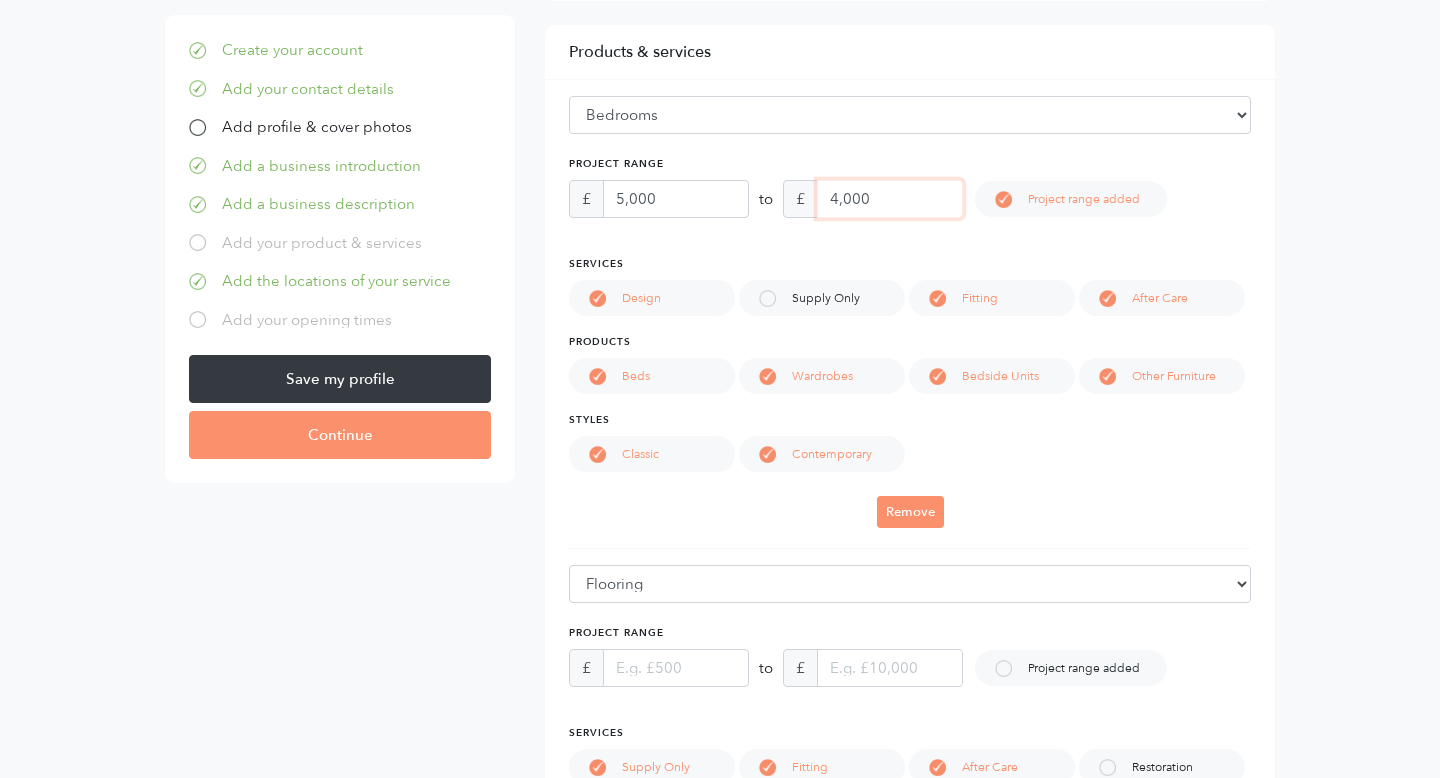 type on "40,000" 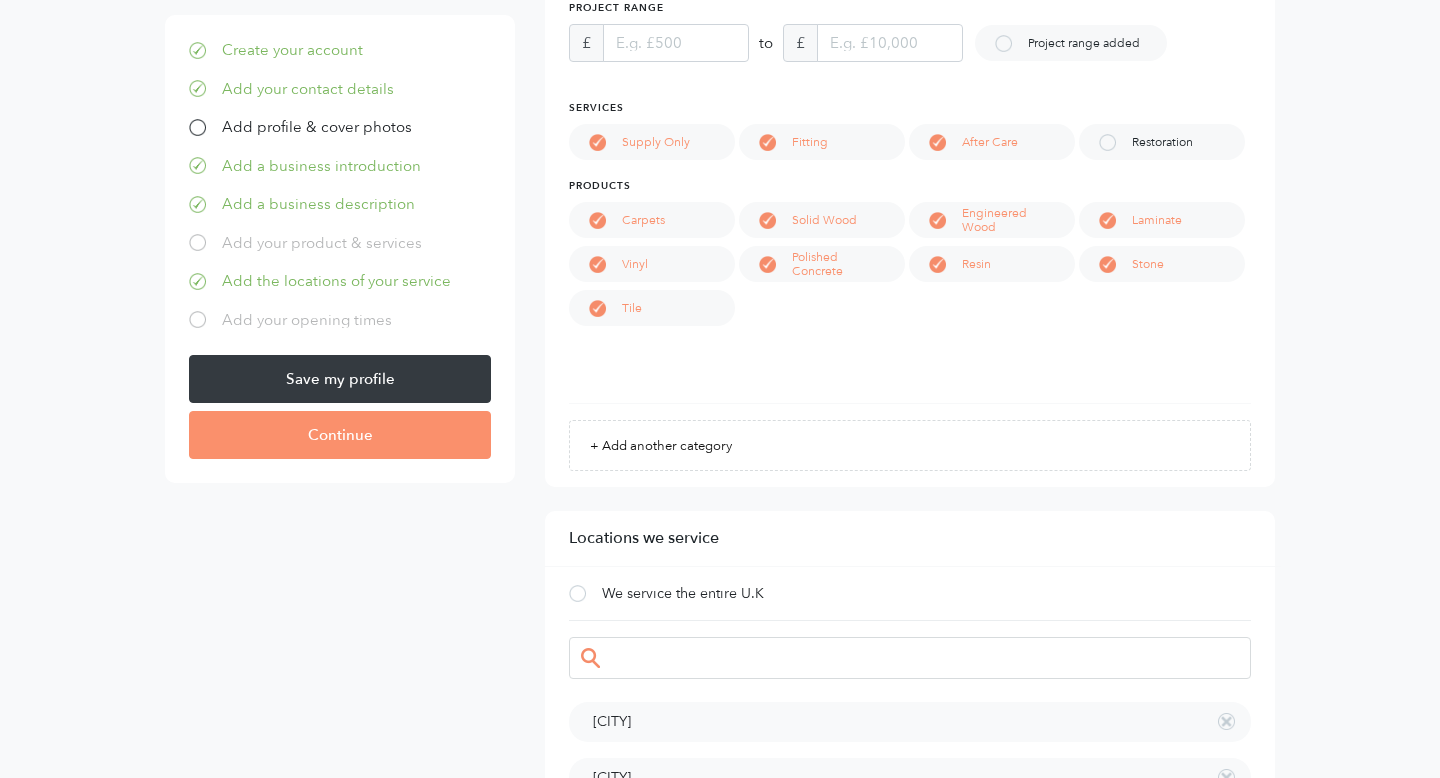 scroll, scrollTop: 1684, scrollLeft: 0, axis: vertical 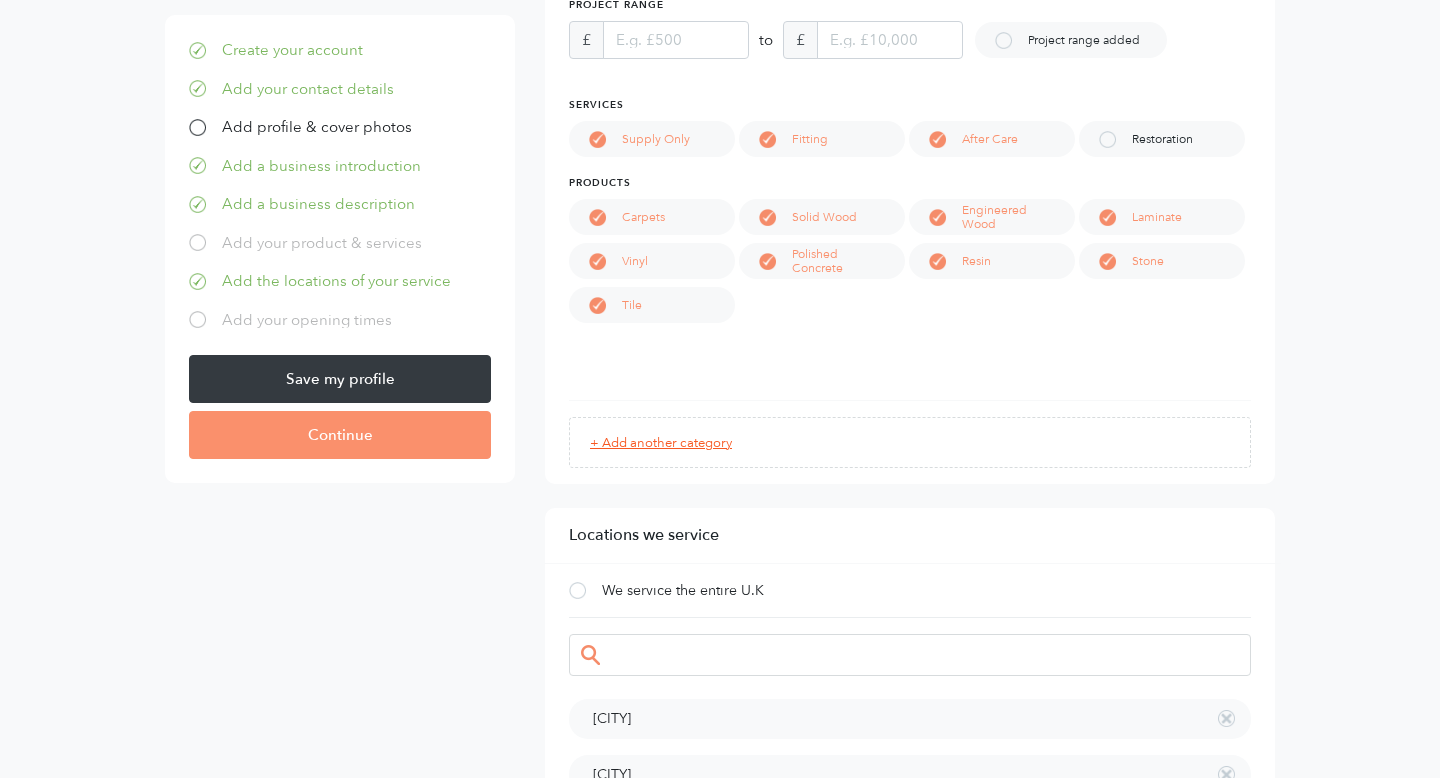 click on "+ Add another category" at bounding box center (910, 443) 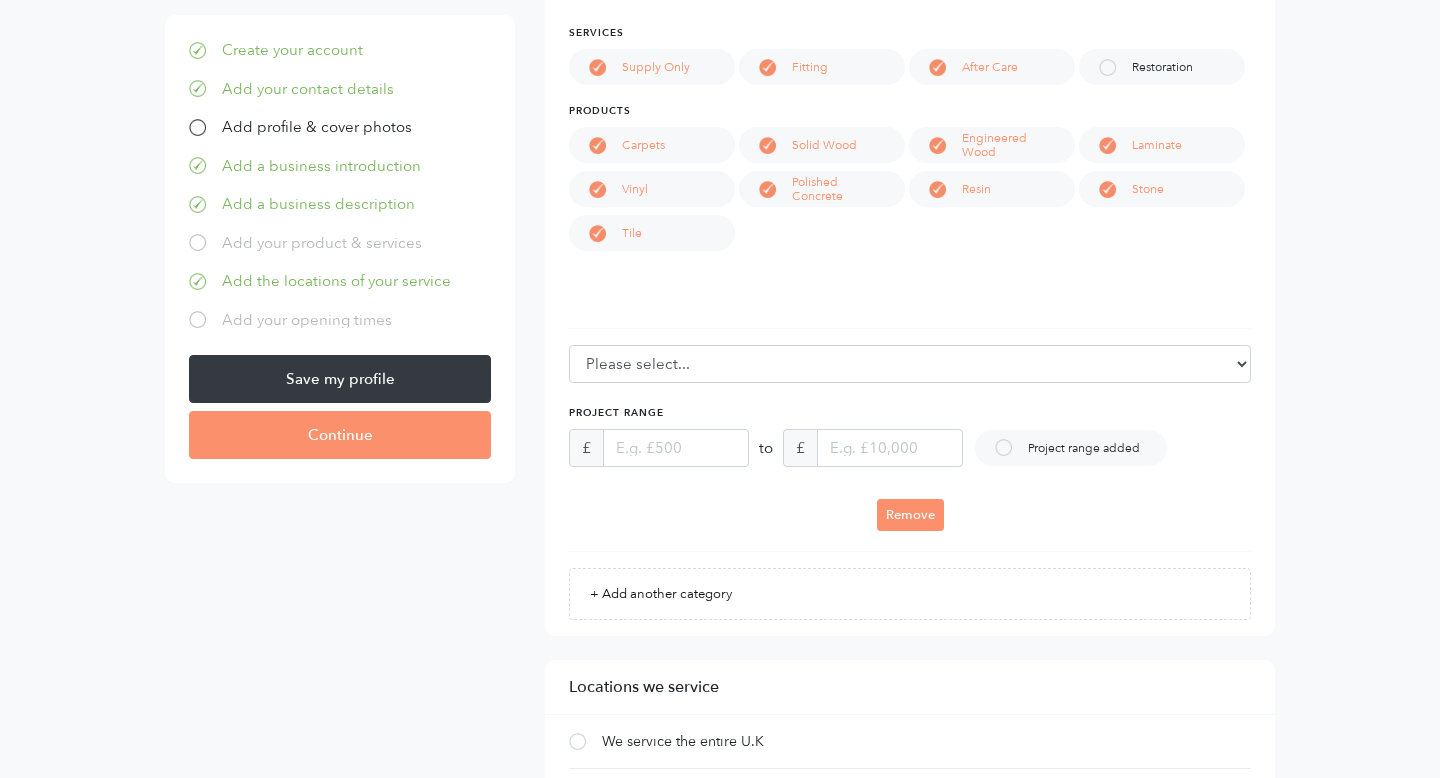 scroll, scrollTop: 1761, scrollLeft: 0, axis: vertical 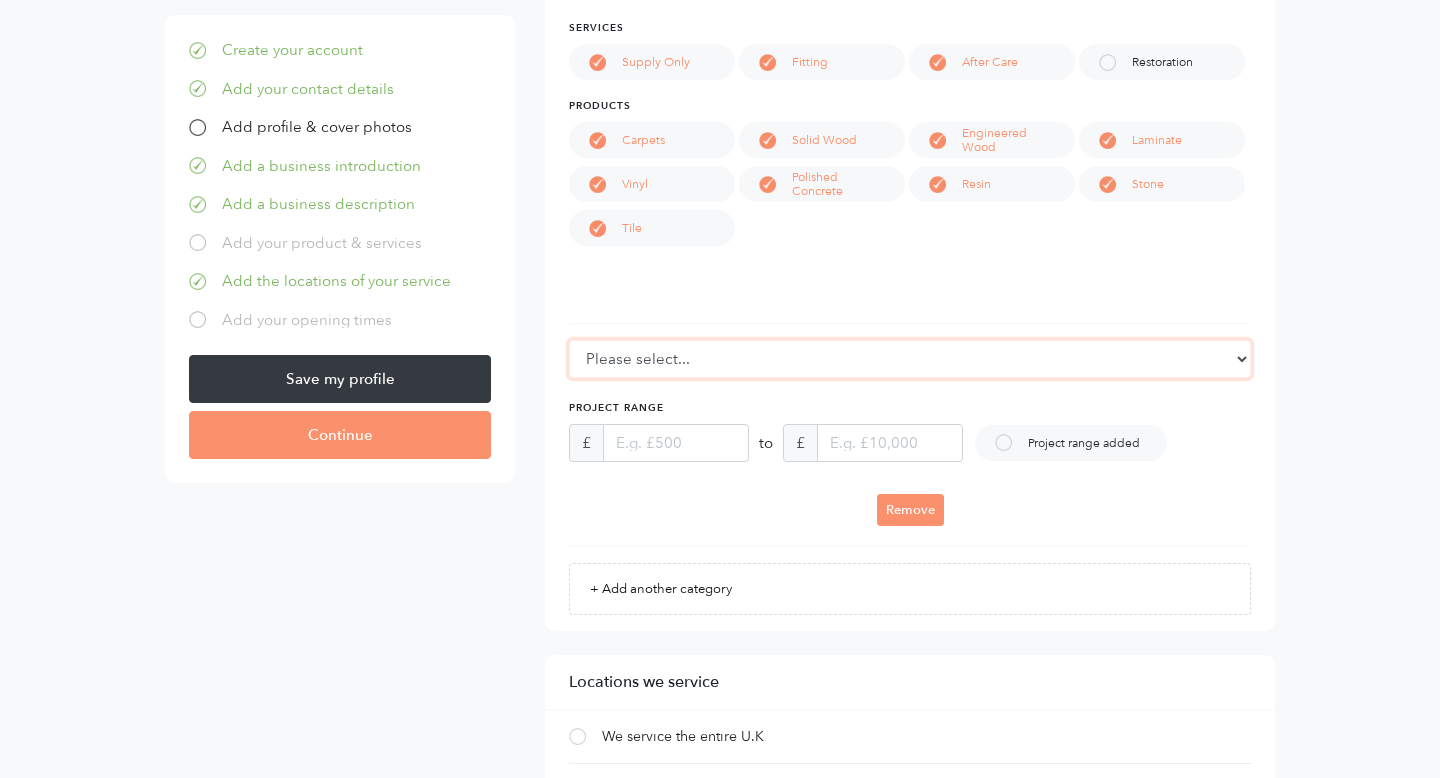 click on "Please select...
Flooring
Bedrooms
Structural Engineers
Tiles
Windows
Bathrooms
Architects & Designers
Kitchen Designers
Doors
Worktops" at bounding box center (910, 359) 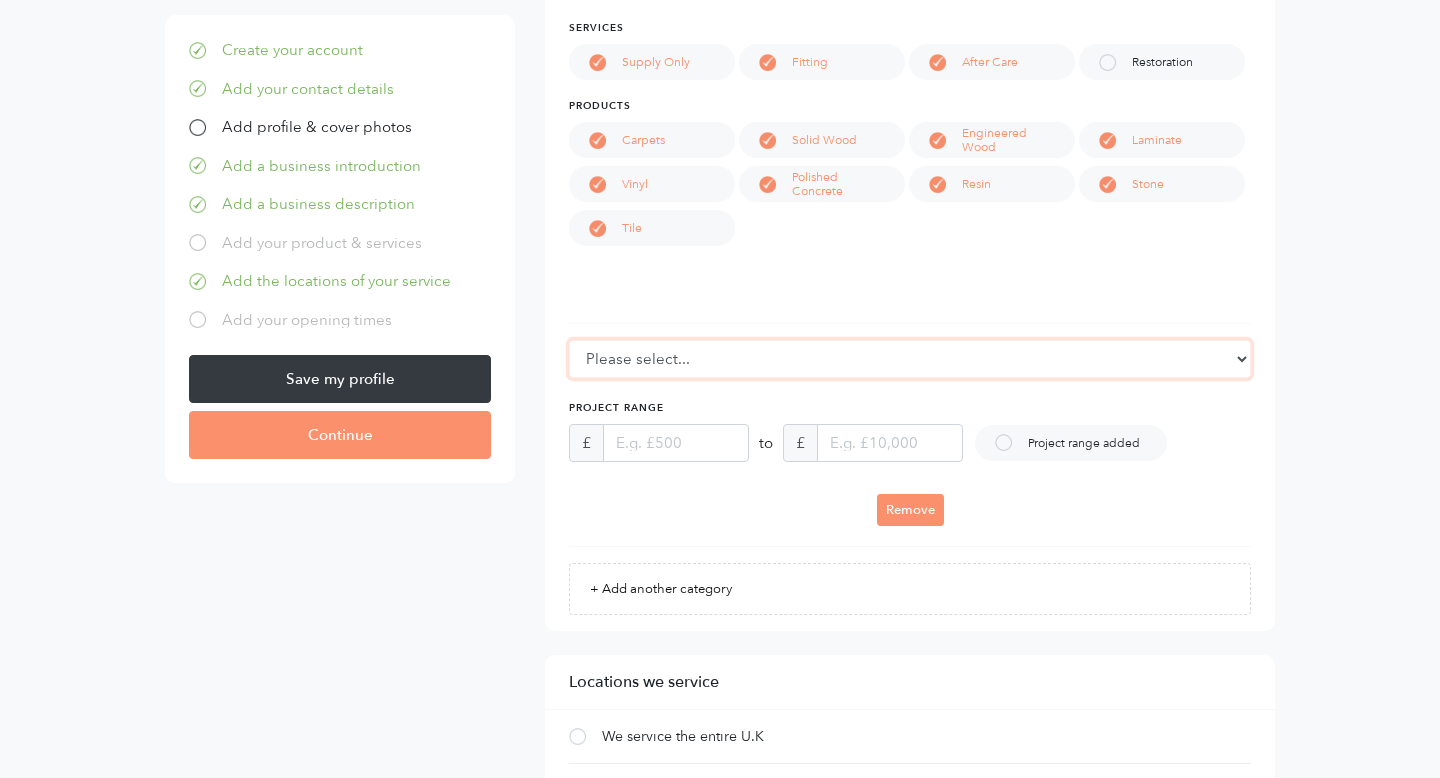 select on "4" 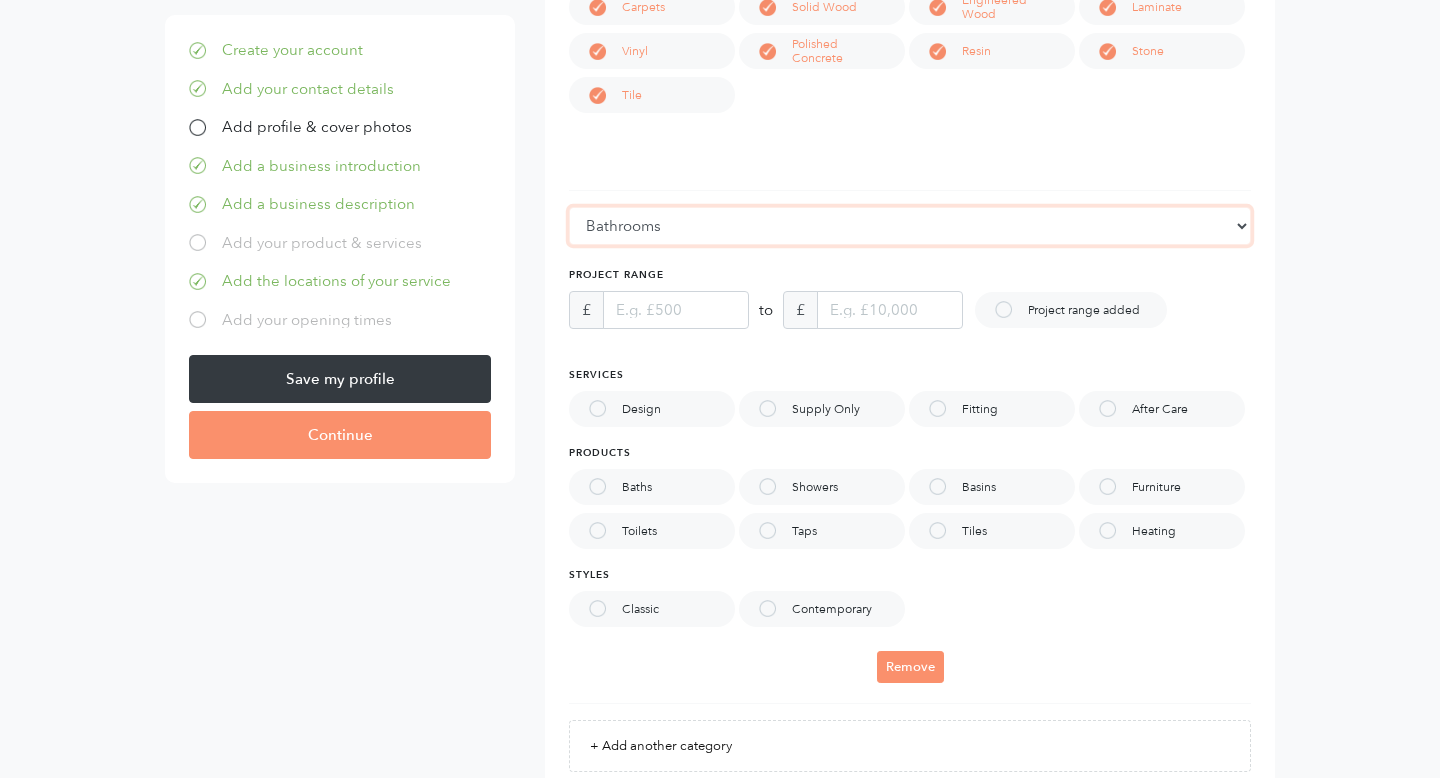 scroll, scrollTop: 1896, scrollLeft: 0, axis: vertical 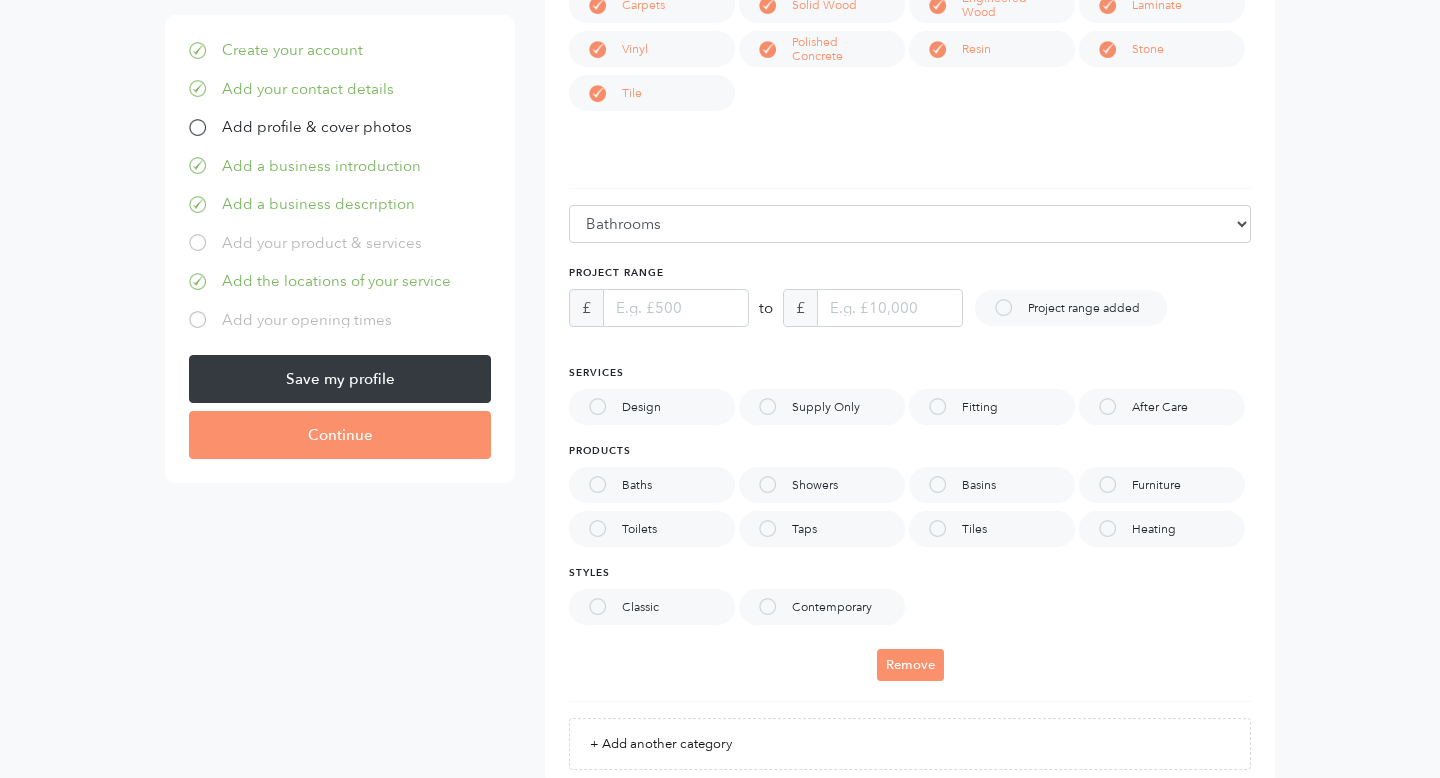 click on "Design" at bounding box center [652, 407] 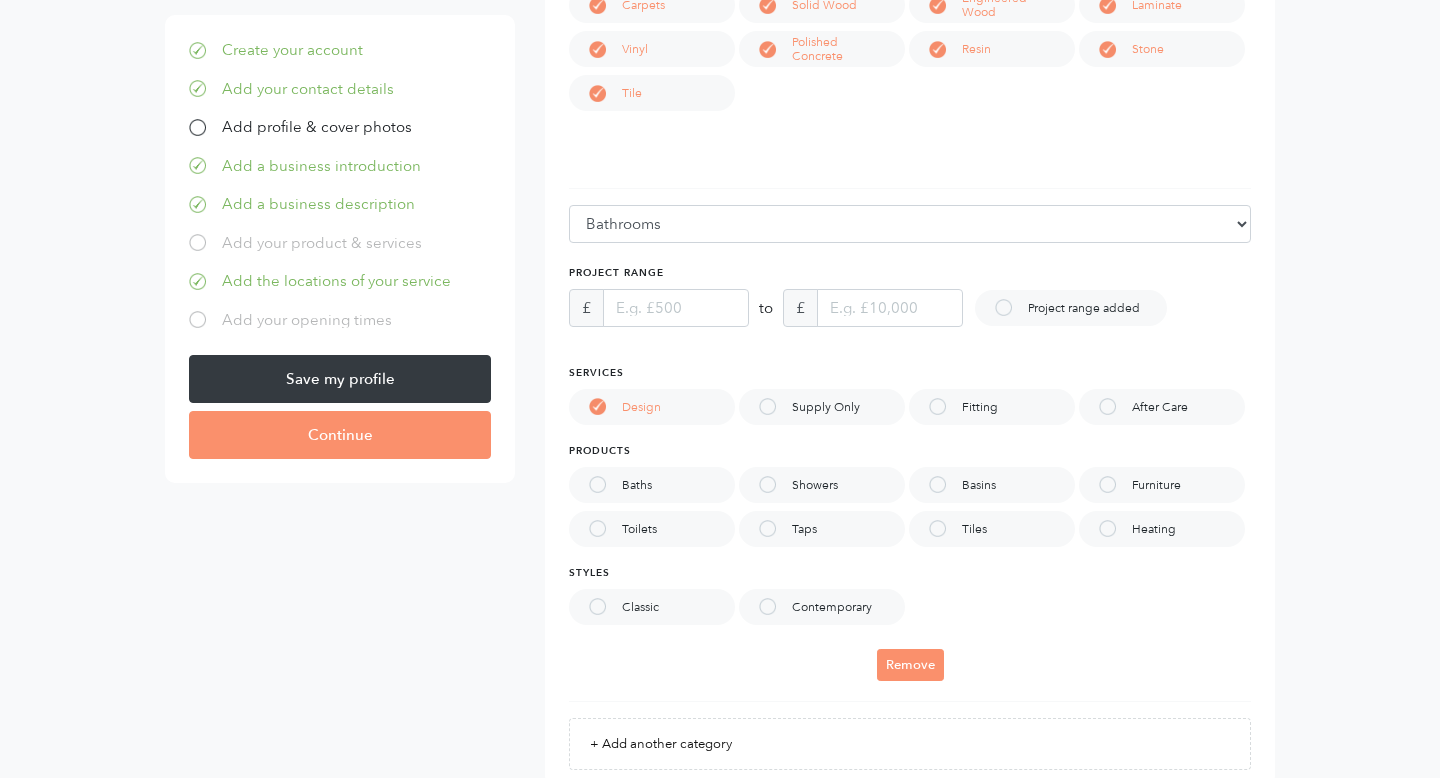 click on "Supply Only" at bounding box center (822, 407) 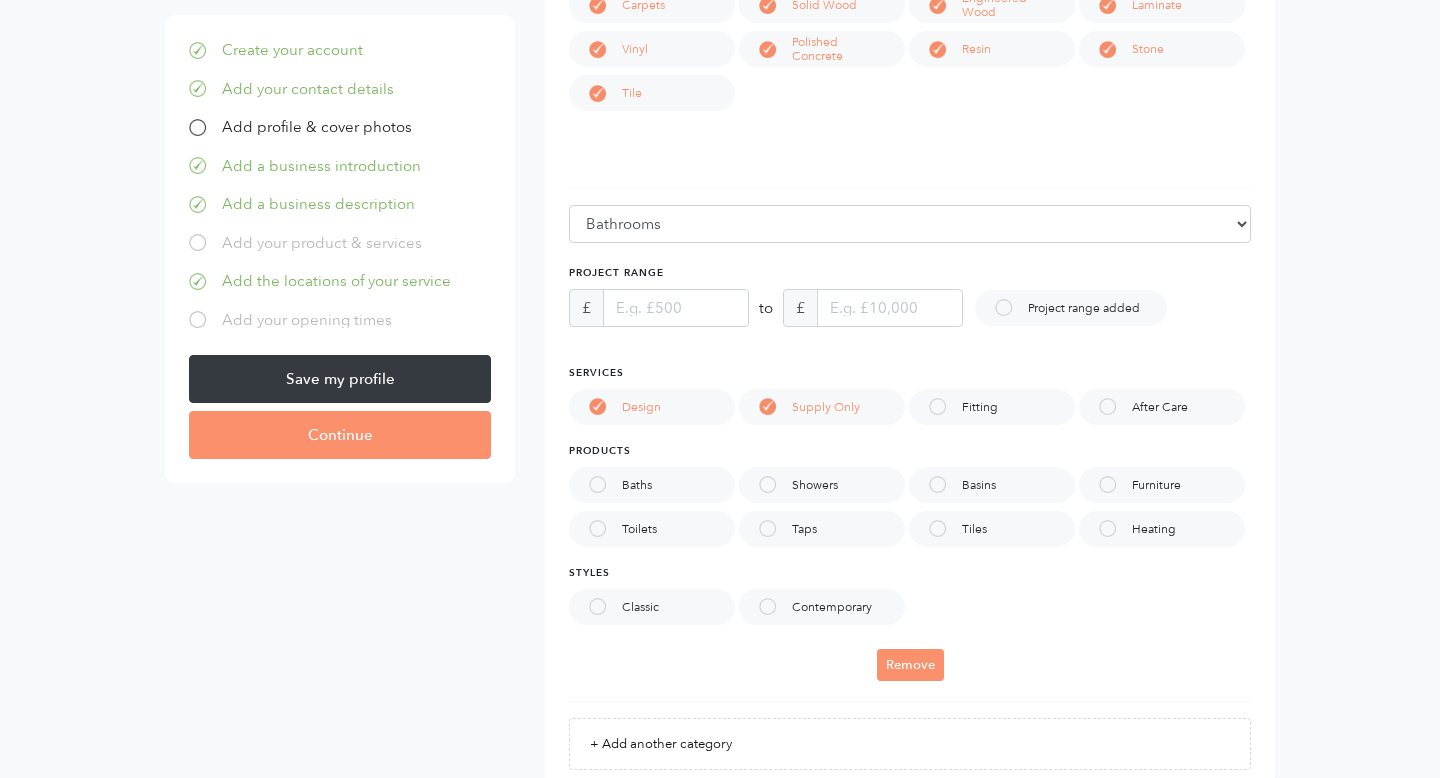 click on "Fitting" at bounding box center (992, 407) 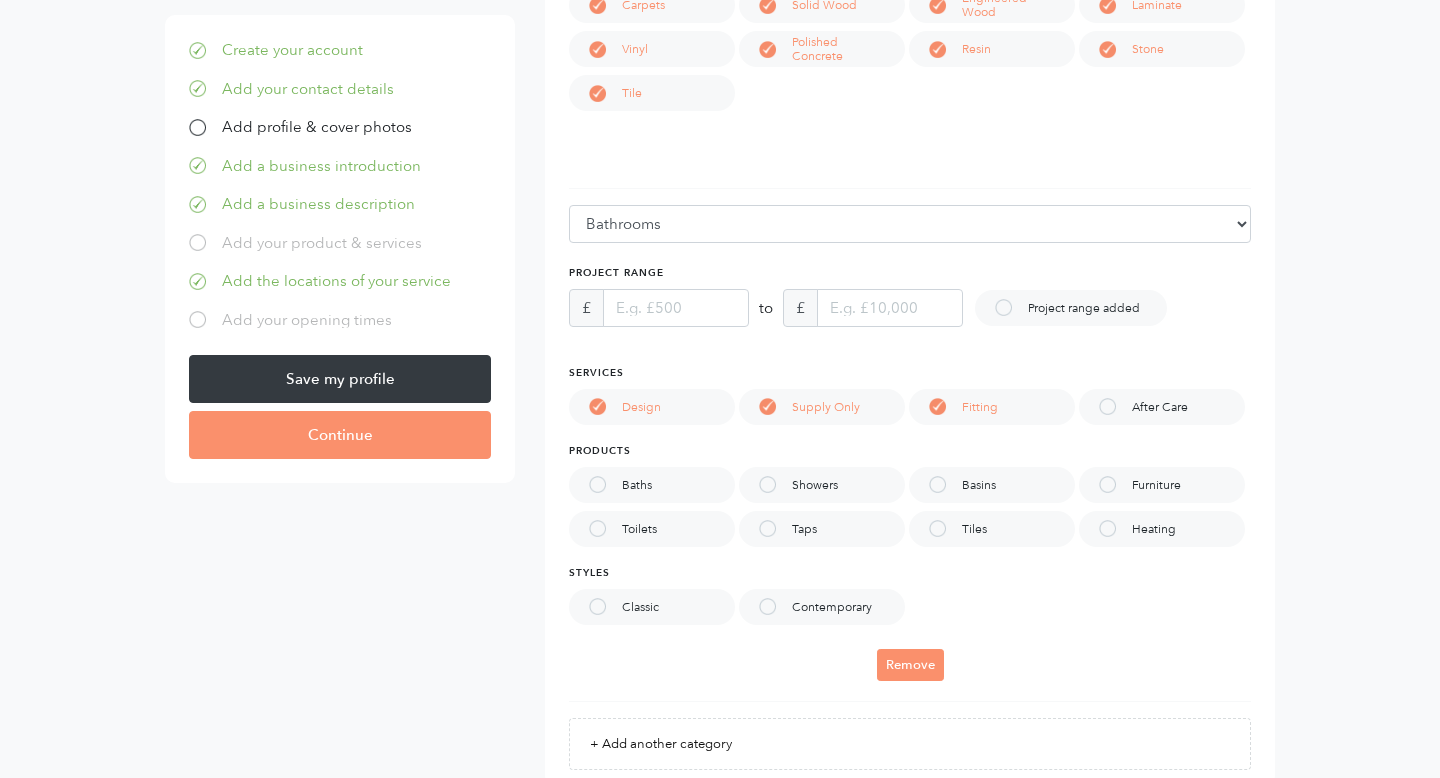 click on "After Care" at bounding box center (1170, 407) 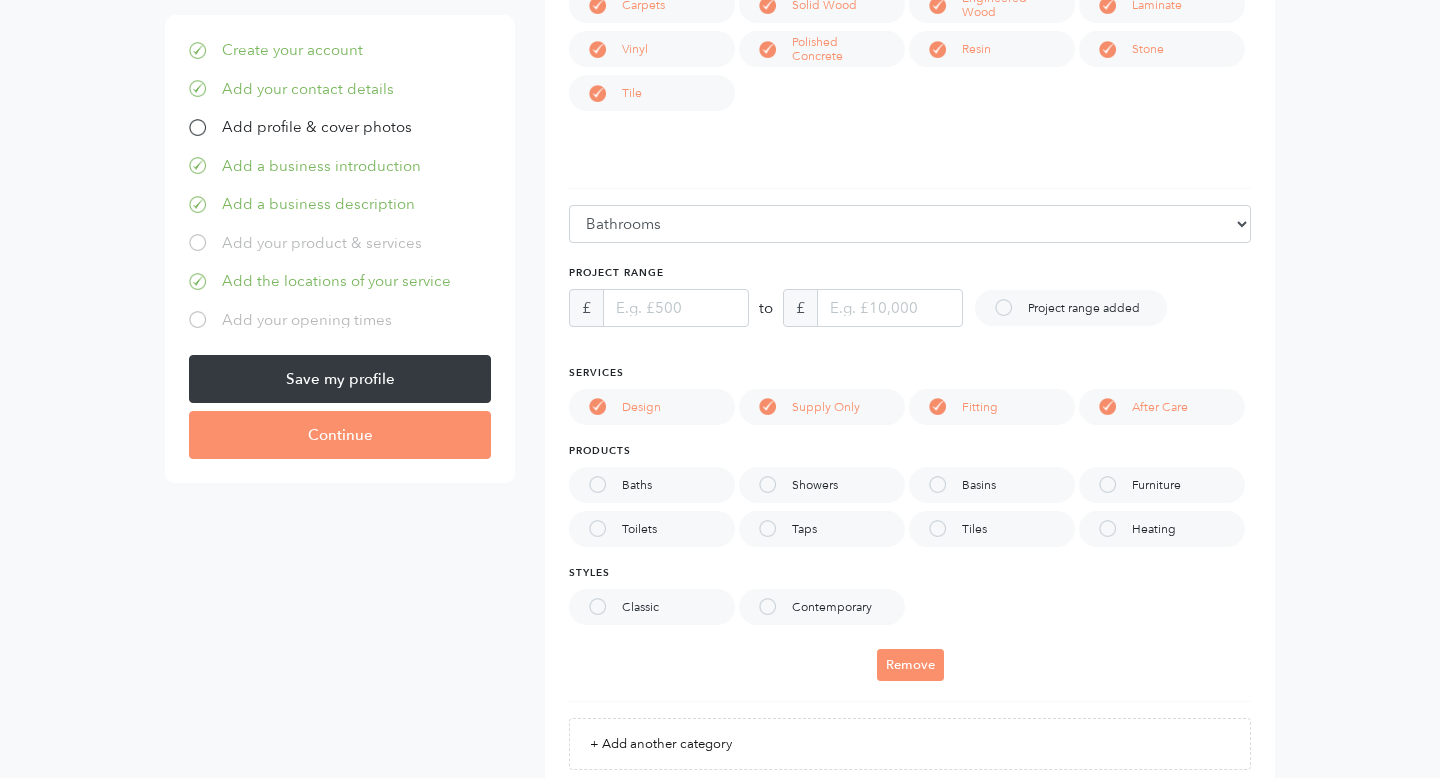click on "Furniture" at bounding box center (1162, 485) 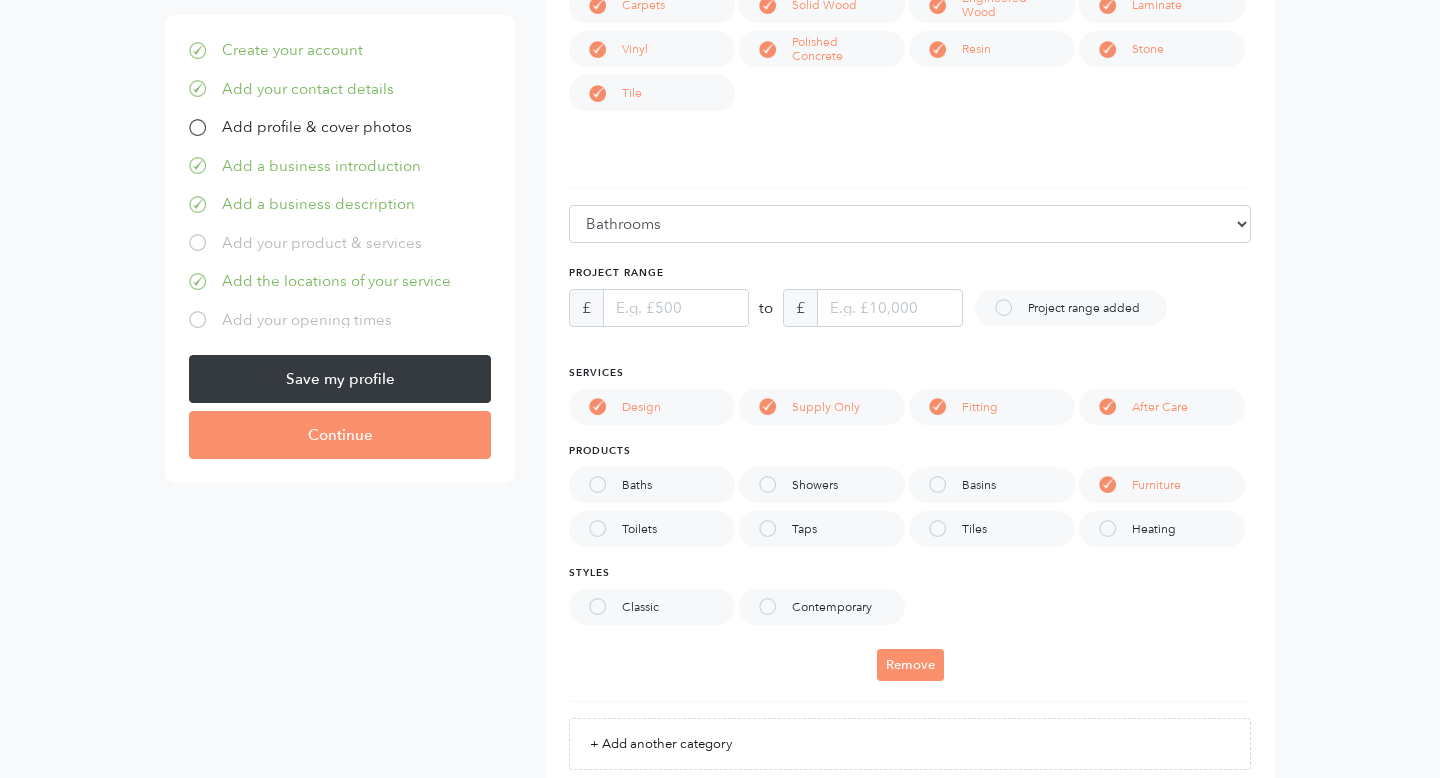 click on "Heating" at bounding box center [1162, 529] 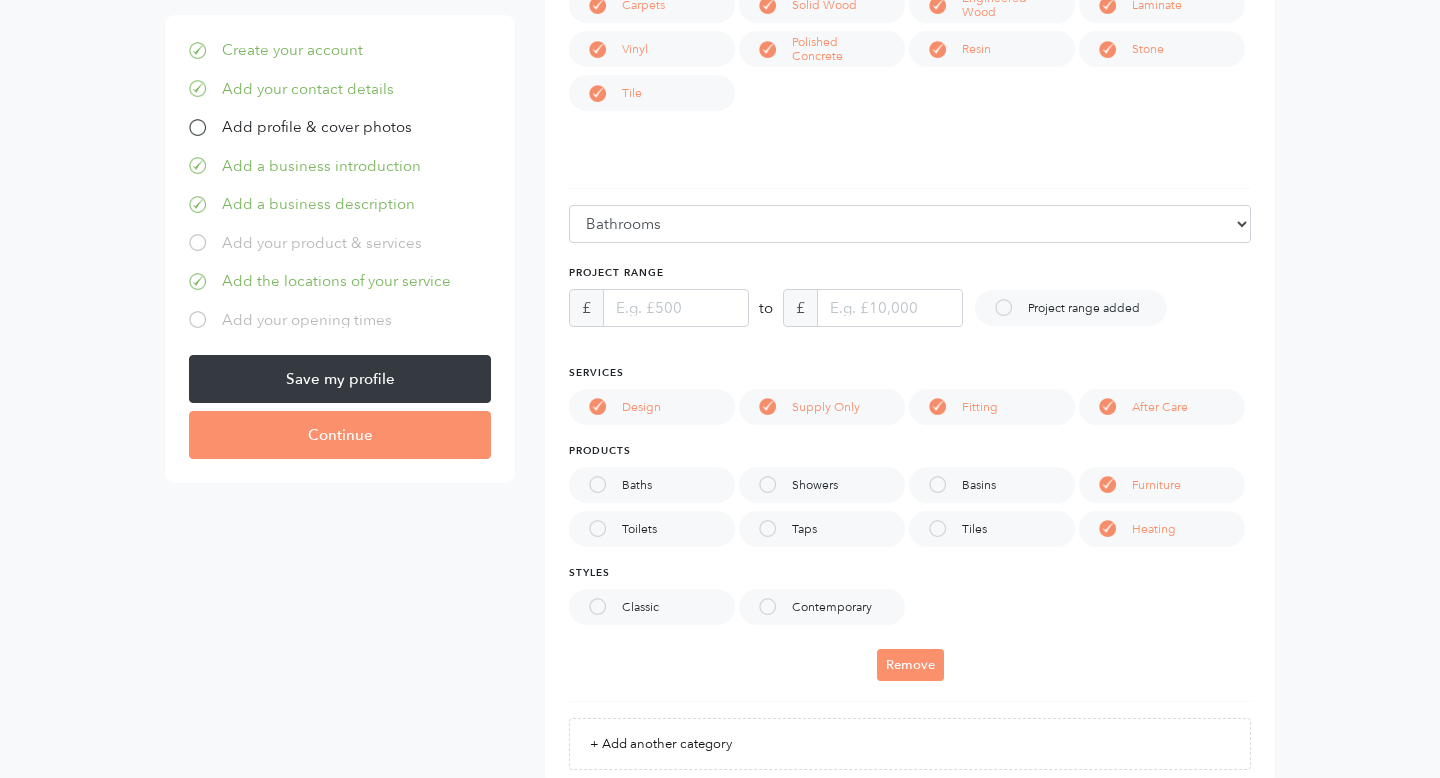 click on "Tiles" at bounding box center (992, 529) 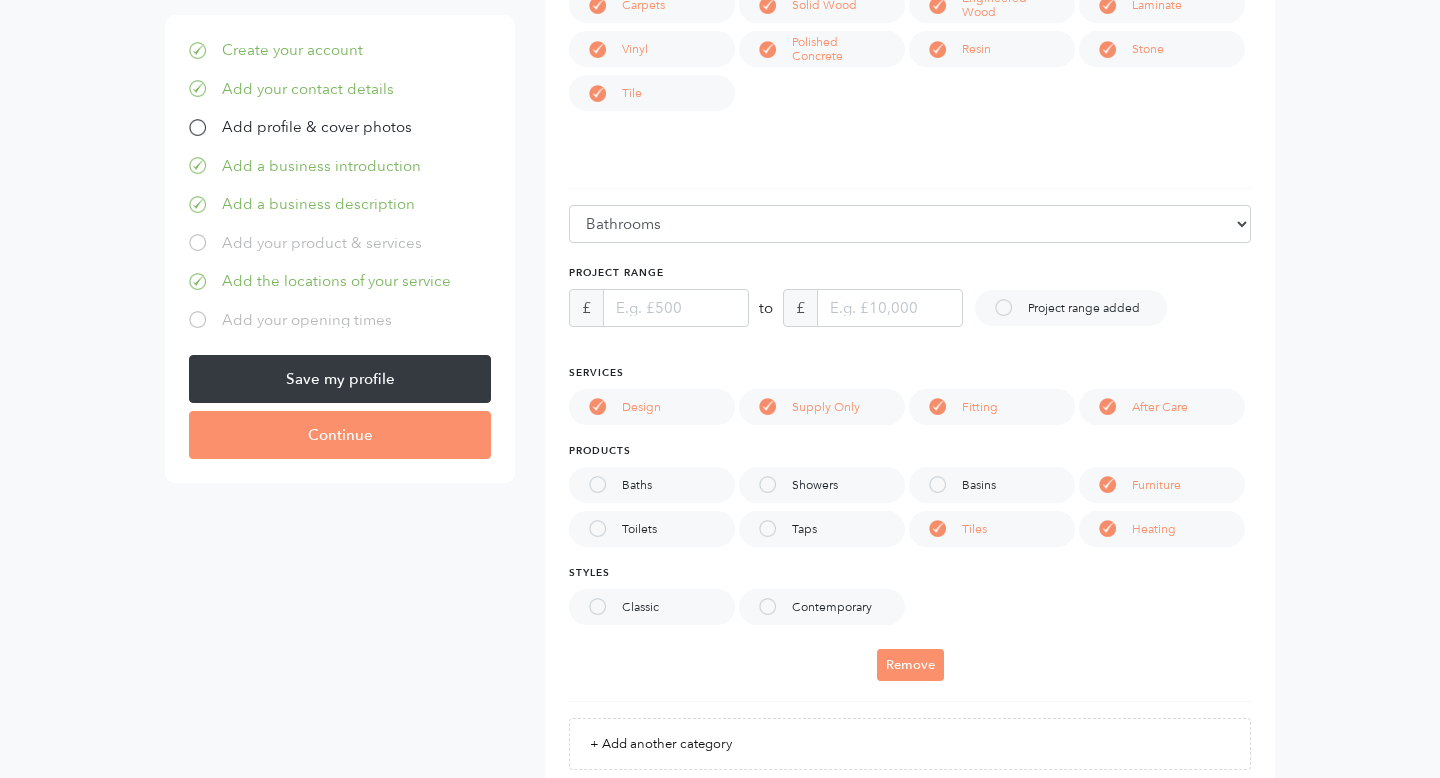 click on "Basins" at bounding box center (989, 485) 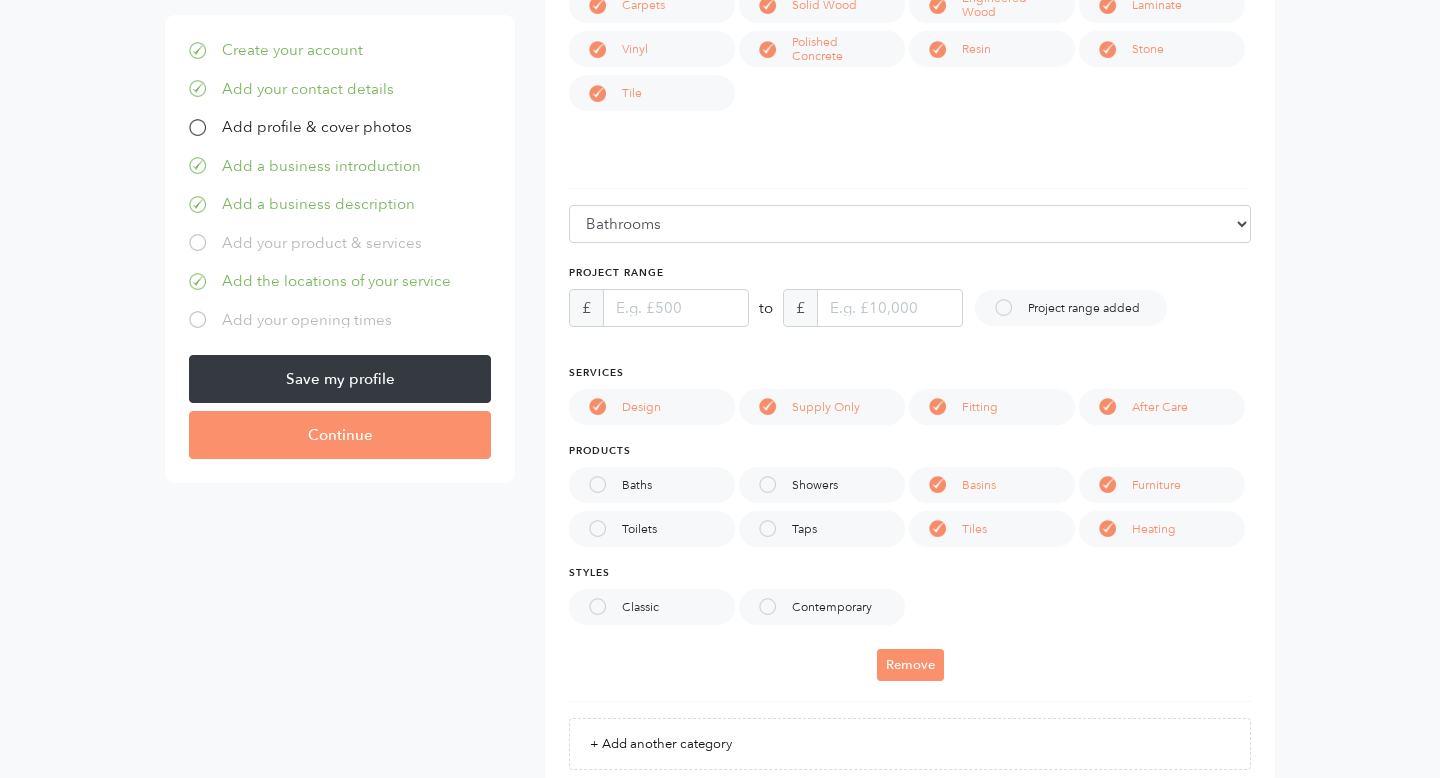 click on "Showers" at bounding box center [822, 485] 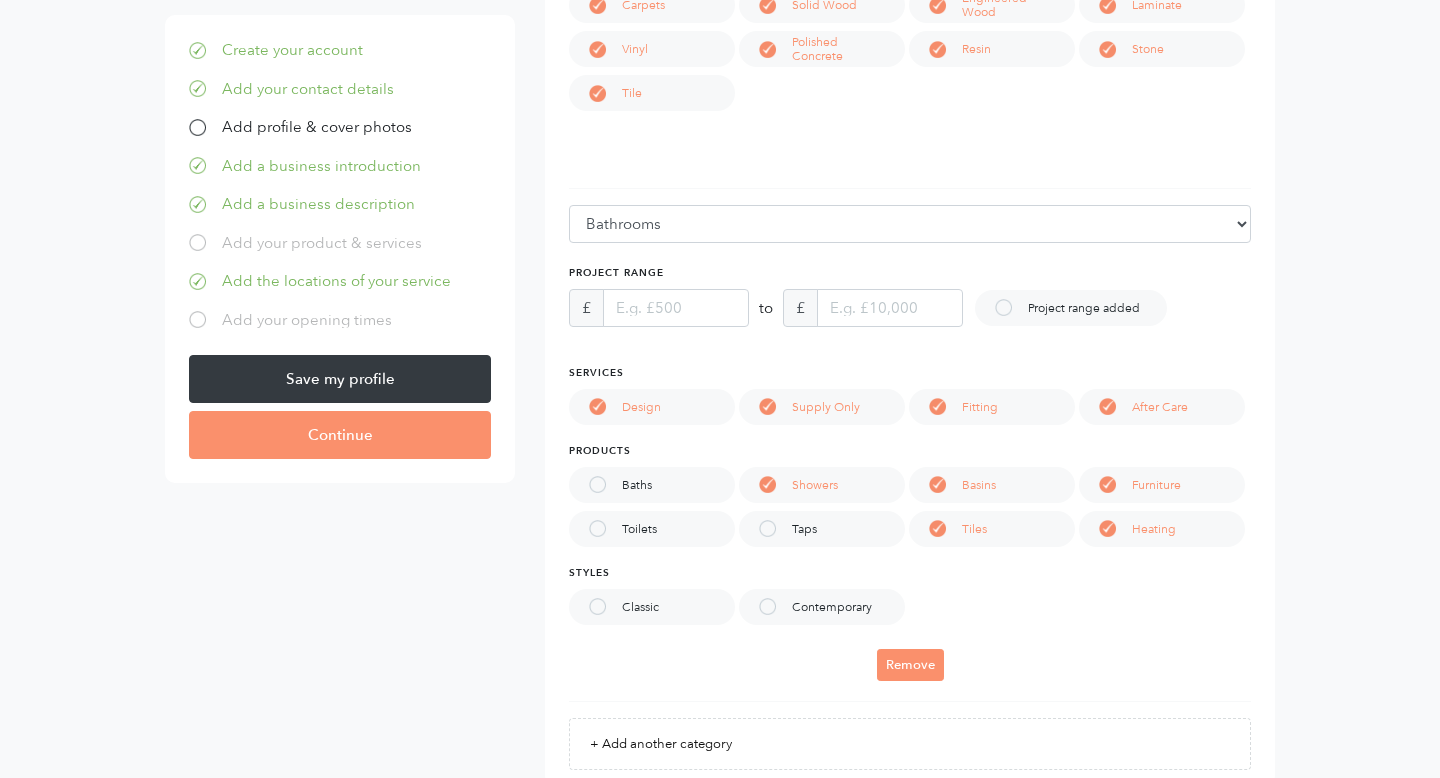 click on "Taps" at bounding box center (822, 529) 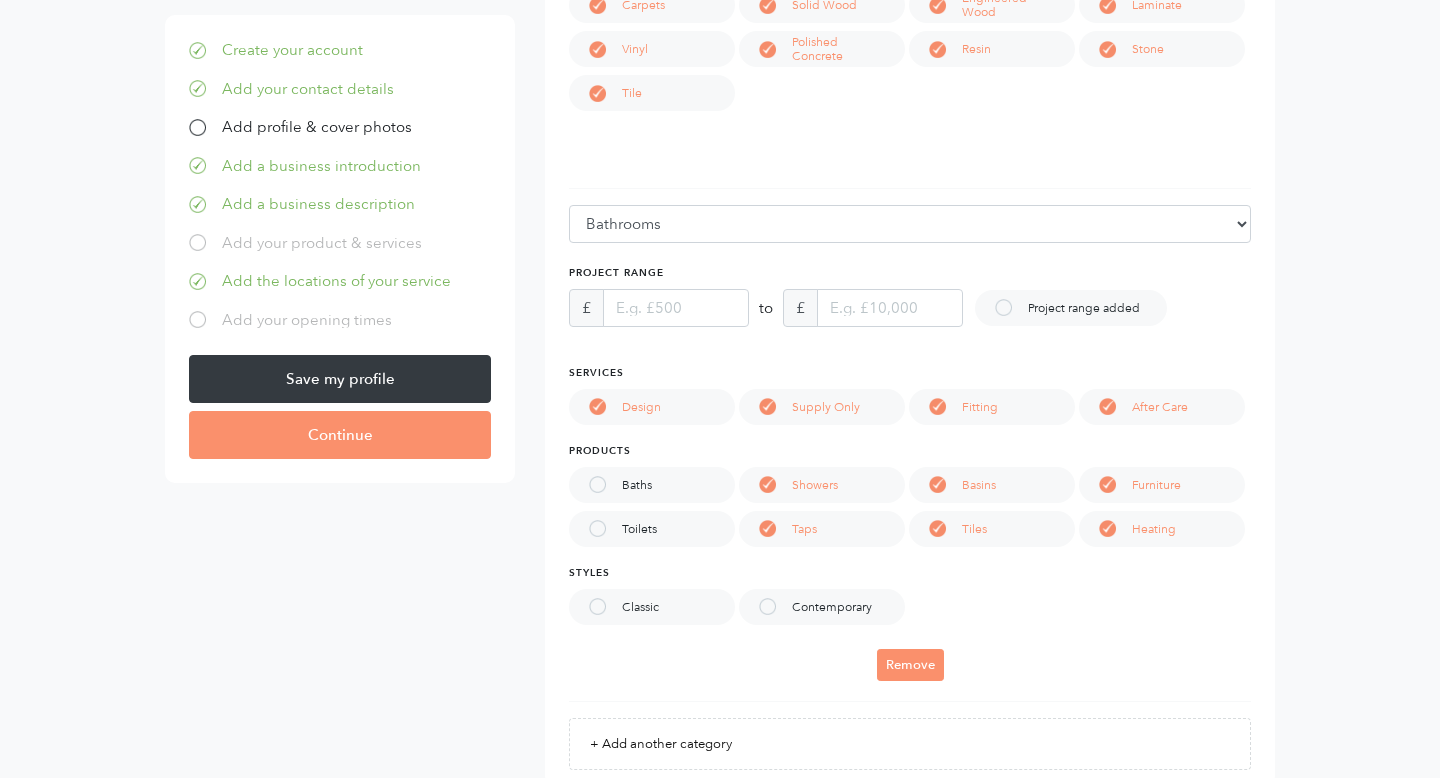 click on "Contemporary" at bounding box center (842, 607) 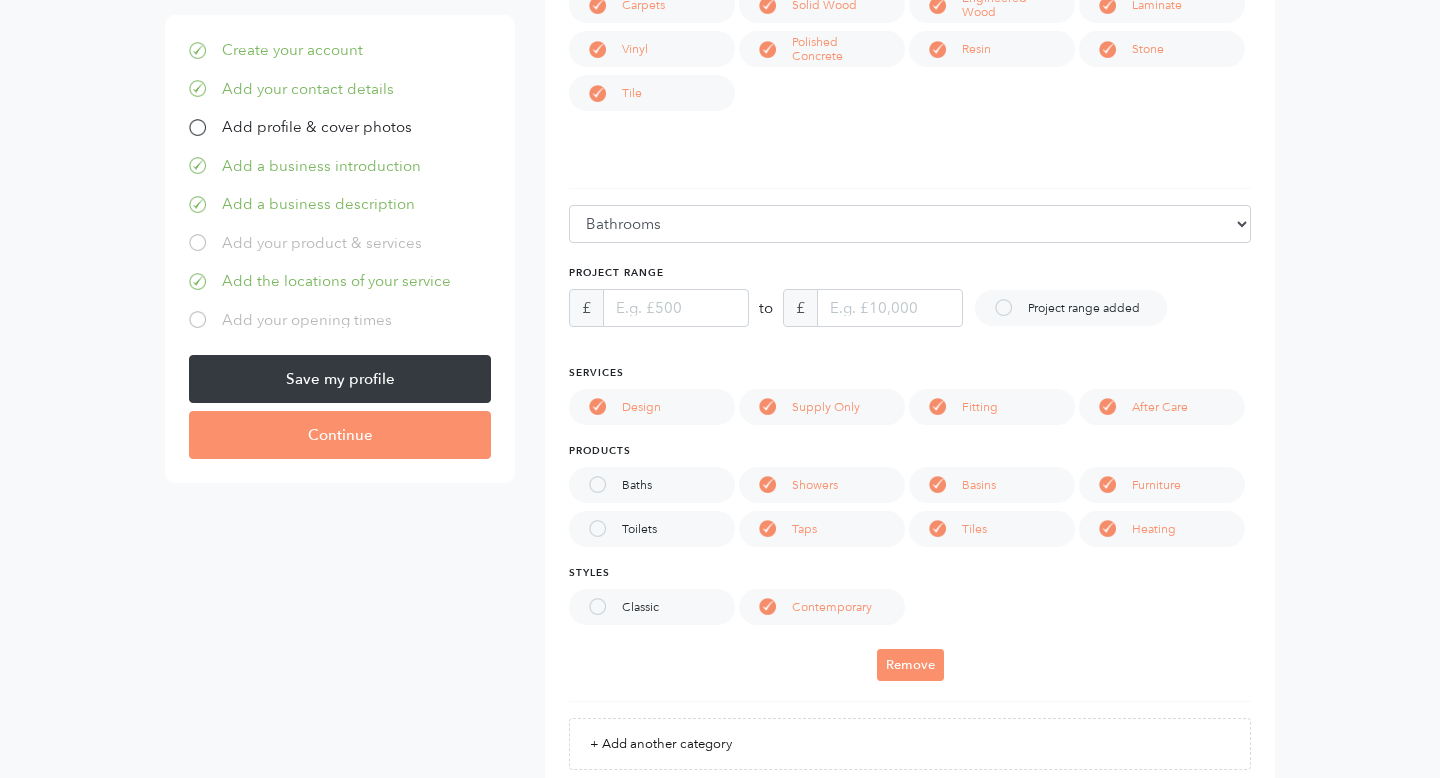 click on "Classic" at bounding box center (650, 607) 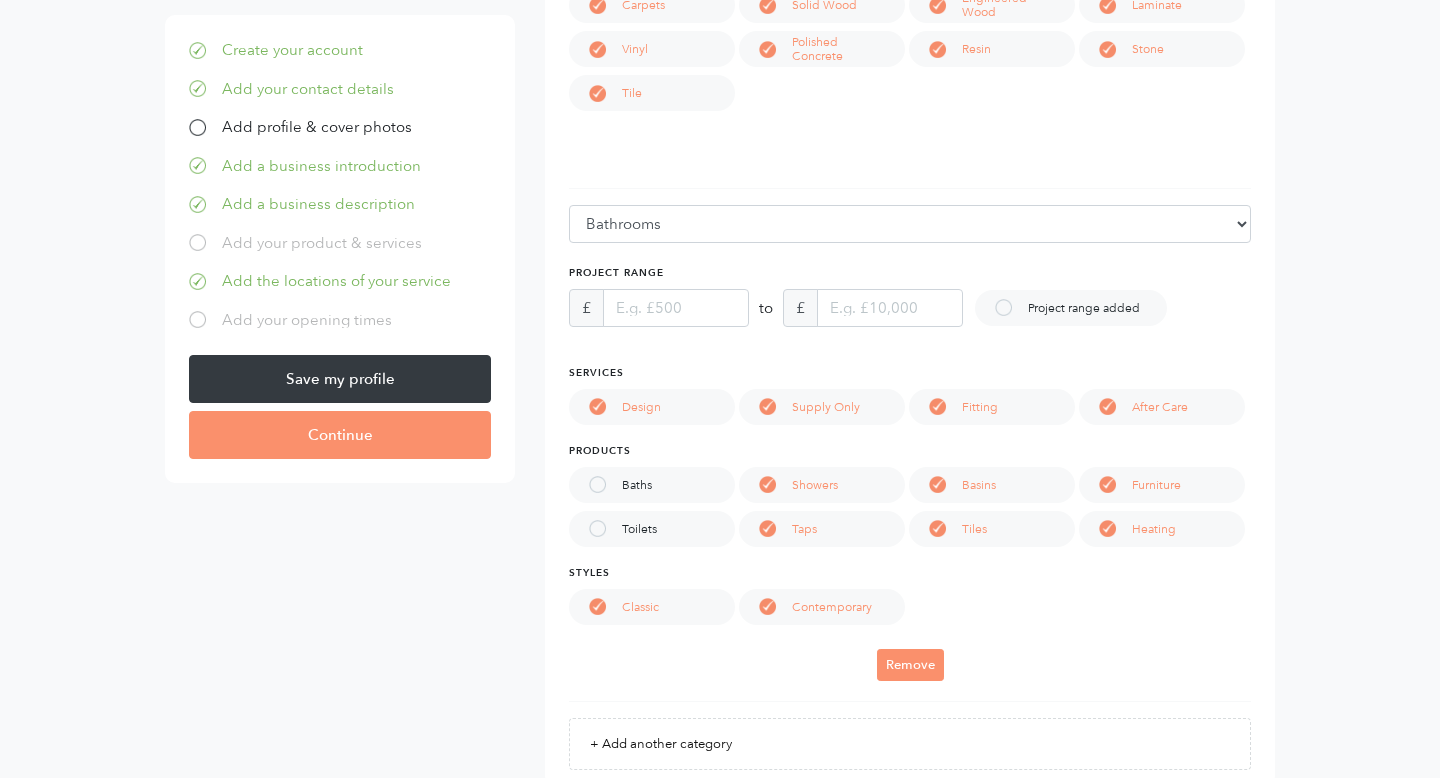 click on "Toilets" at bounding box center (652, 529) 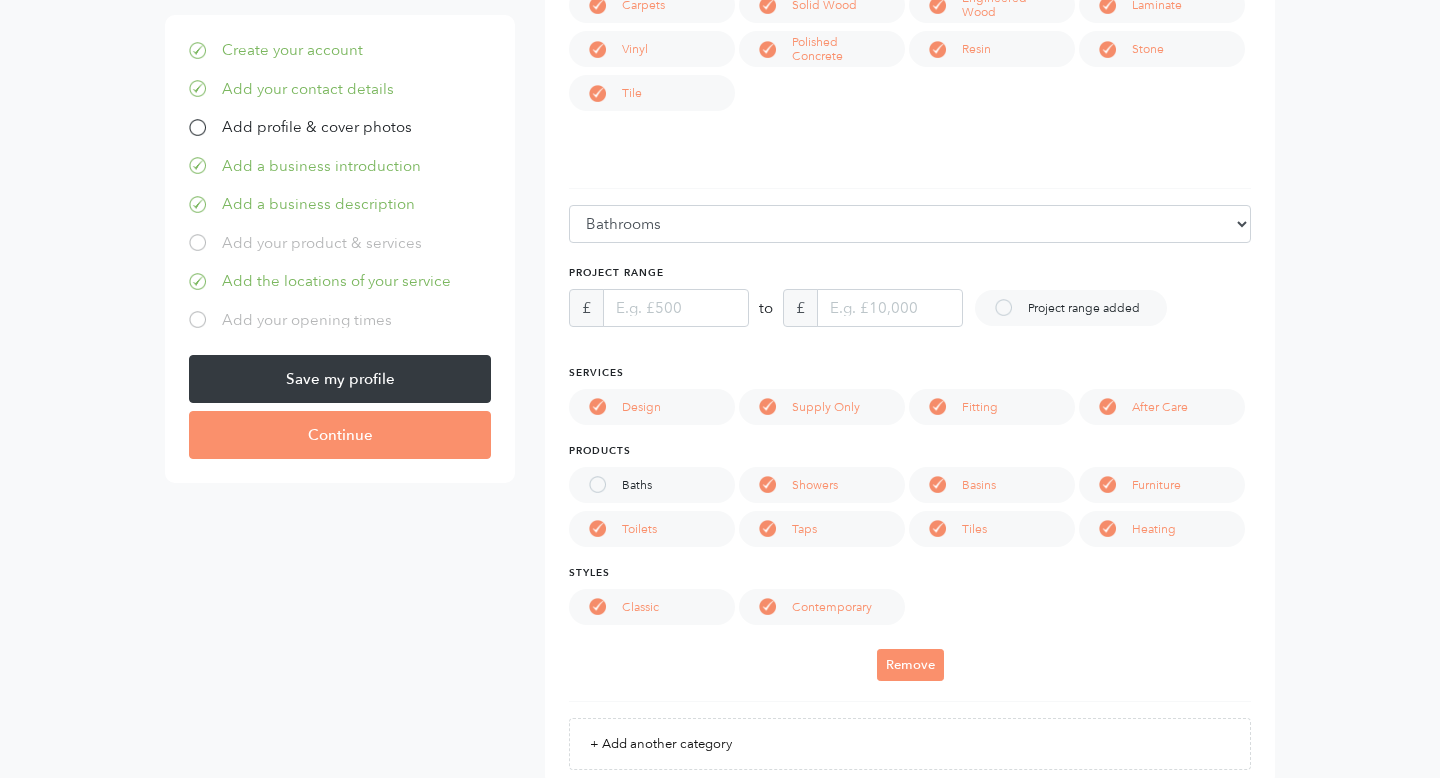 click on "Baths" at bounding box center [652, 485] 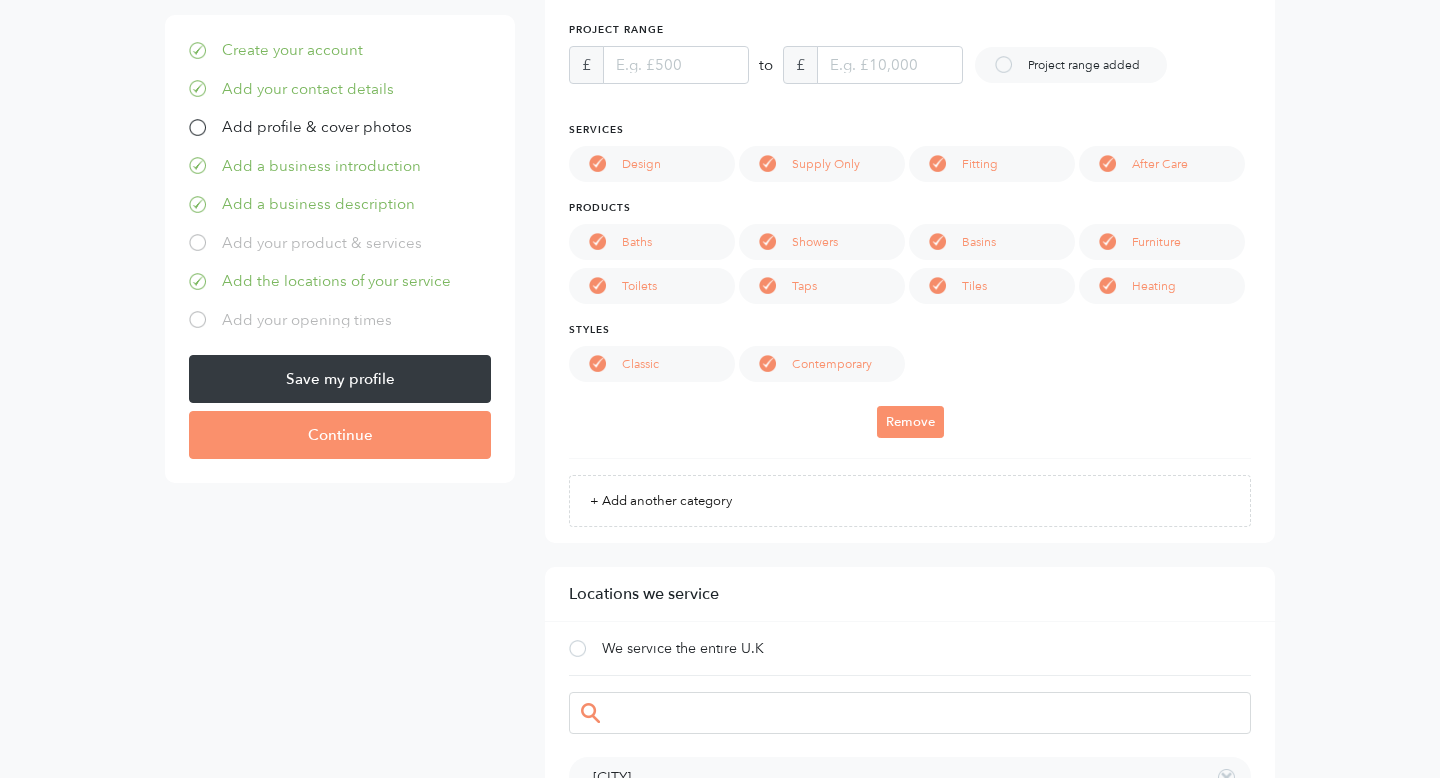 scroll, scrollTop: 2181, scrollLeft: 0, axis: vertical 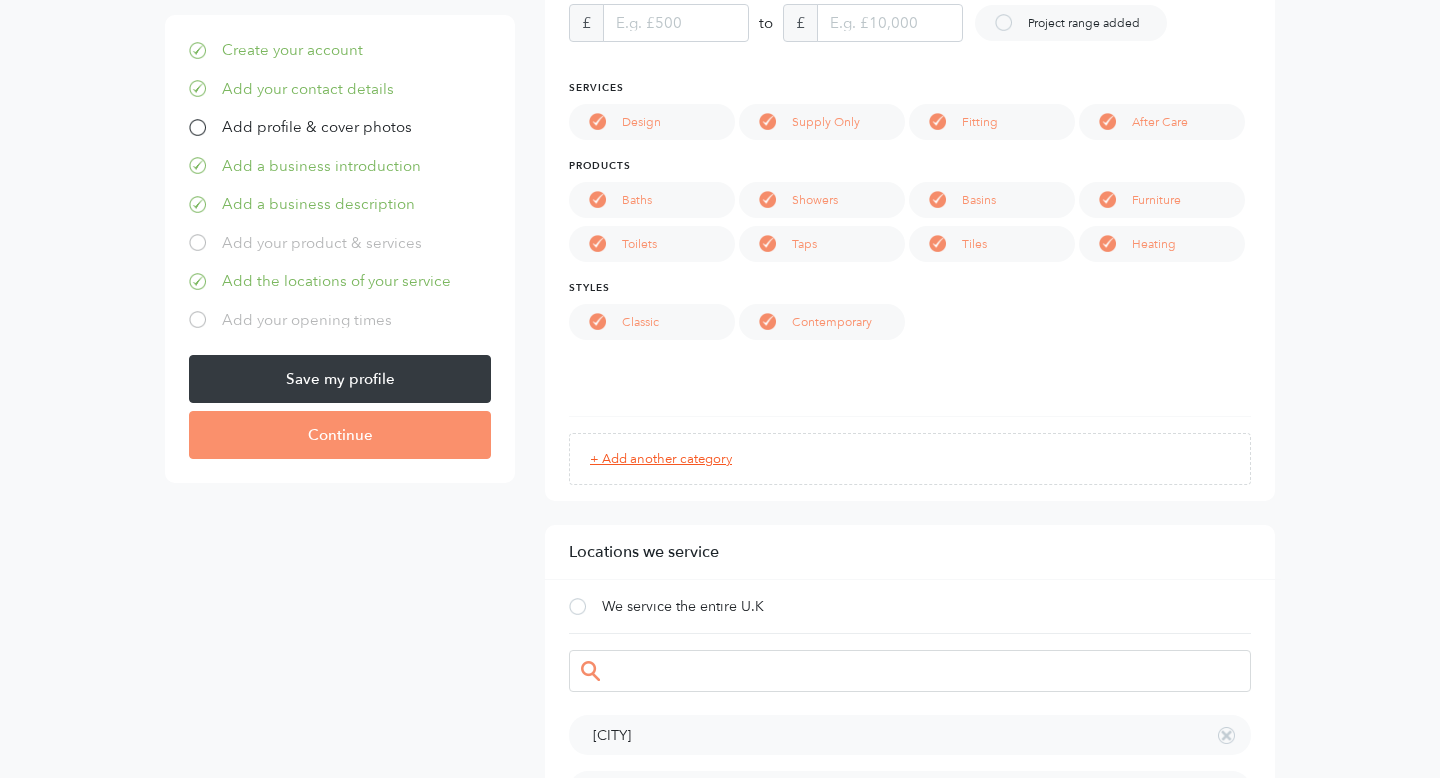 click on "+ Add another category" at bounding box center (910, 459) 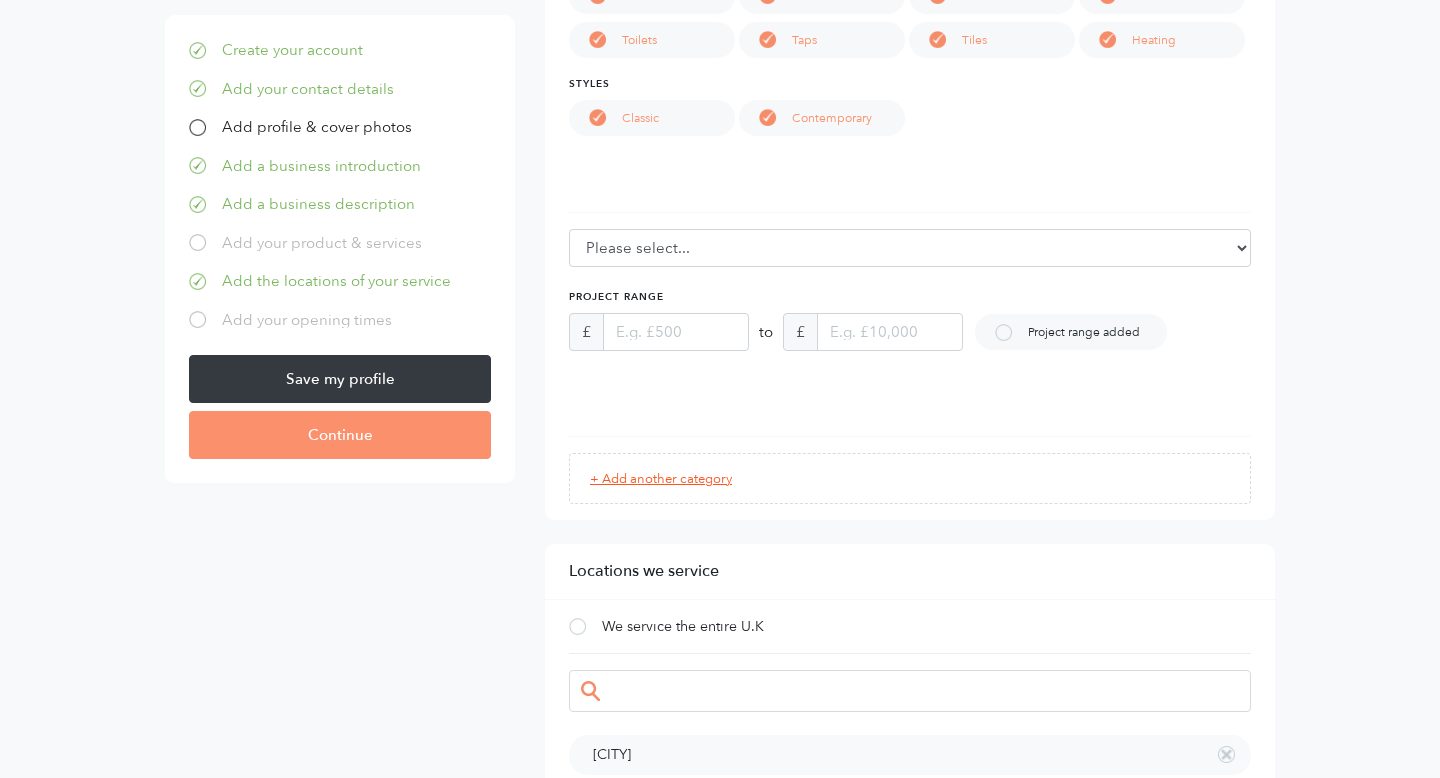 scroll, scrollTop: 2448, scrollLeft: 0, axis: vertical 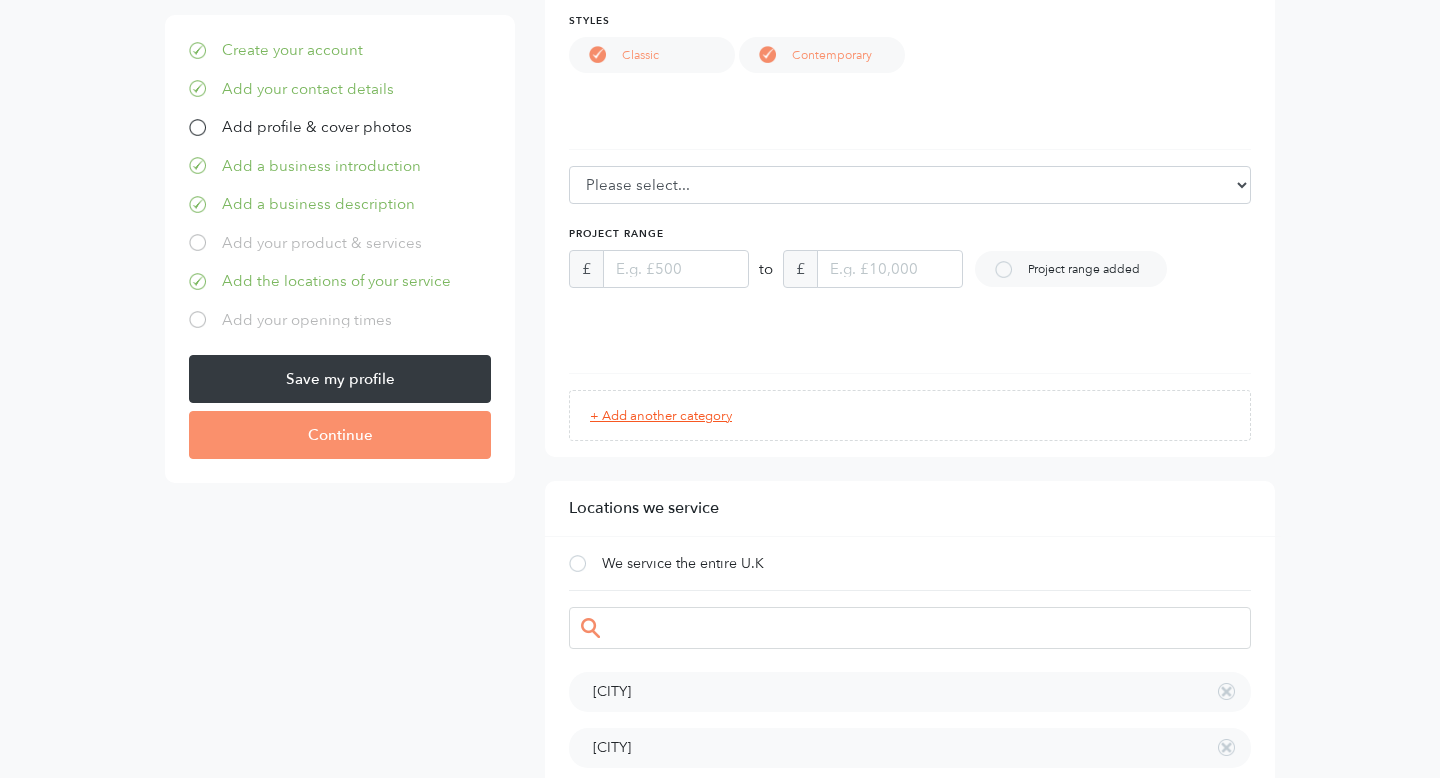click on "+ Add another category" at bounding box center (910, 416) 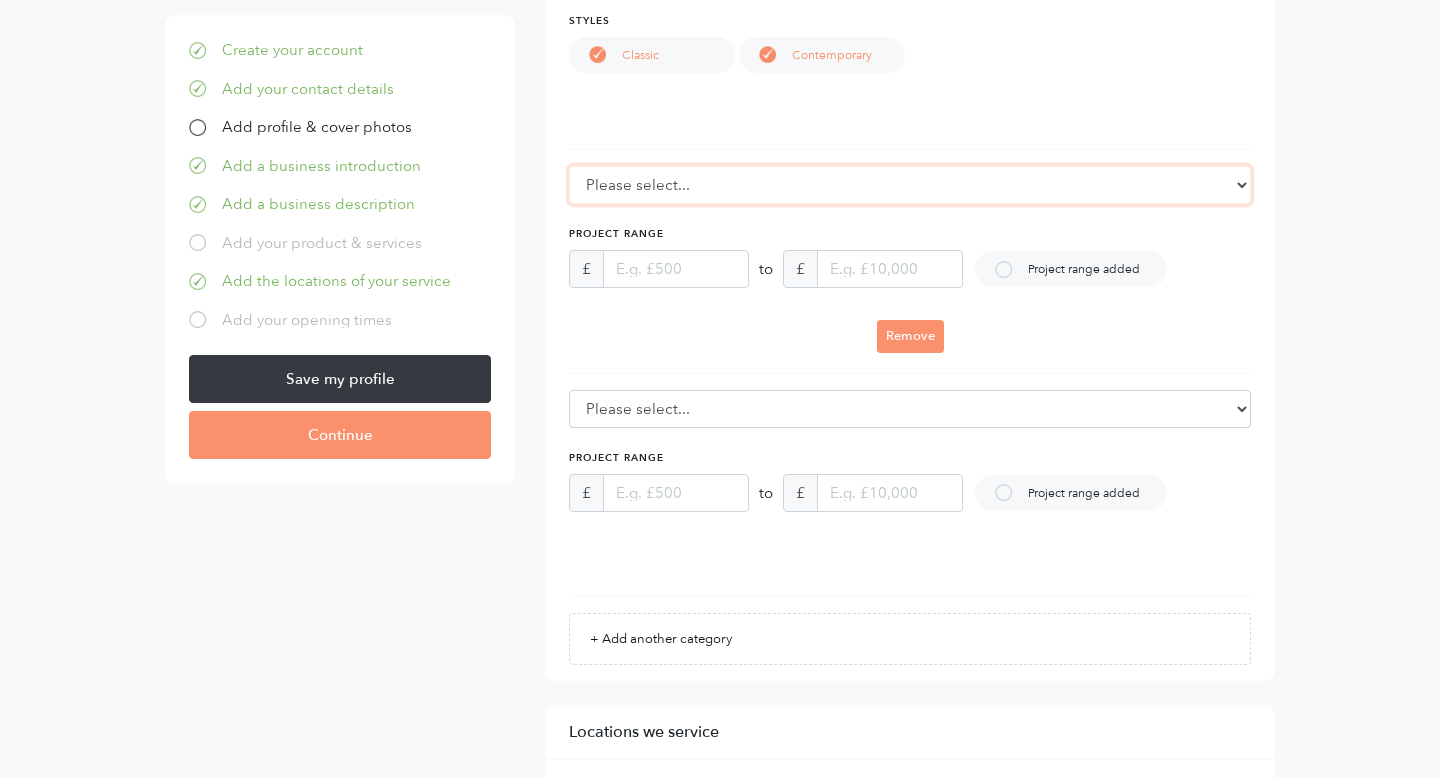 click on "Please select...
Flooring
Bedrooms
Structural Engineers
Tiles
Windows
Bathrooms
Architects & Designers
Kitchen Designers
Doors
Worktops" at bounding box center [910, 185] 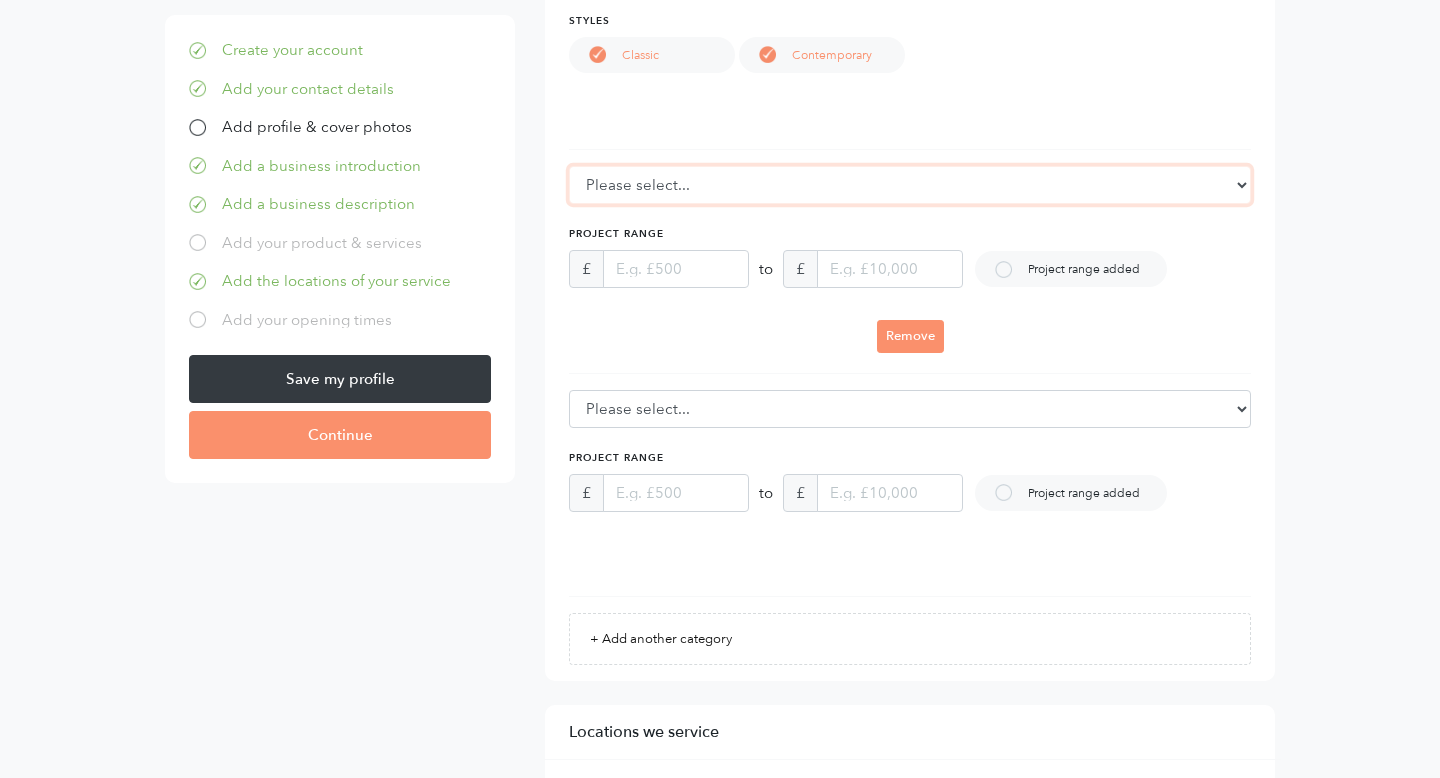 select on "3" 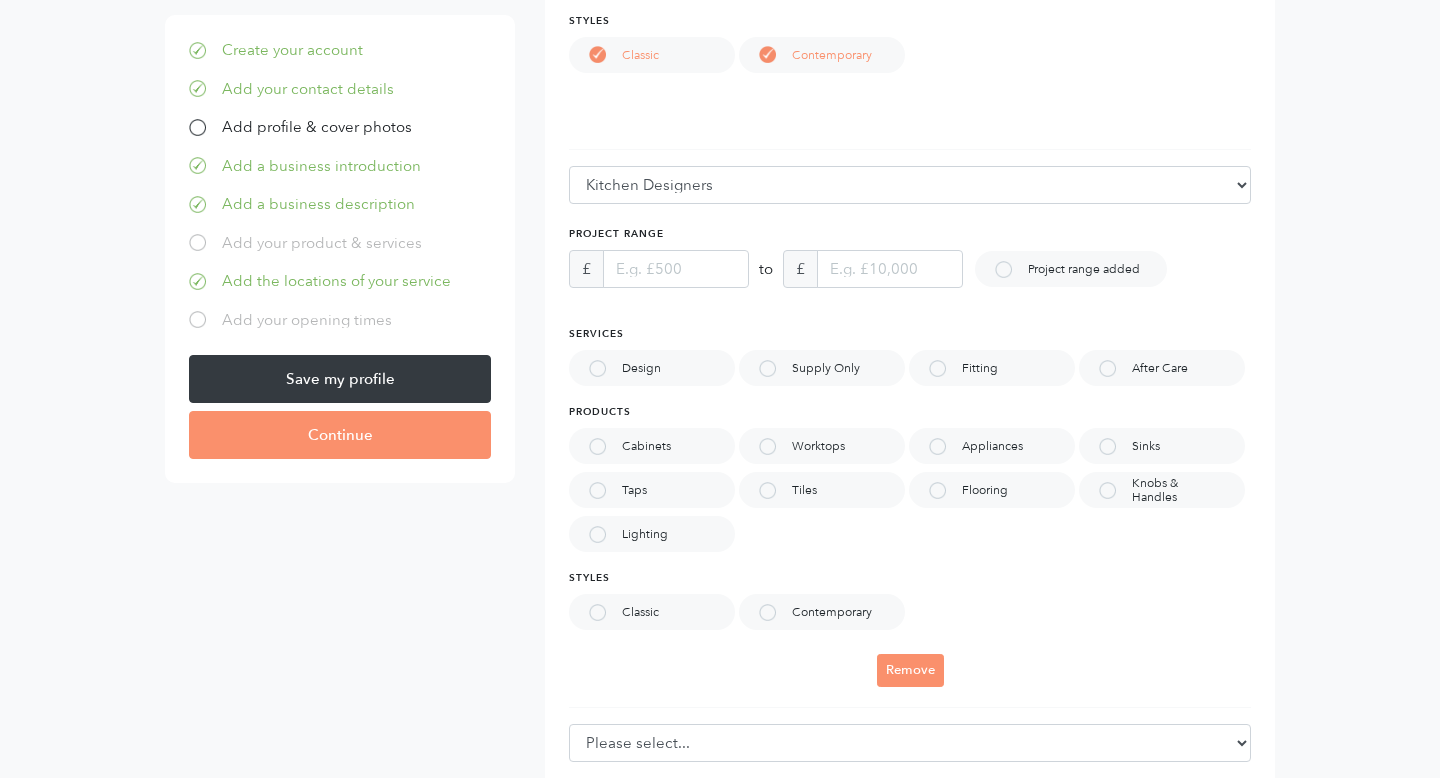 click on "Design" at bounding box center (652, 368) 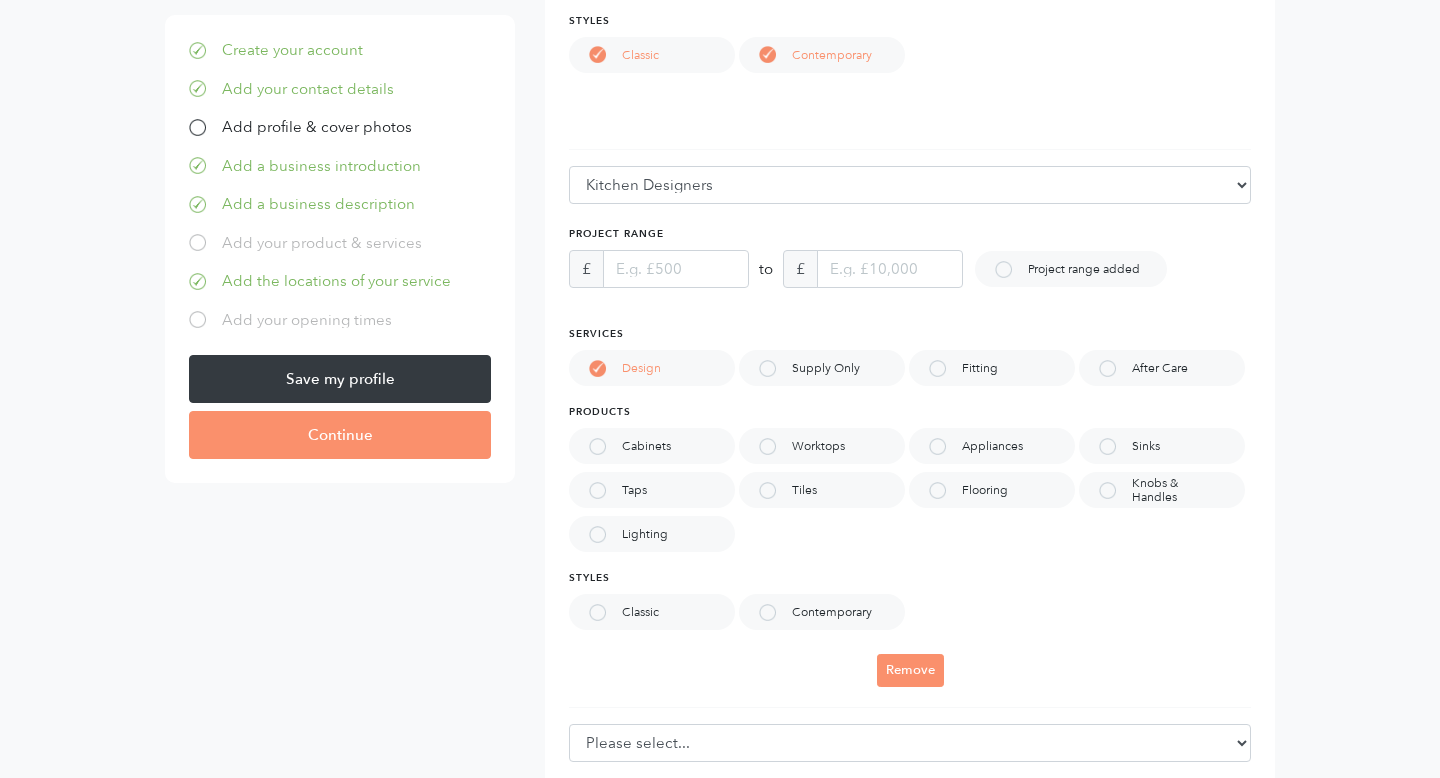 click on "Supply Only" at bounding box center (822, 368) 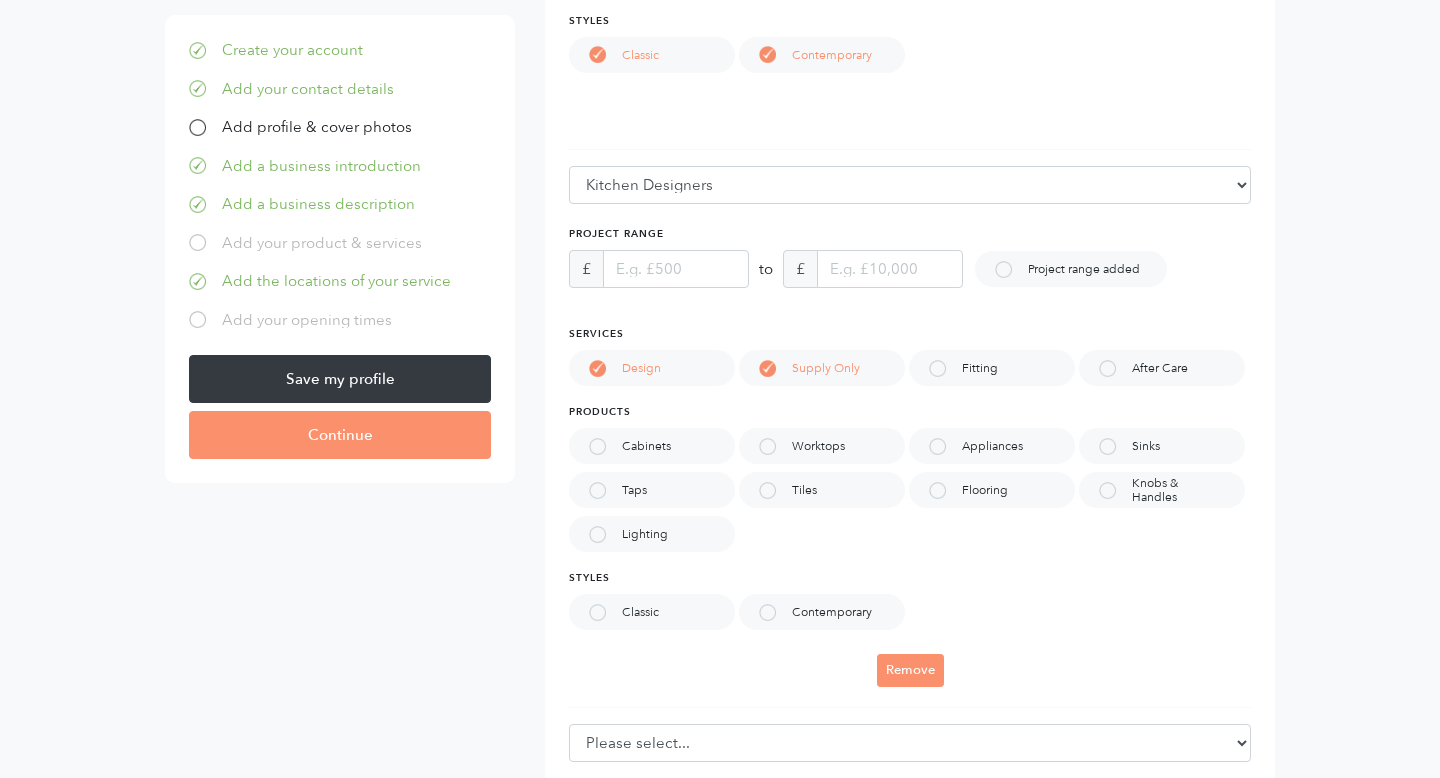 click on "Fitting" at bounding box center (992, 368) 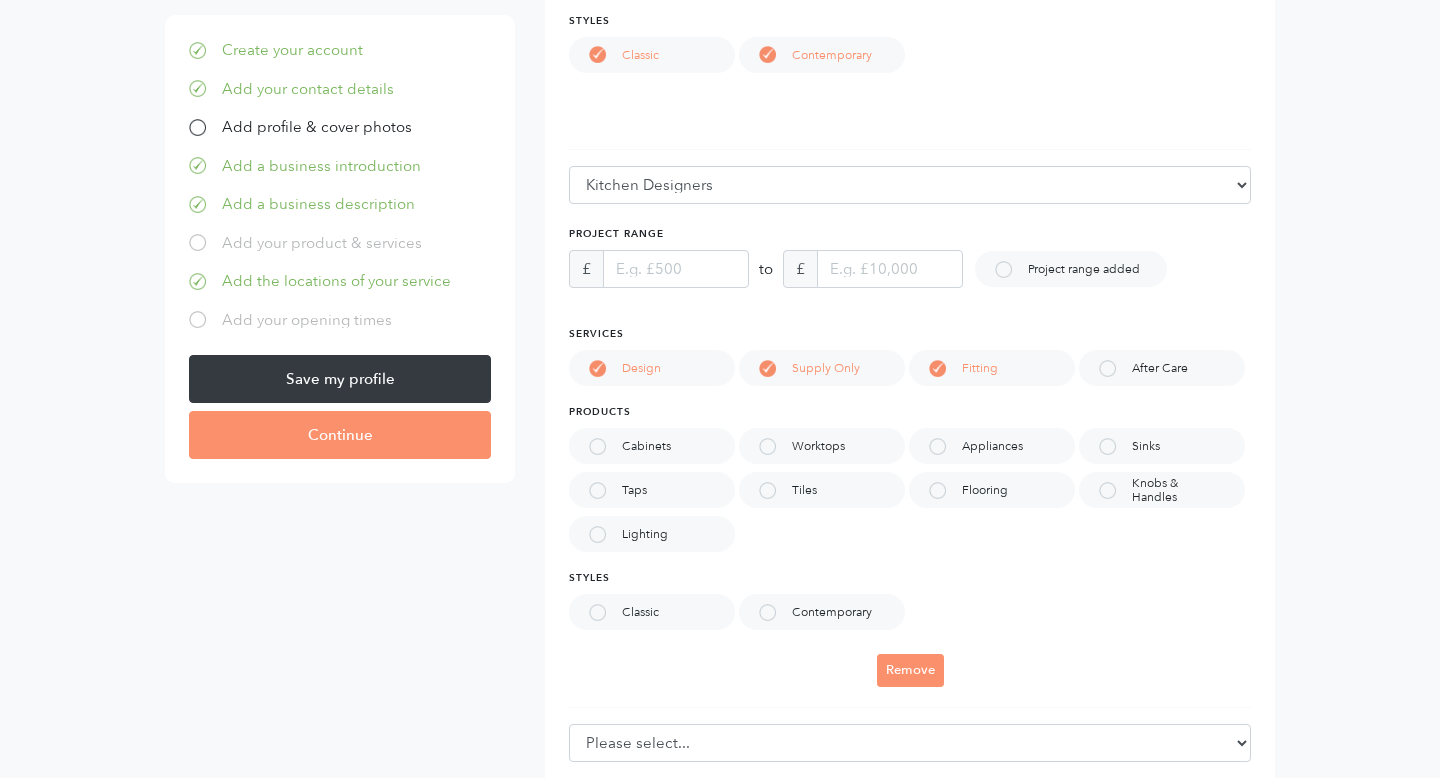 click on "After Care" at bounding box center (1170, 368) 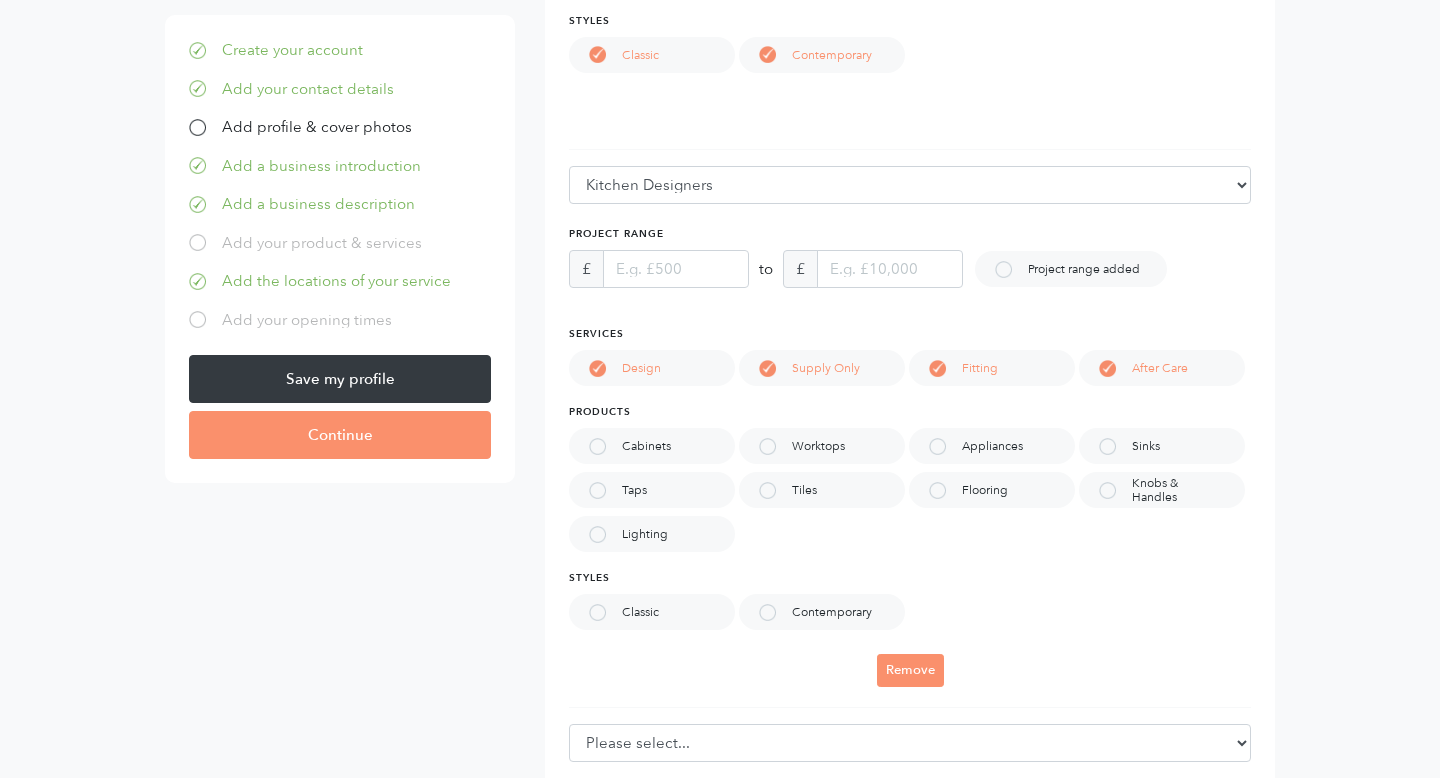click on "Sinks" at bounding box center (1156, 446) 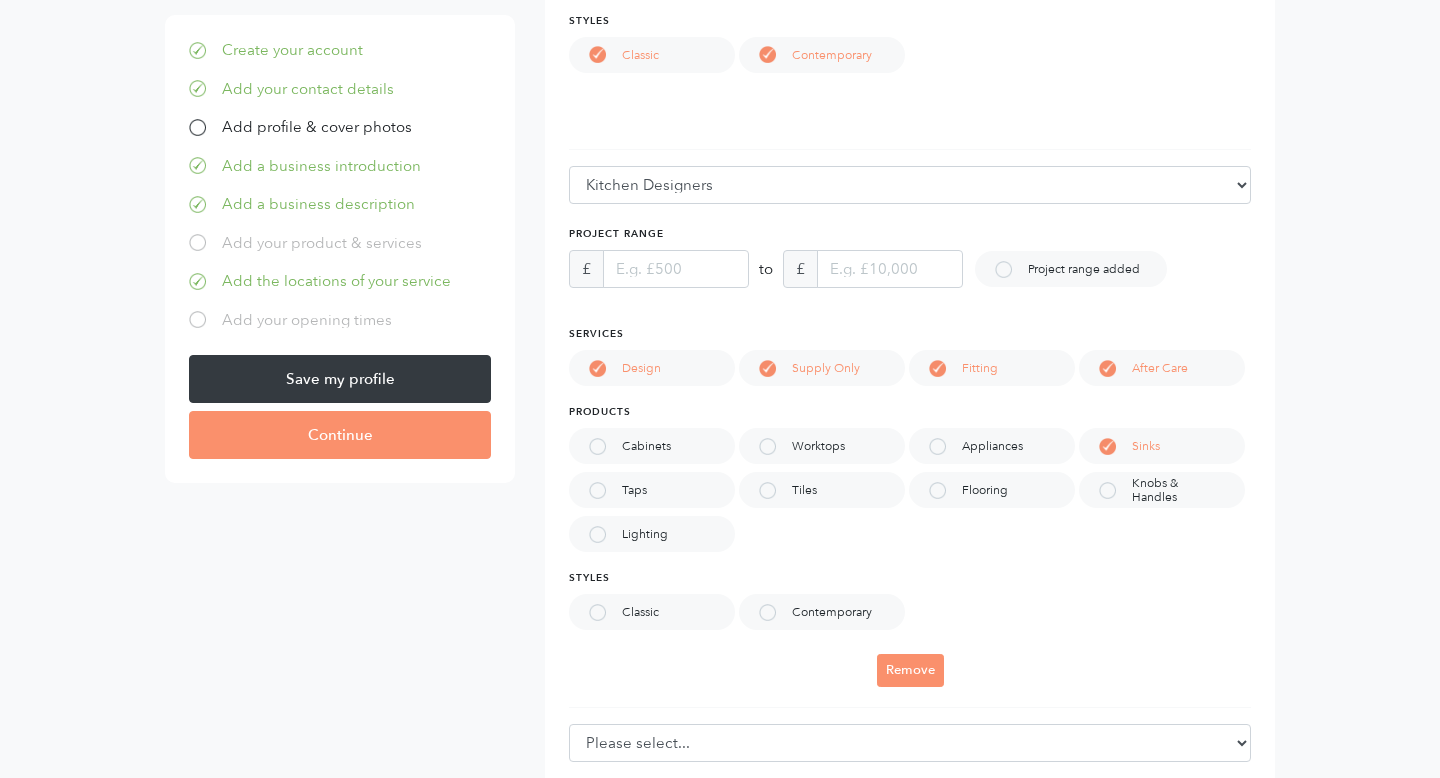 click on "Knobs & Handles" at bounding box center [1188, 490] 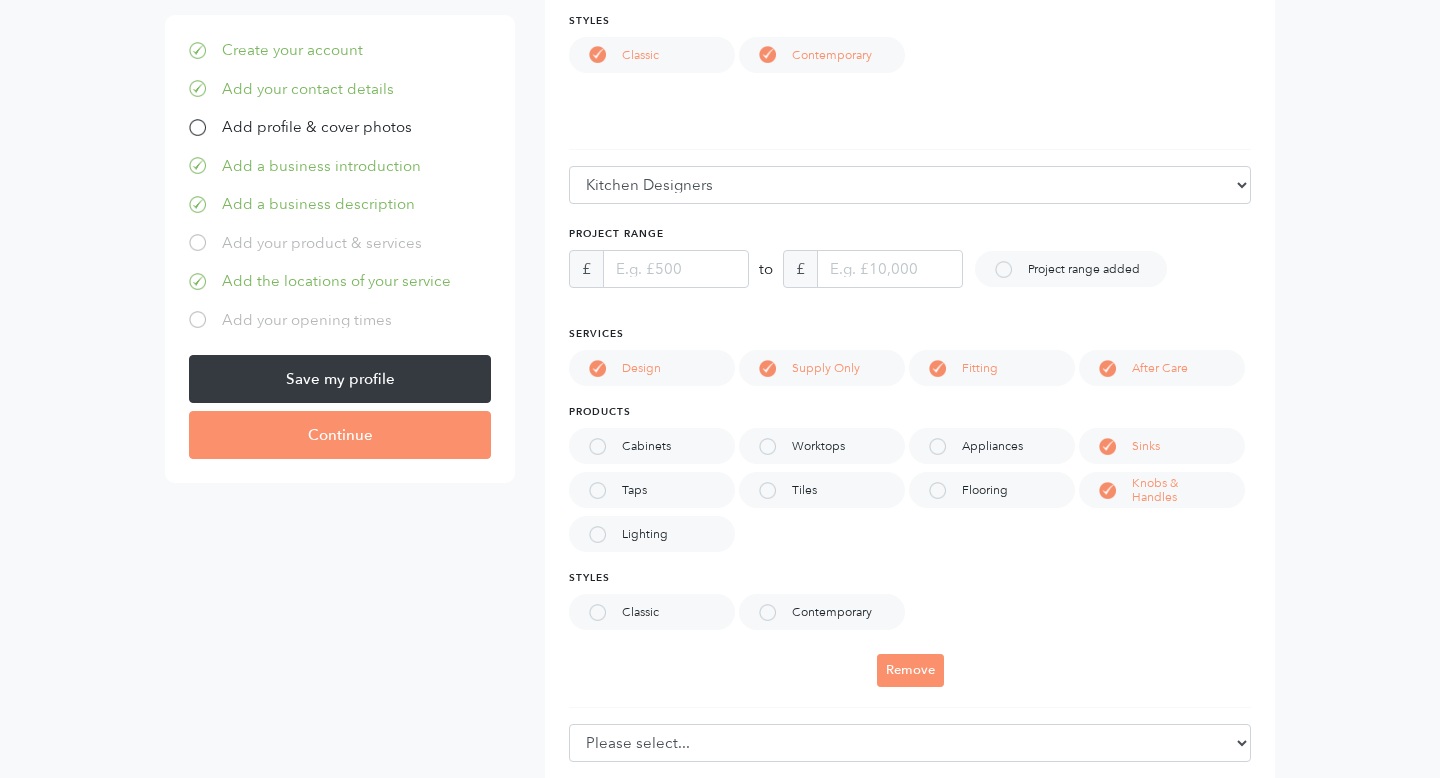 click on "Flooring" at bounding box center (995, 490) 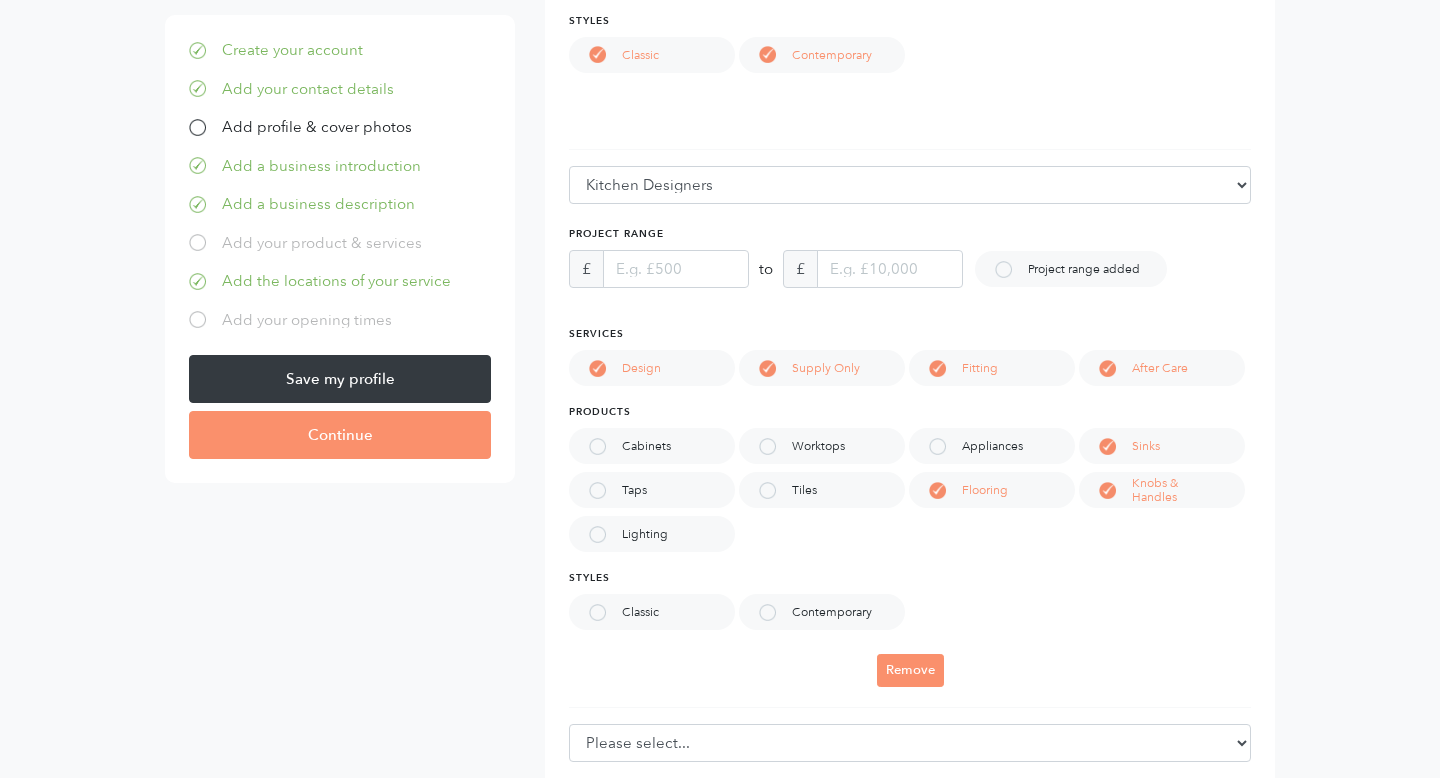 click on "Appliances" at bounding box center (1002, 446) 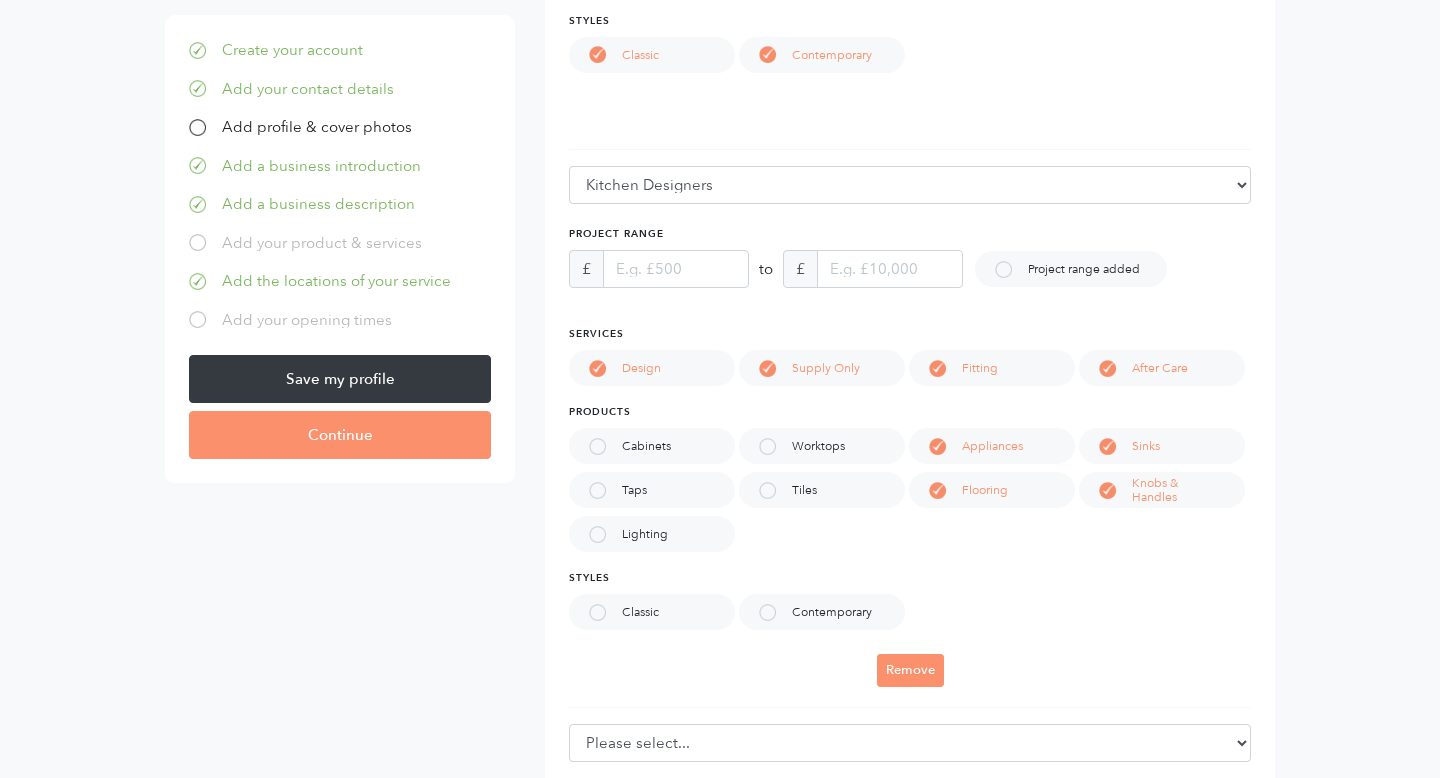 click on "Worktops" at bounding box center [822, 446] 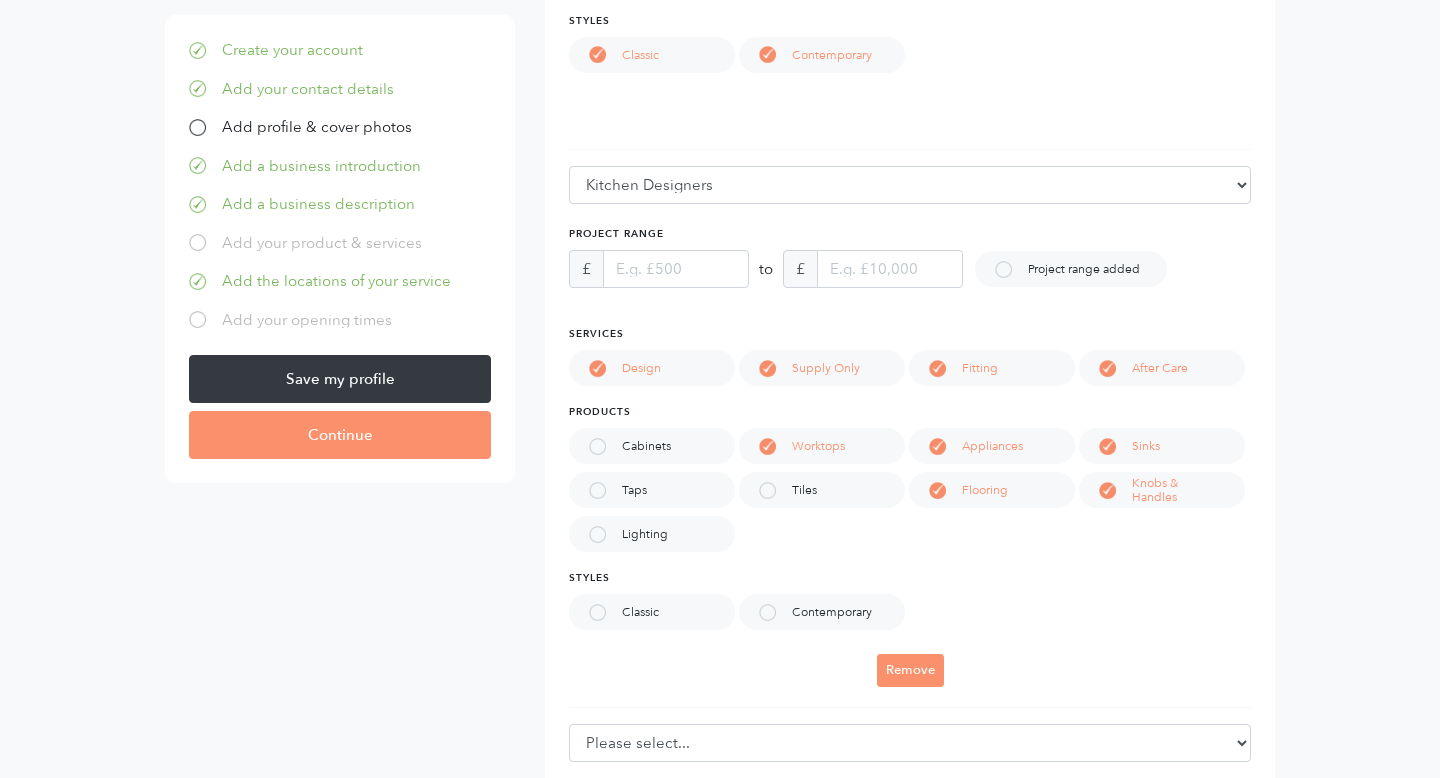 click on "Tiles" at bounding box center [814, 490] 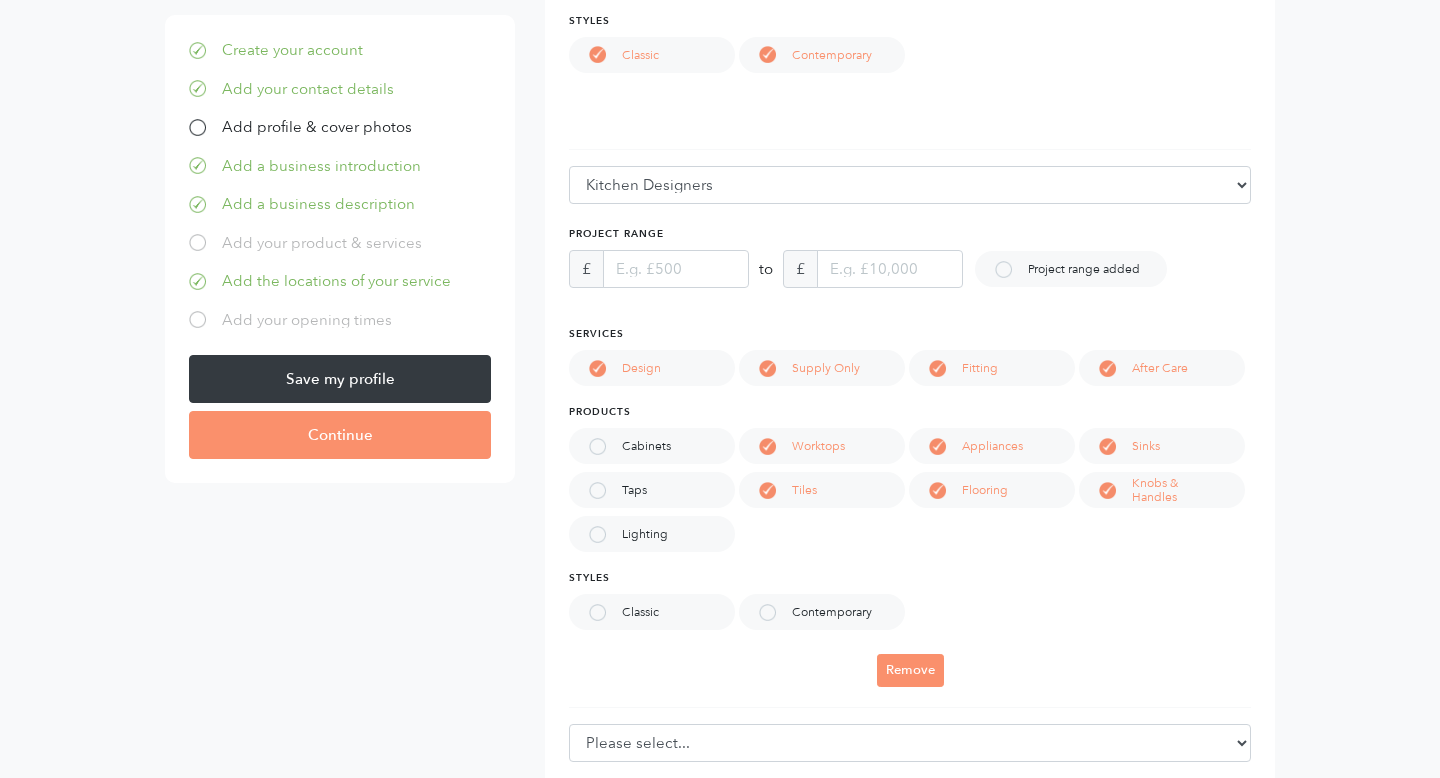 click on "Cabinets
Worktops
Appliances
Sinks
Taps
Tiles
Flooring
Knobs & Handles
Lighting" at bounding box center (910, 494) 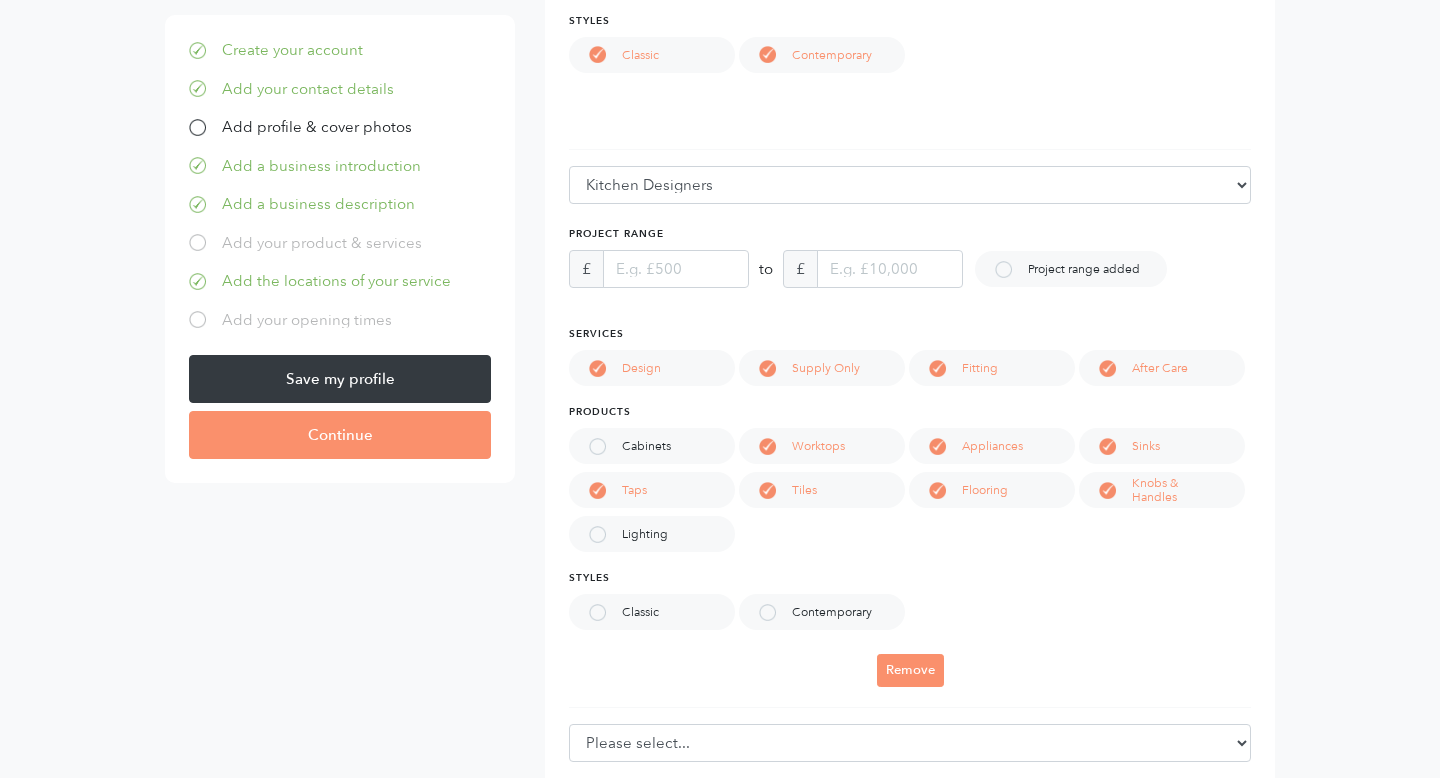 click on "Cabinets" at bounding box center [652, 446] 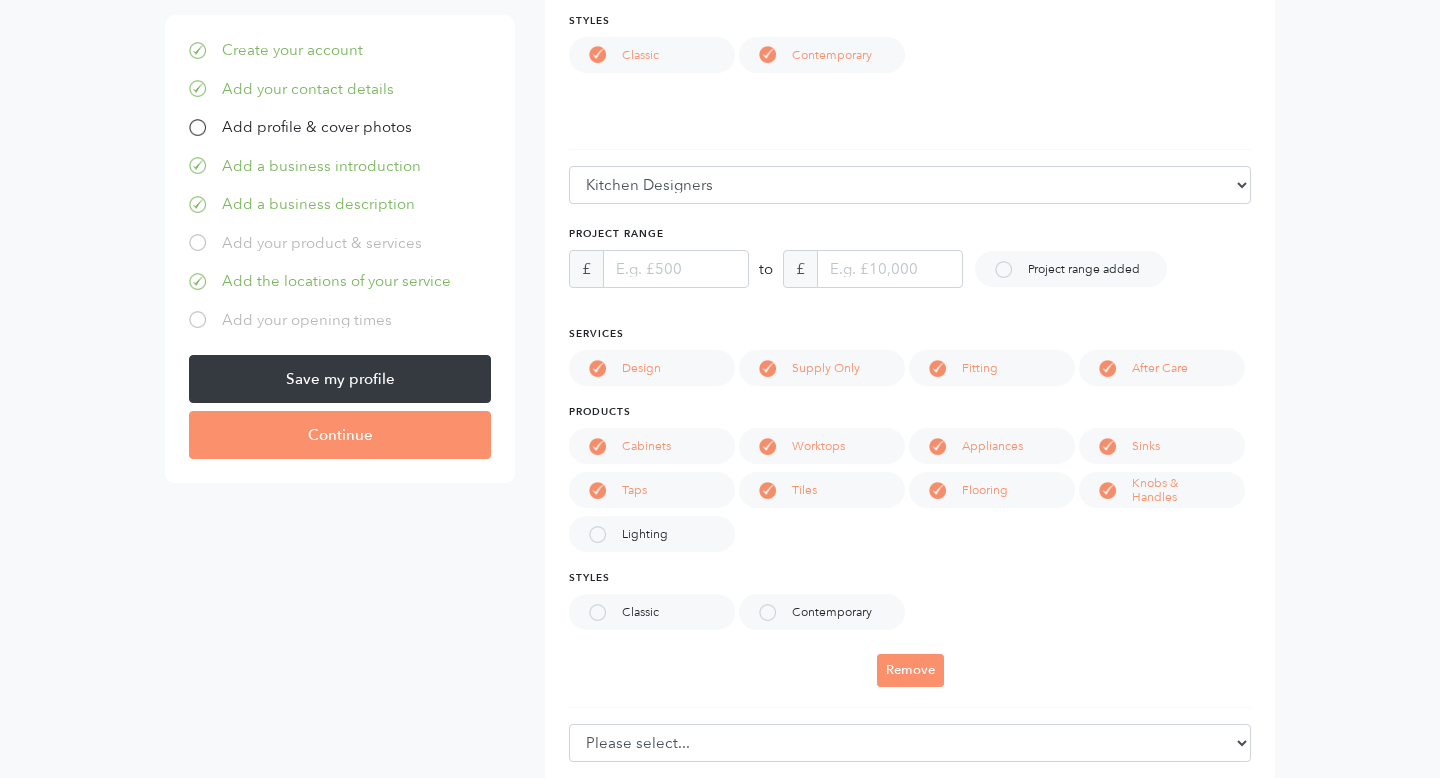 click on "Lighting" at bounding box center [652, 534] 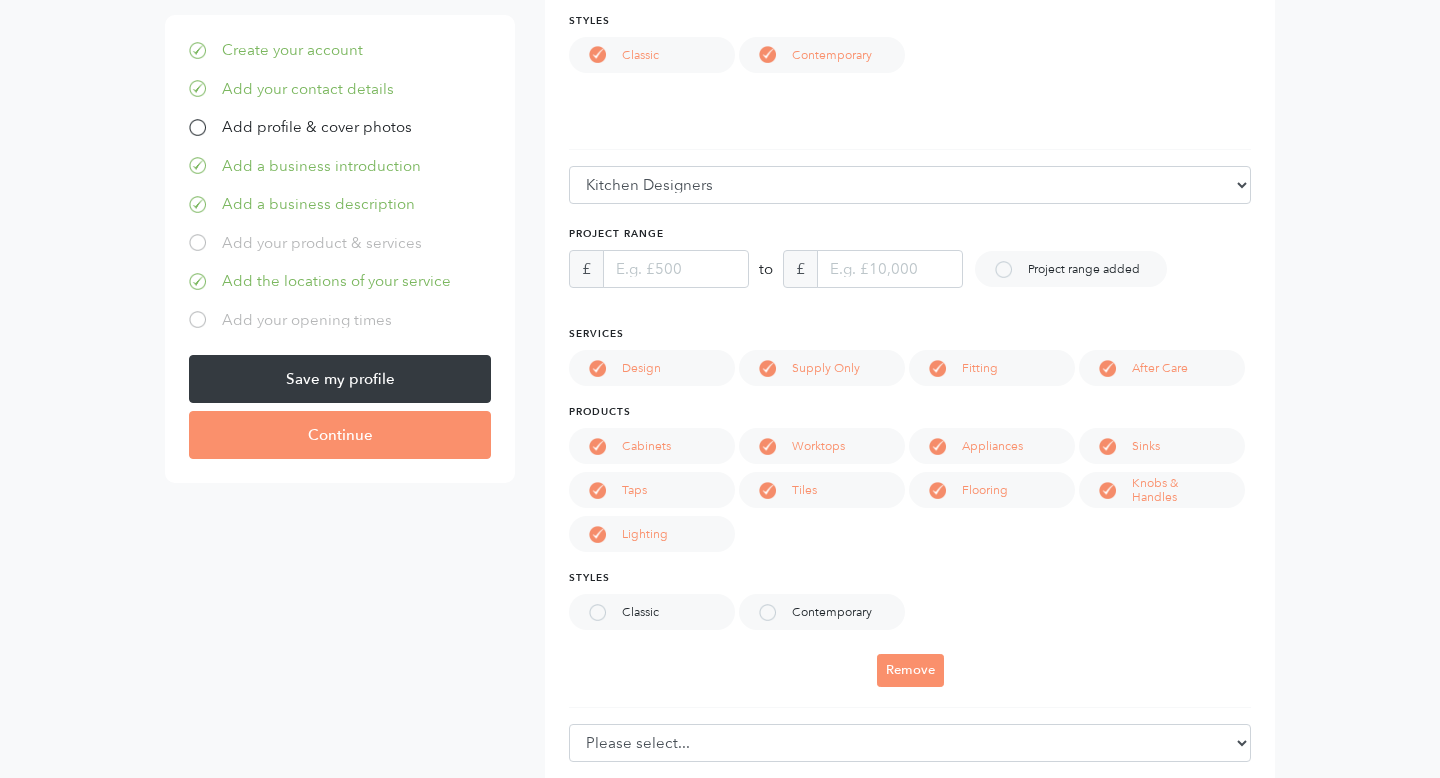 click on "Classic" at bounding box center [650, 612] 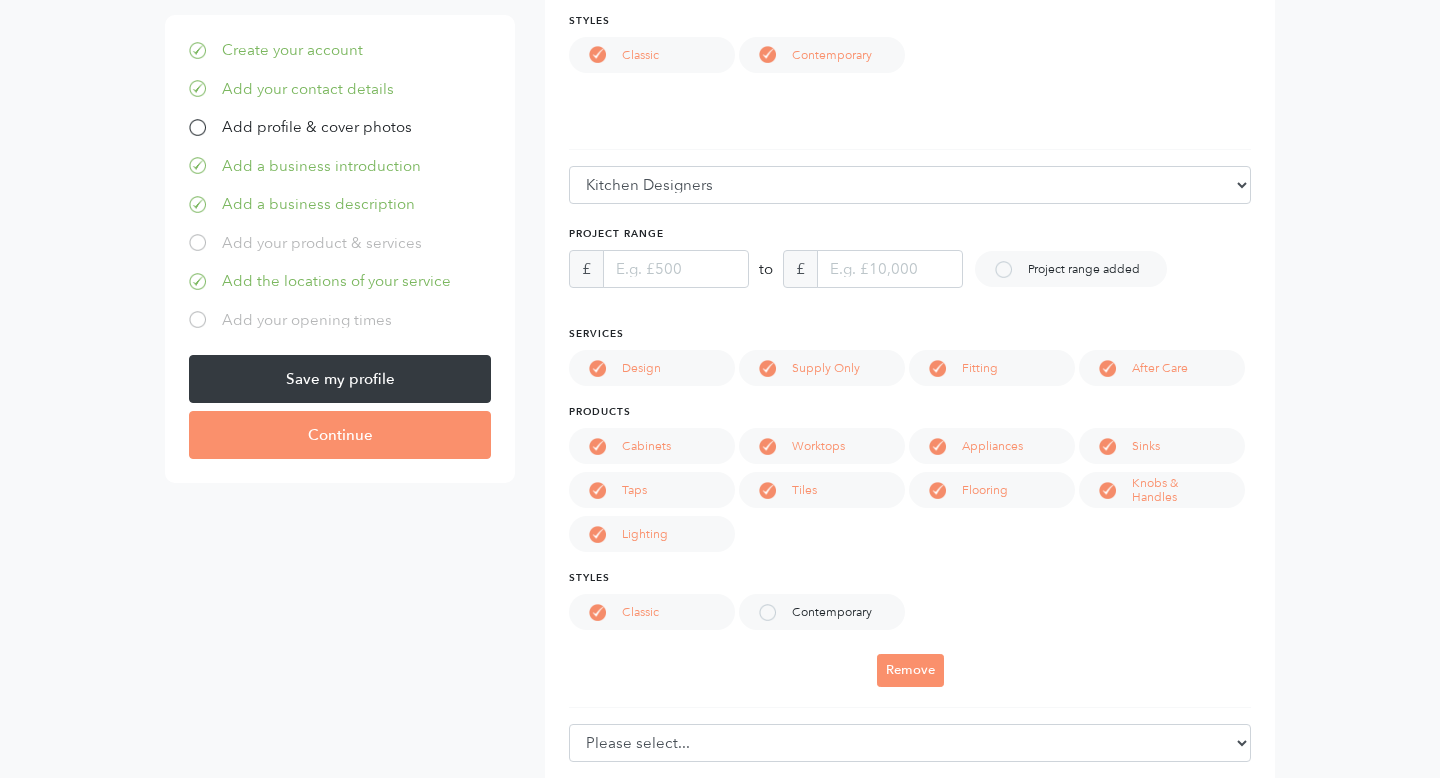 click on "Contemporary" at bounding box center [842, 612] 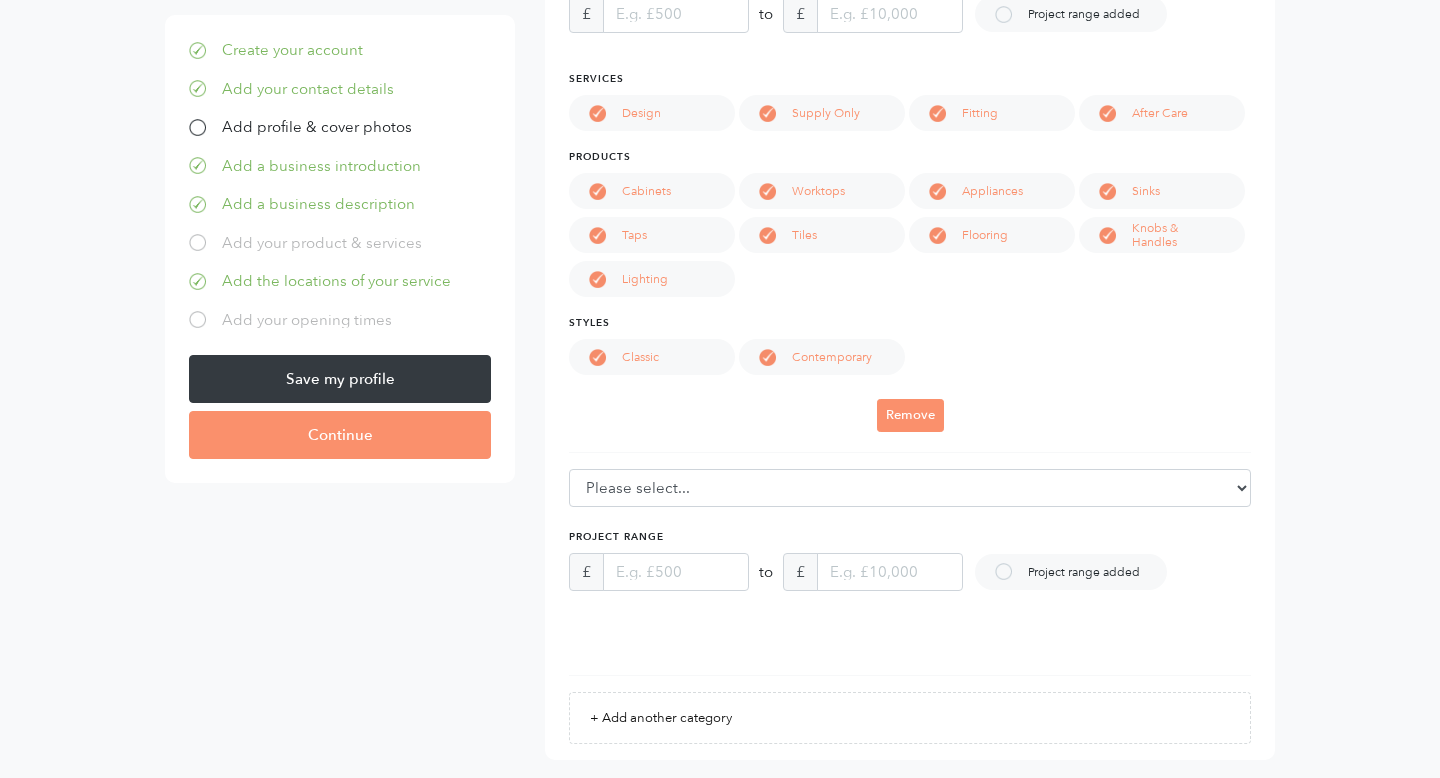 scroll, scrollTop: 2709, scrollLeft: 0, axis: vertical 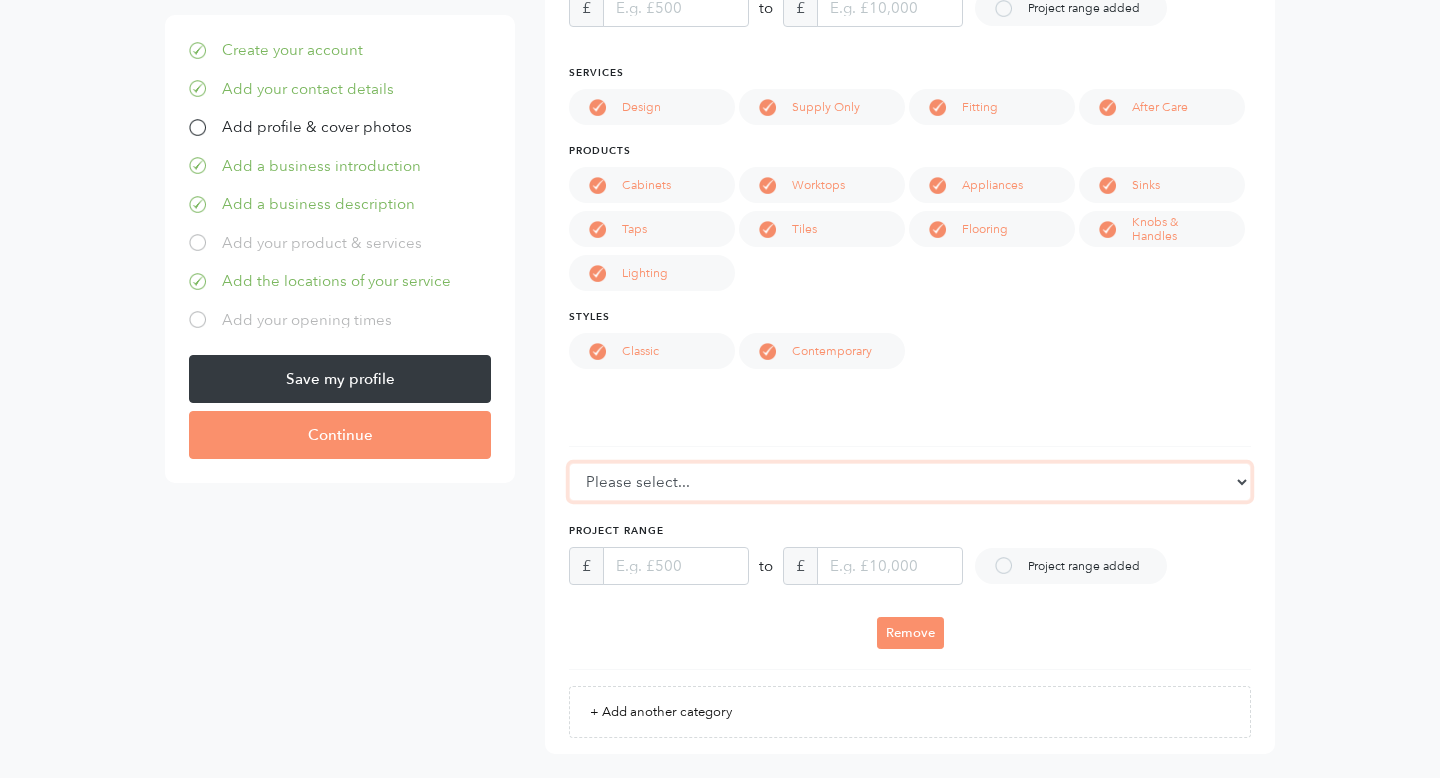 click on "Please select...
Flooring
Bedrooms
Structural Engineers
Tiles
Windows
Bathrooms
Architects & Designers
Kitchen Designers
Doors
Worktops" at bounding box center (910, 482) 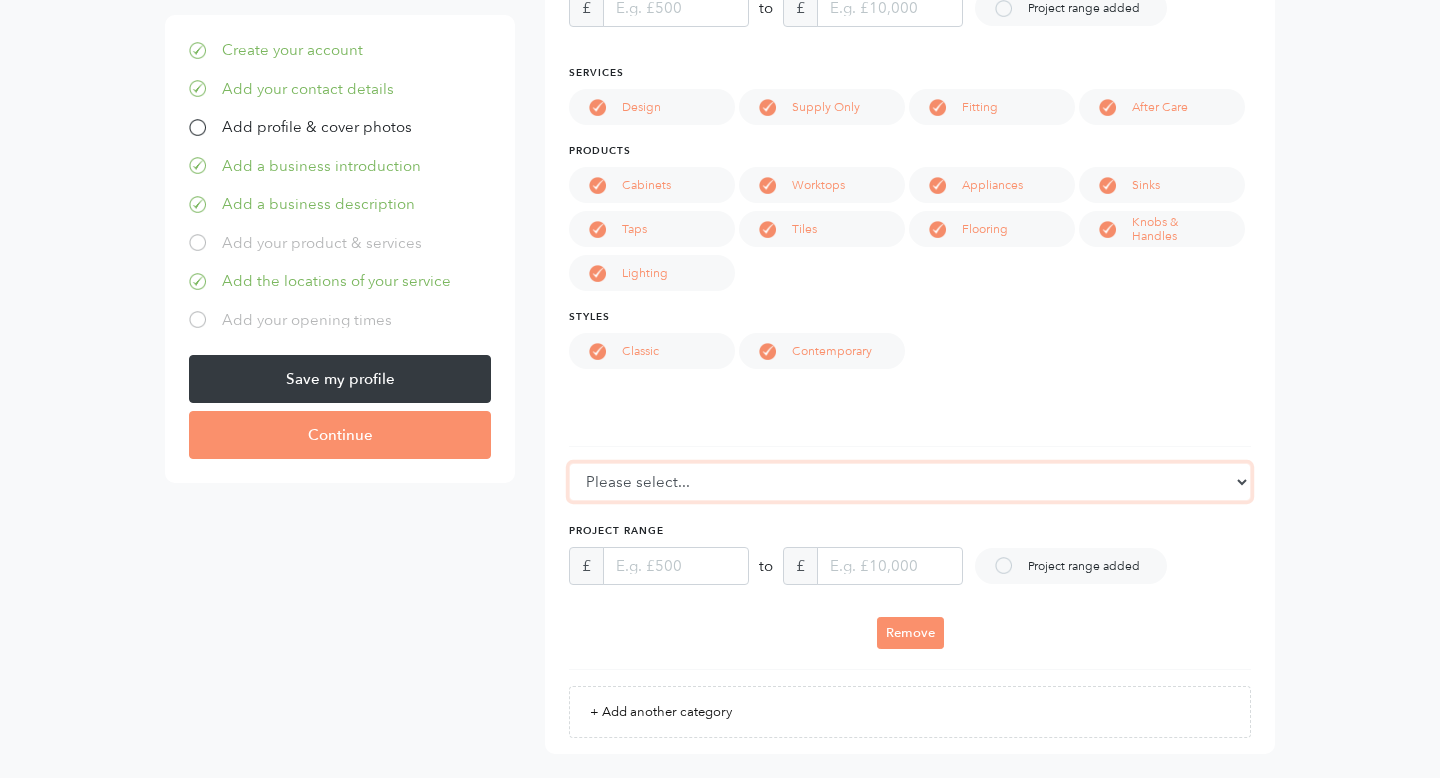 select on "1" 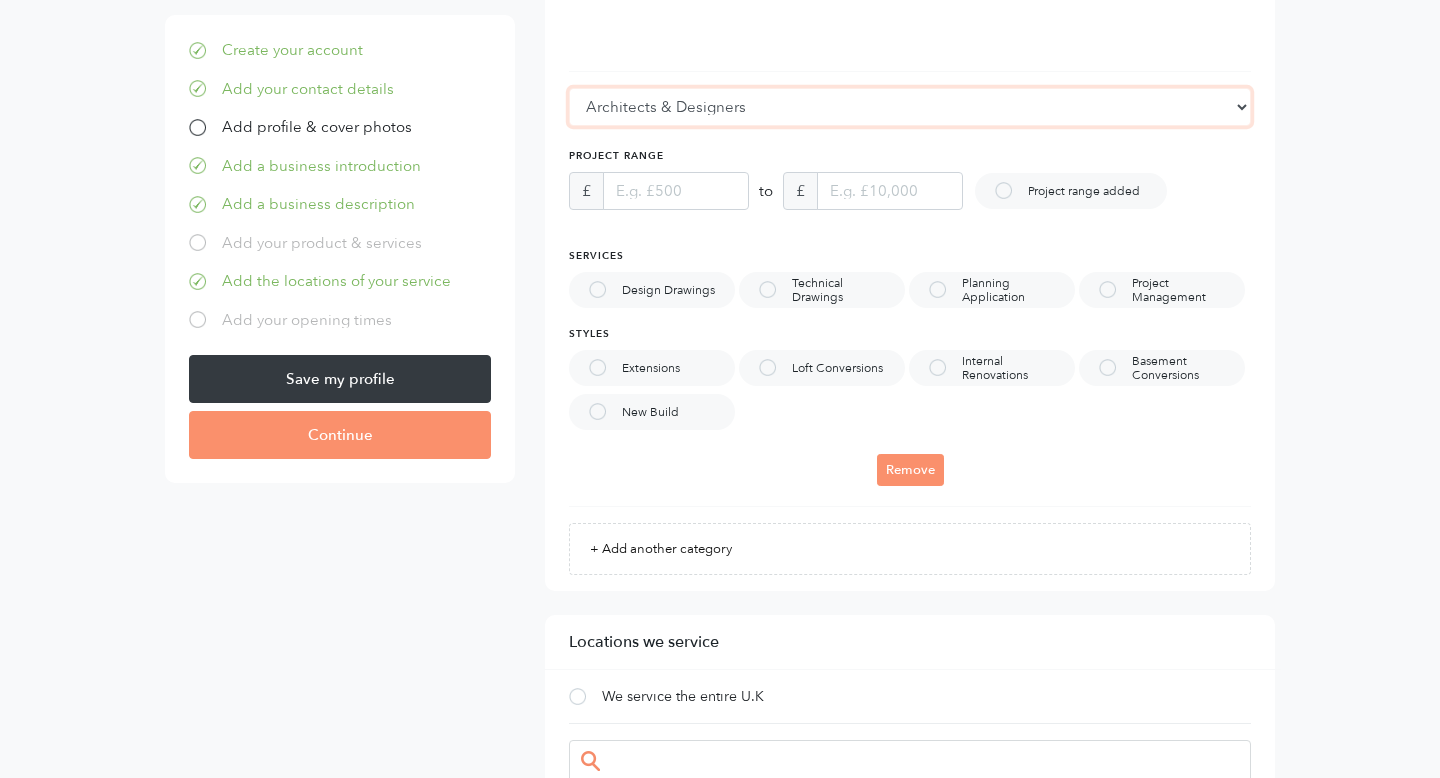 scroll, scrollTop: 3085, scrollLeft: 0, axis: vertical 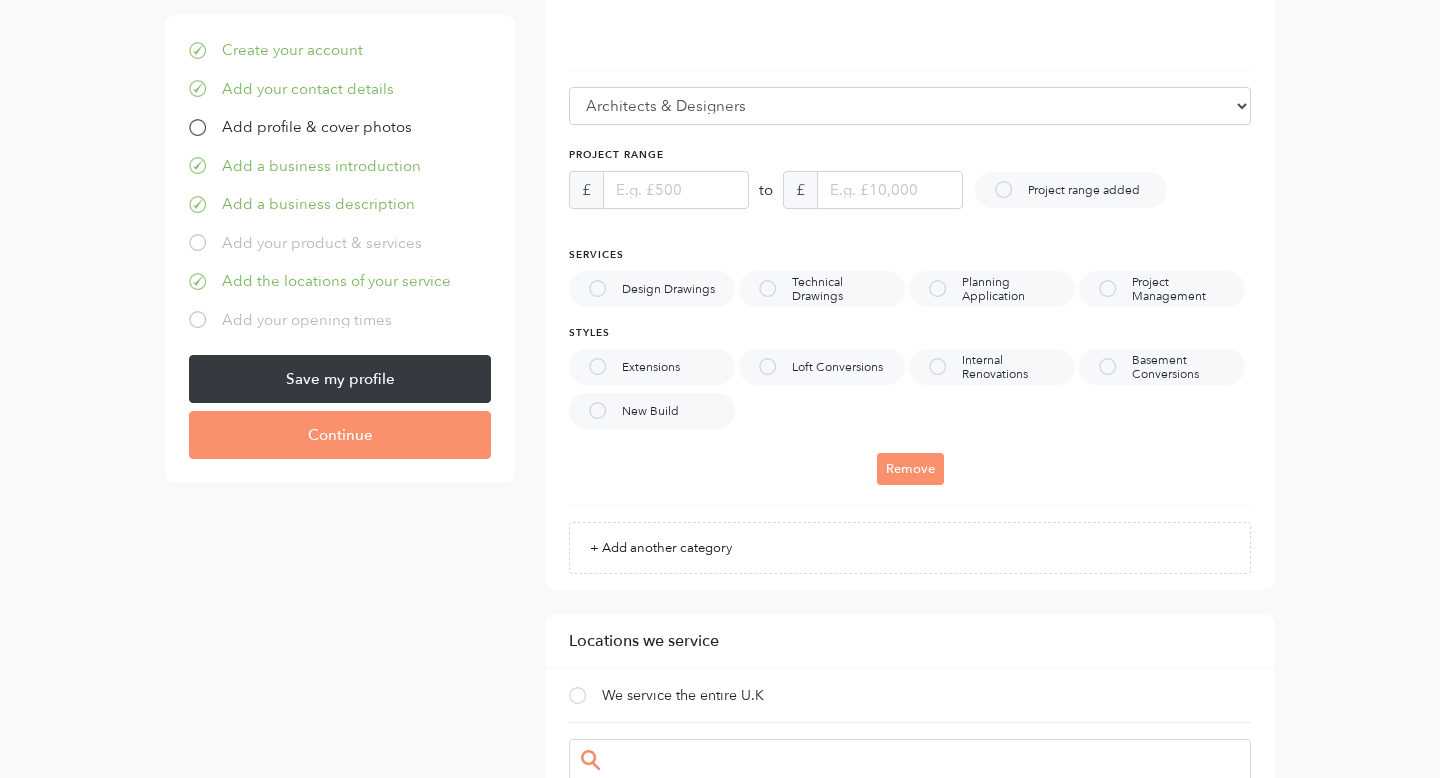 click on "Project Management" at bounding box center [1188, 289] 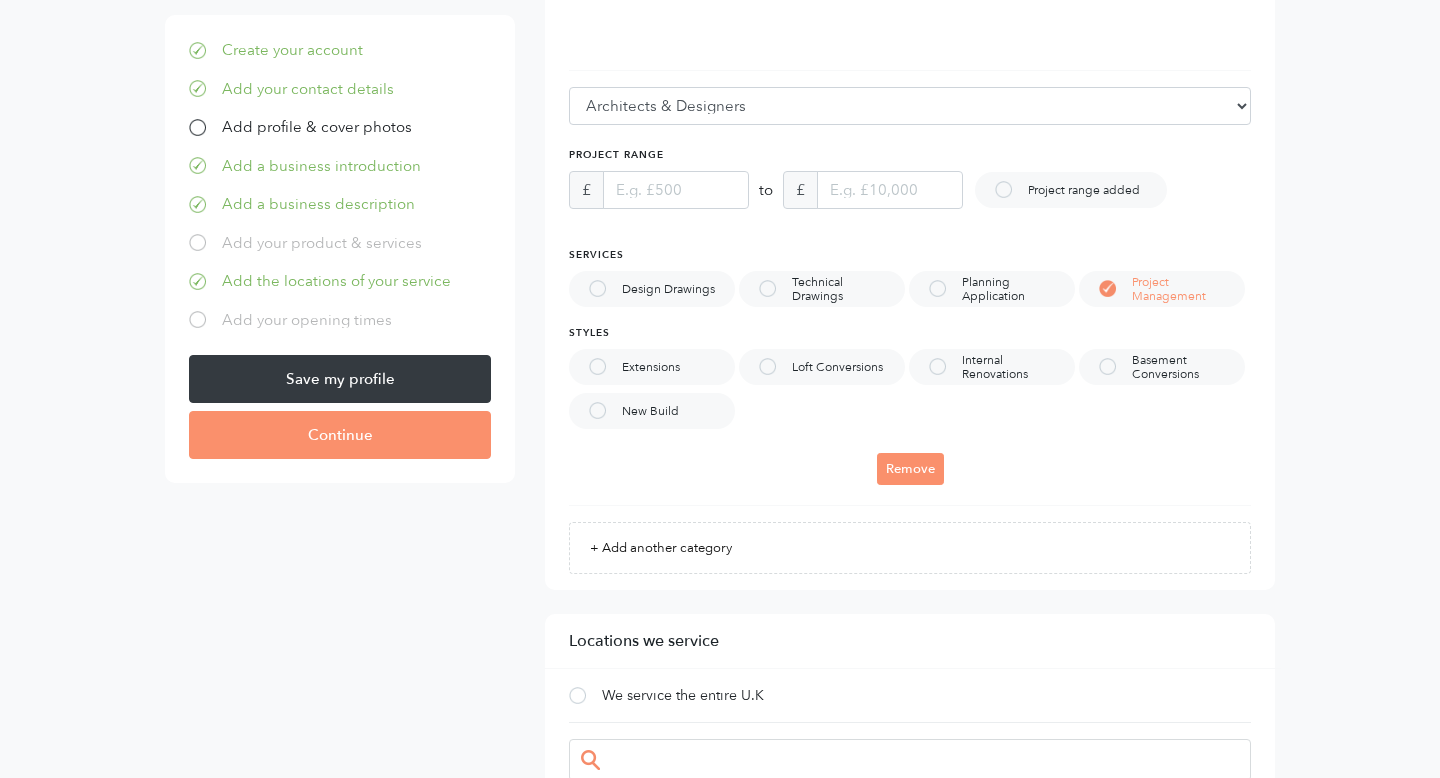 click on "Internal Renovations" at bounding box center (992, 367) 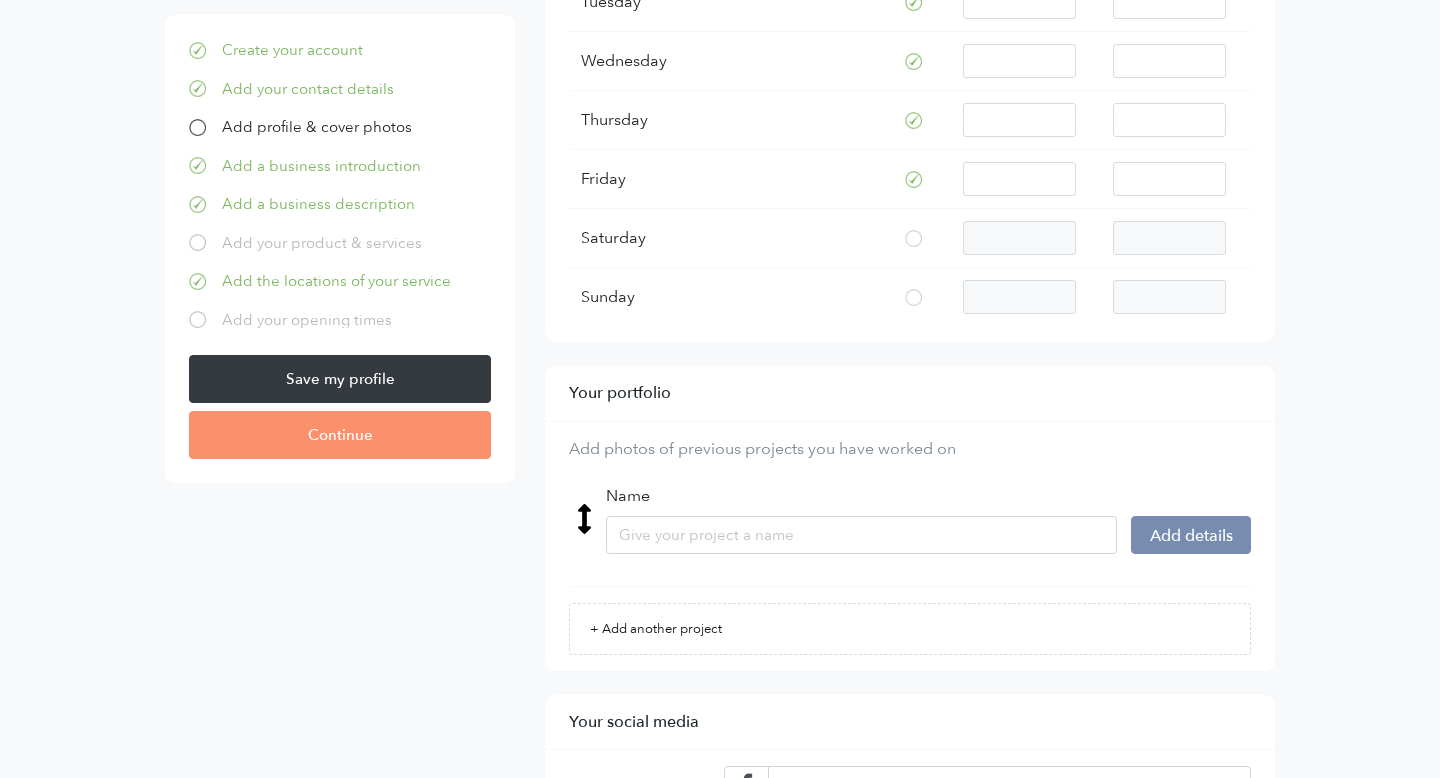 scroll, scrollTop: 4493, scrollLeft: 0, axis: vertical 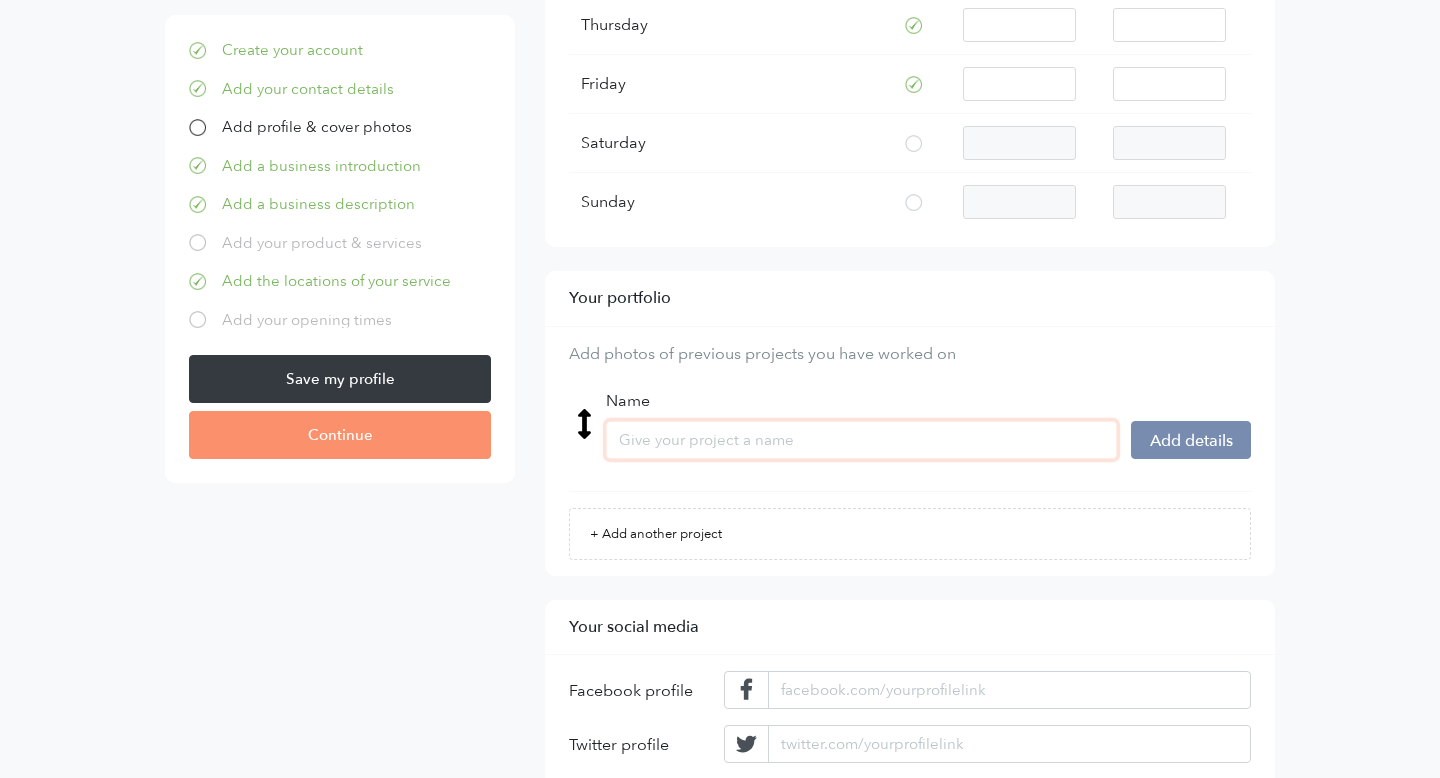 click on "Name" at bounding box center (862, 440) 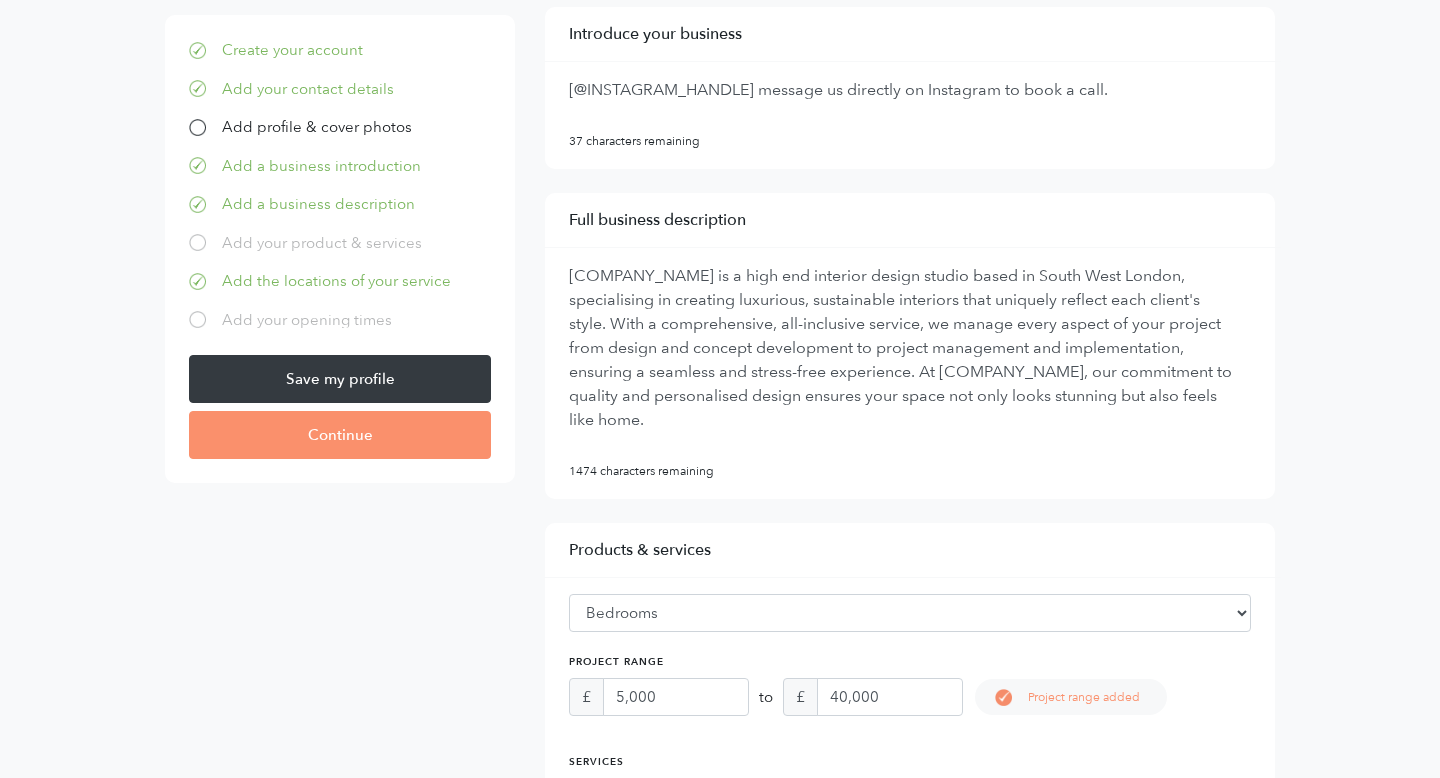 scroll, scrollTop: 0, scrollLeft: 0, axis: both 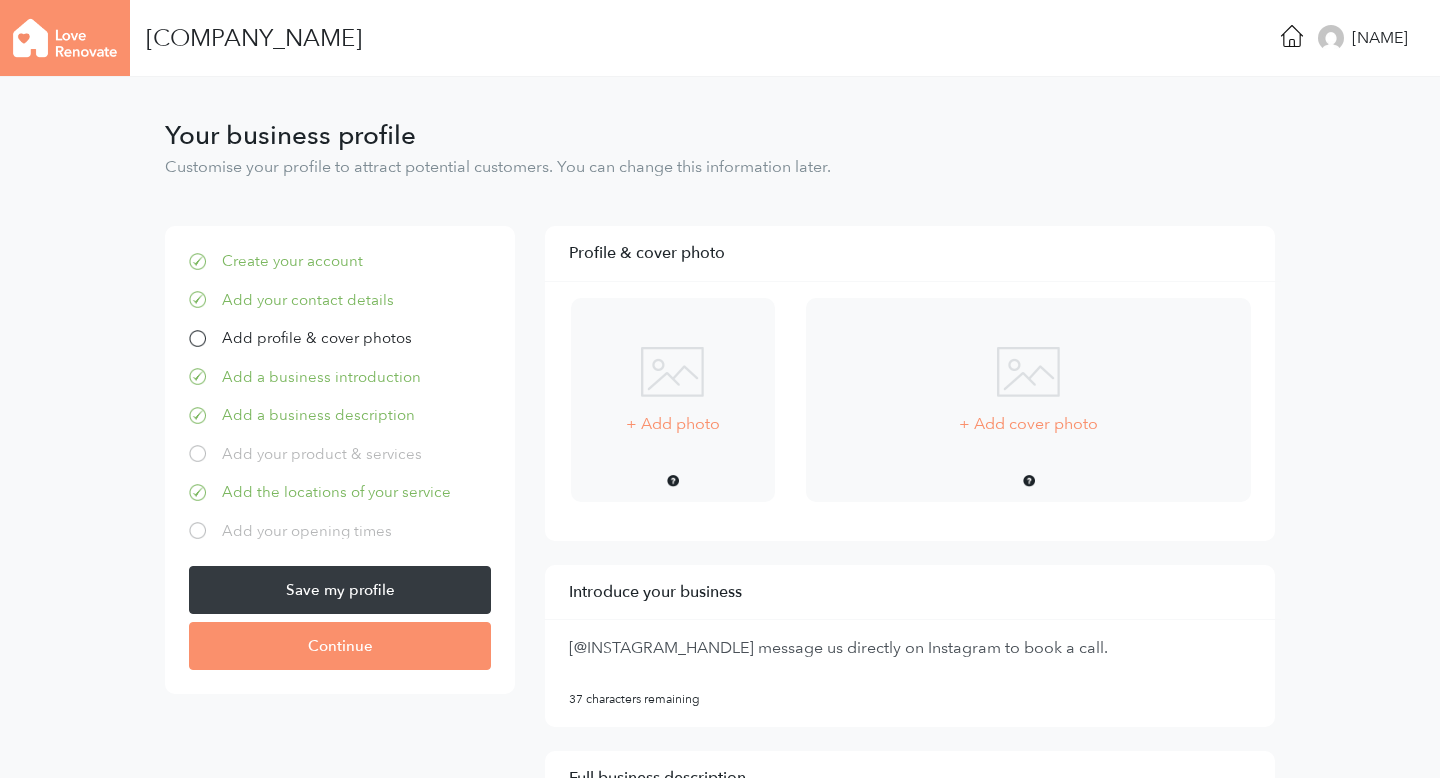 click on "+ Add photo" at bounding box center (673, 424) 